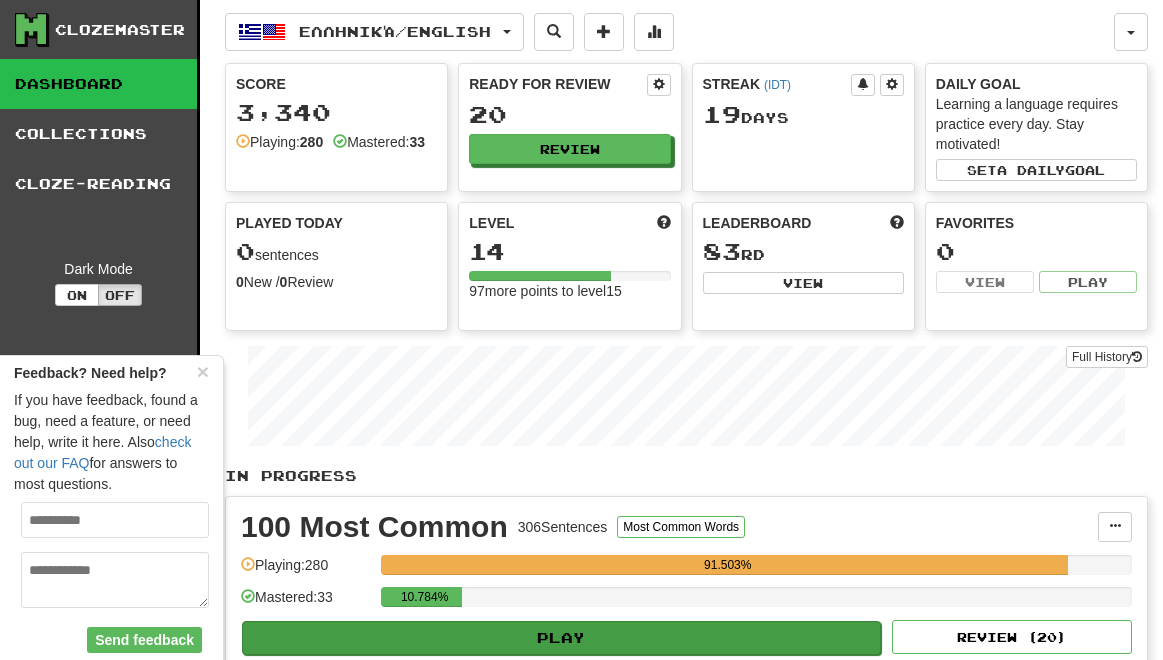 scroll, scrollTop: 0, scrollLeft: 0, axis: both 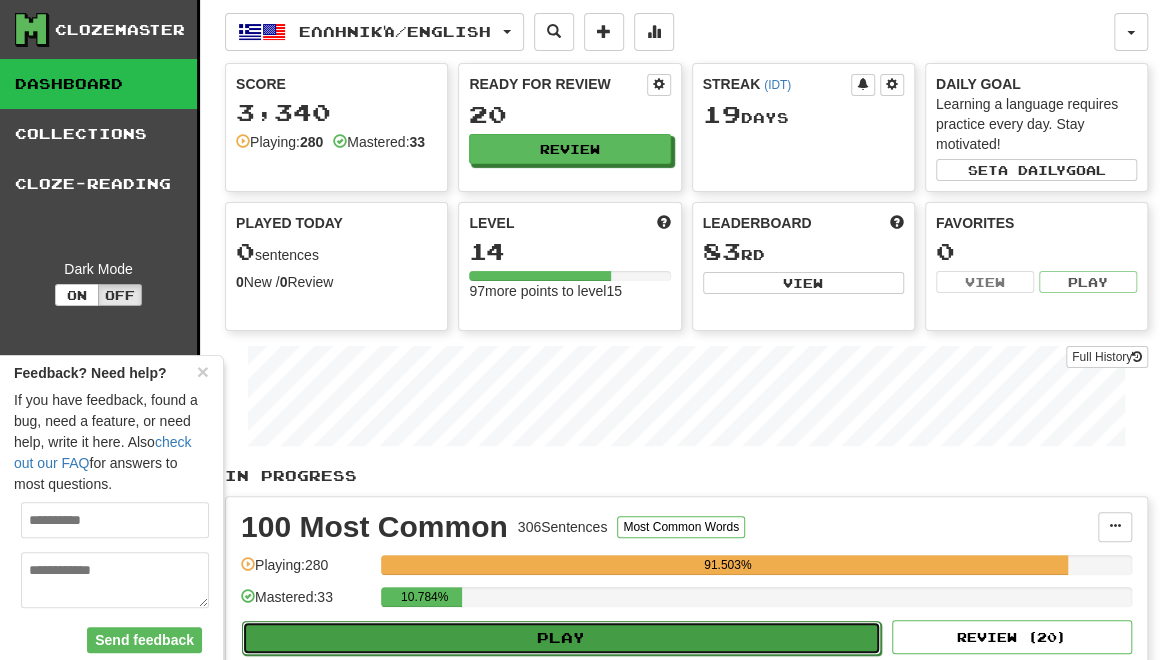 click on "Play" at bounding box center (561, 638) 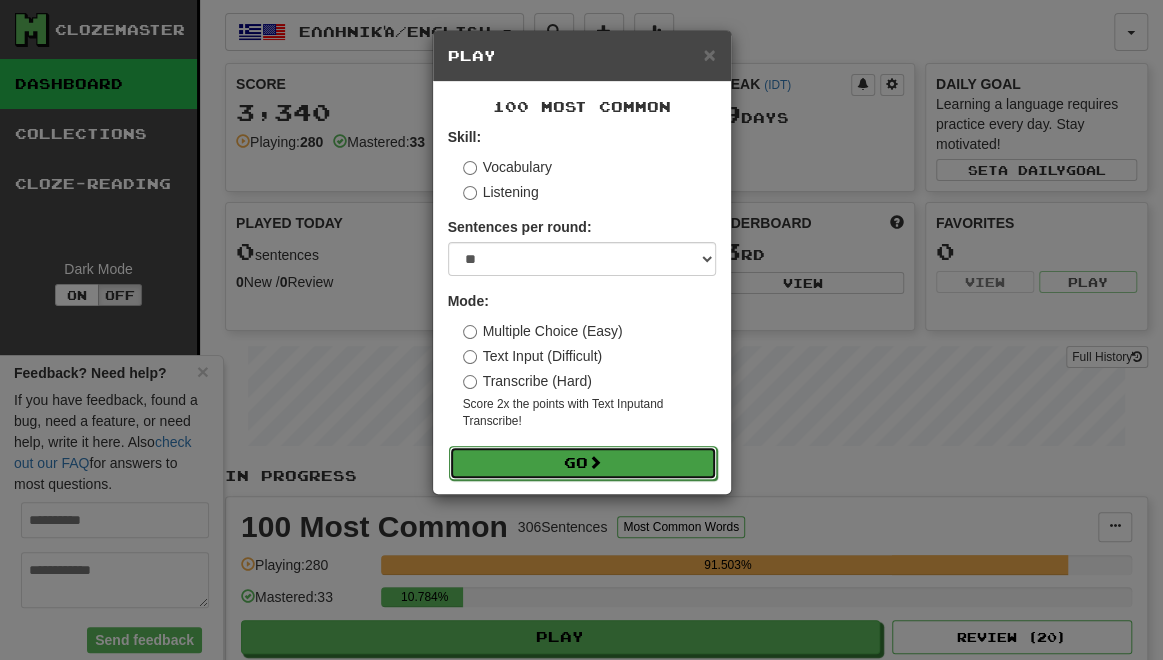 click on "Go" at bounding box center [583, 463] 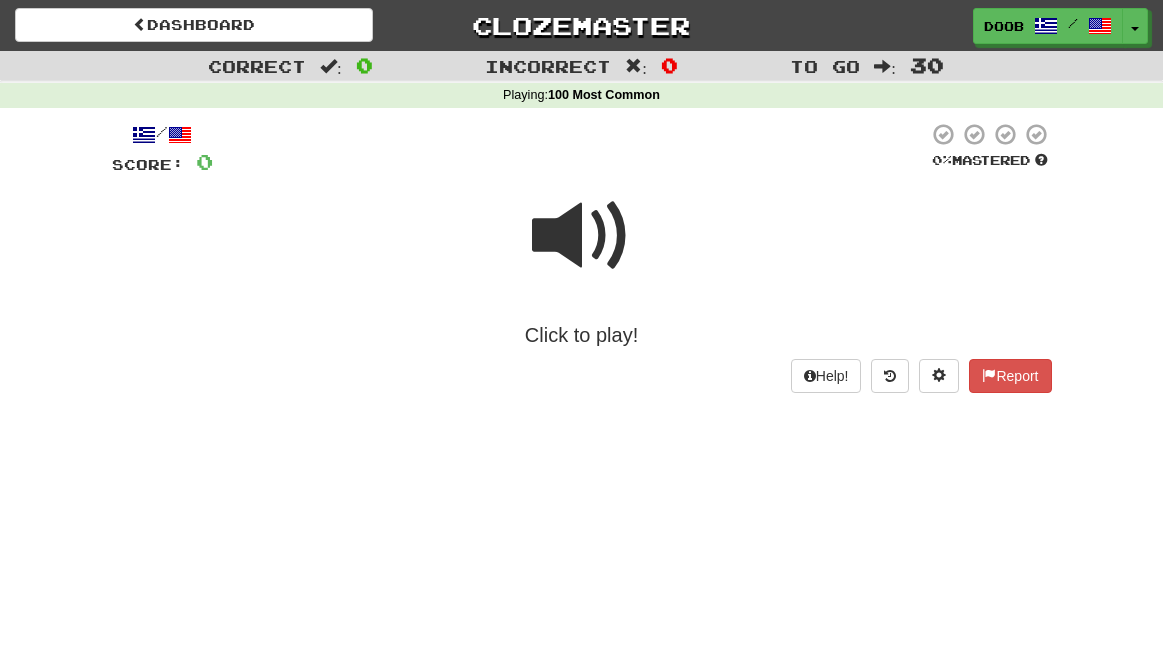scroll, scrollTop: 0, scrollLeft: 0, axis: both 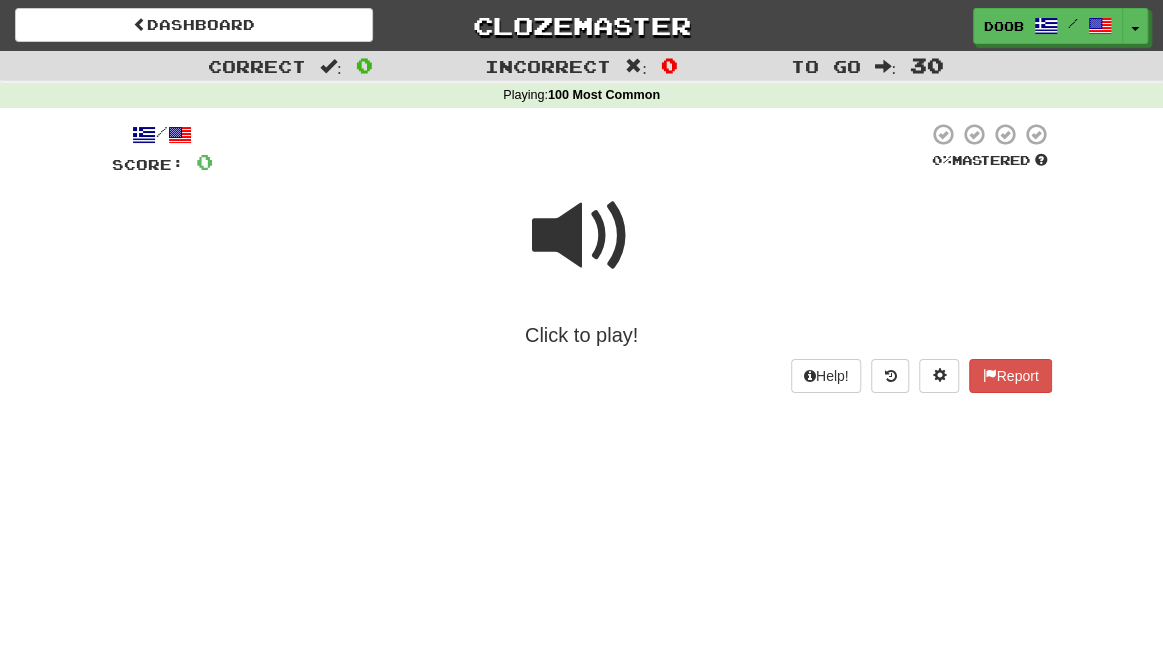 click on "Click to play!" at bounding box center [582, 335] 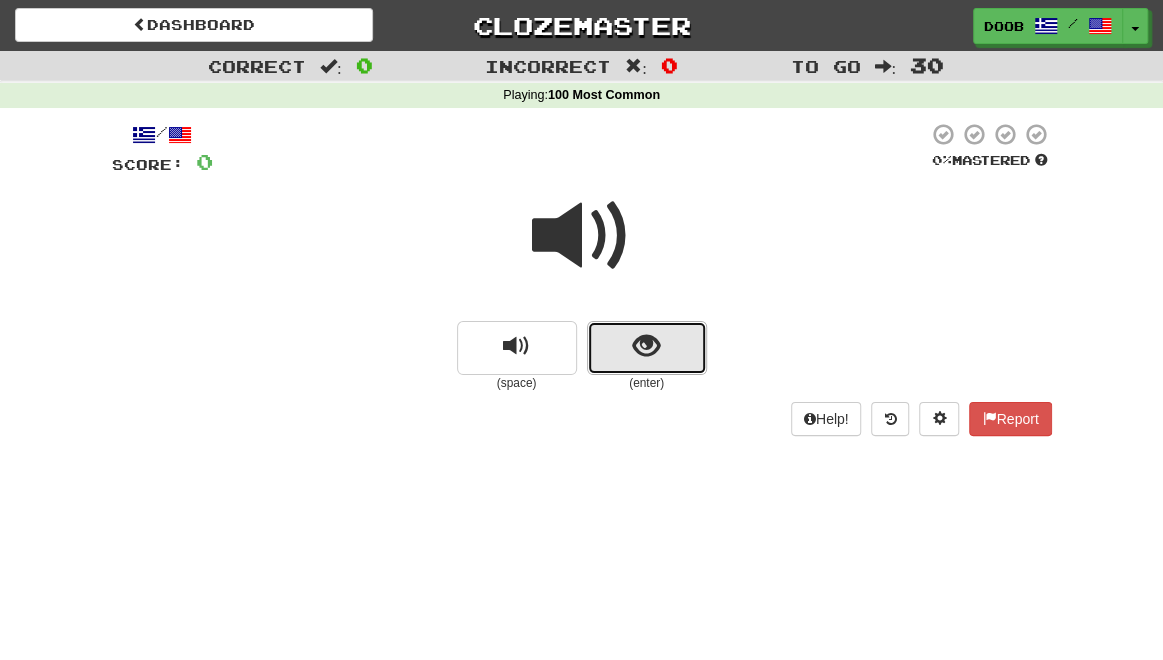 click at bounding box center [646, 346] 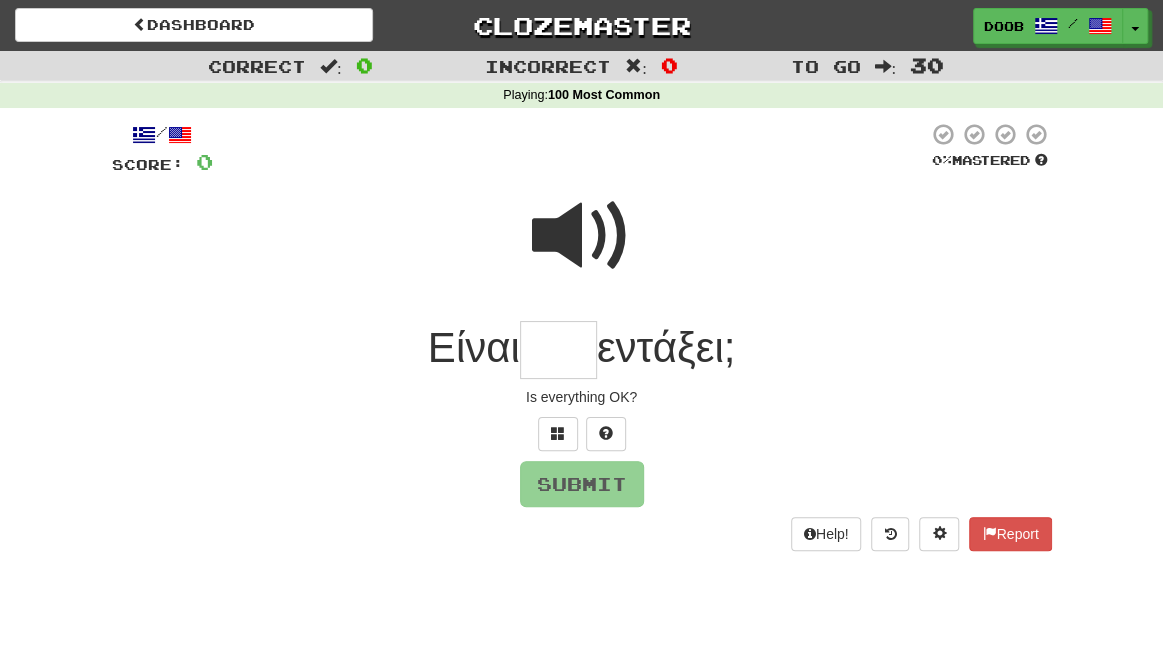 type on "*" 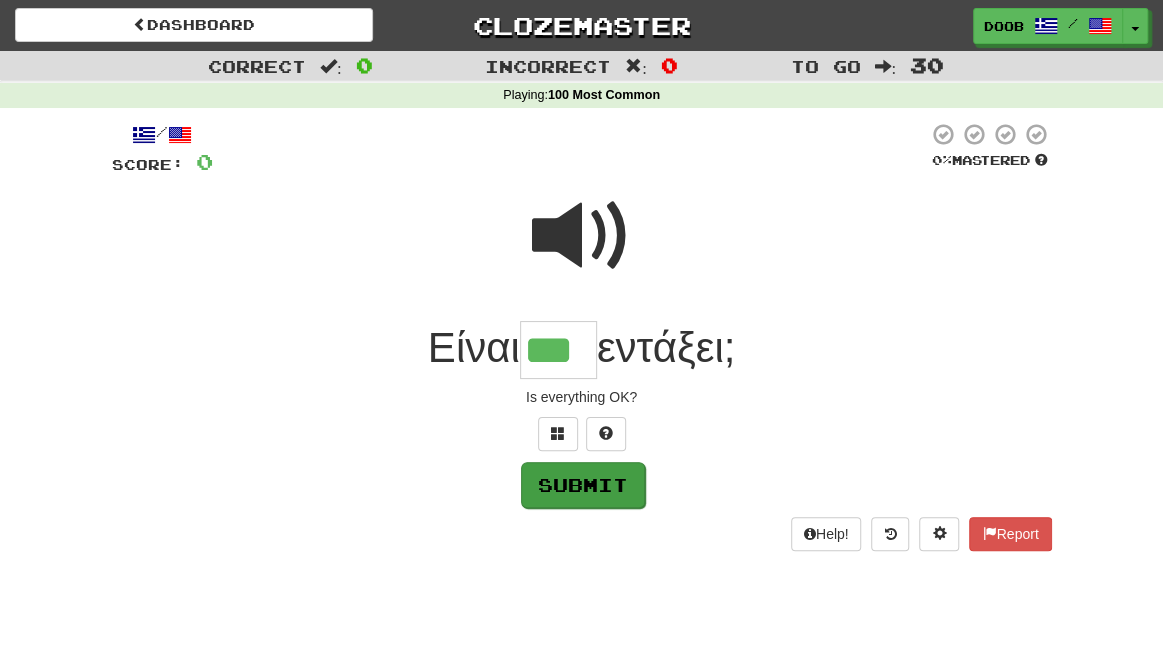 type on "***" 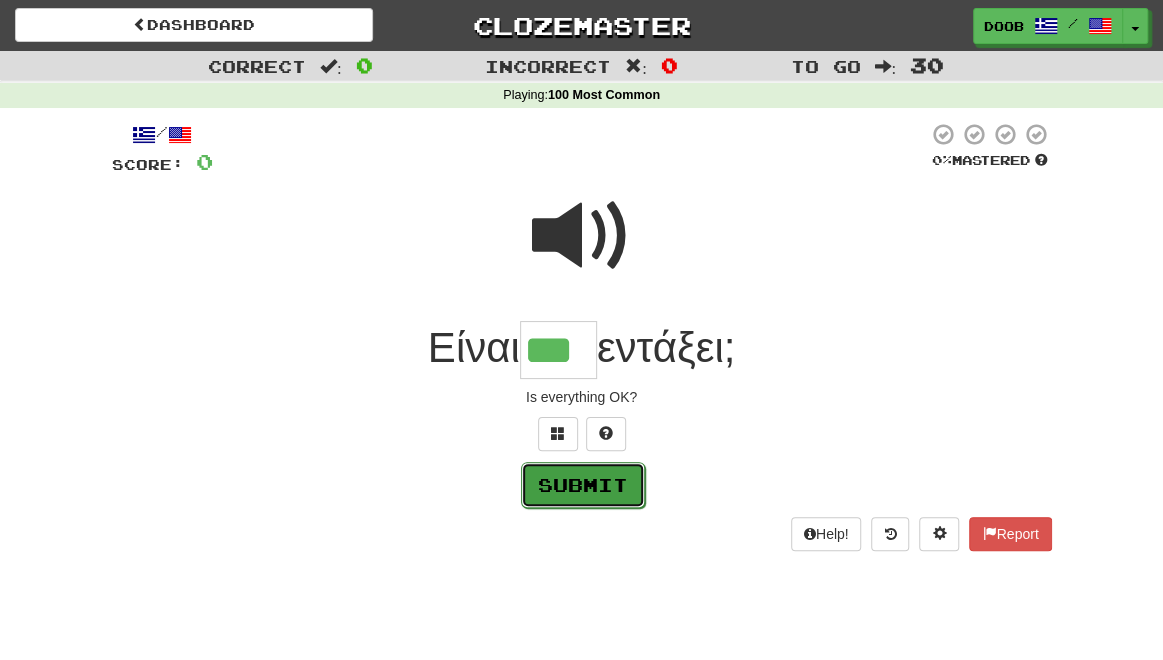 click on "Submit" at bounding box center (583, 485) 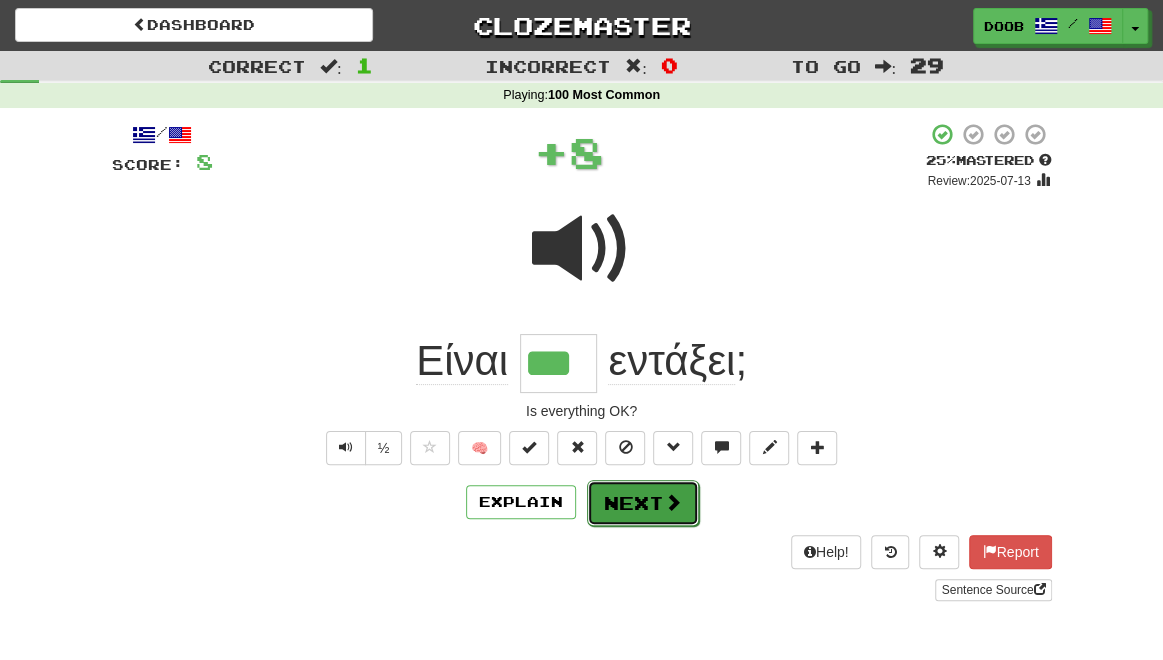 click on "Next" at bounding box center (643, 503) 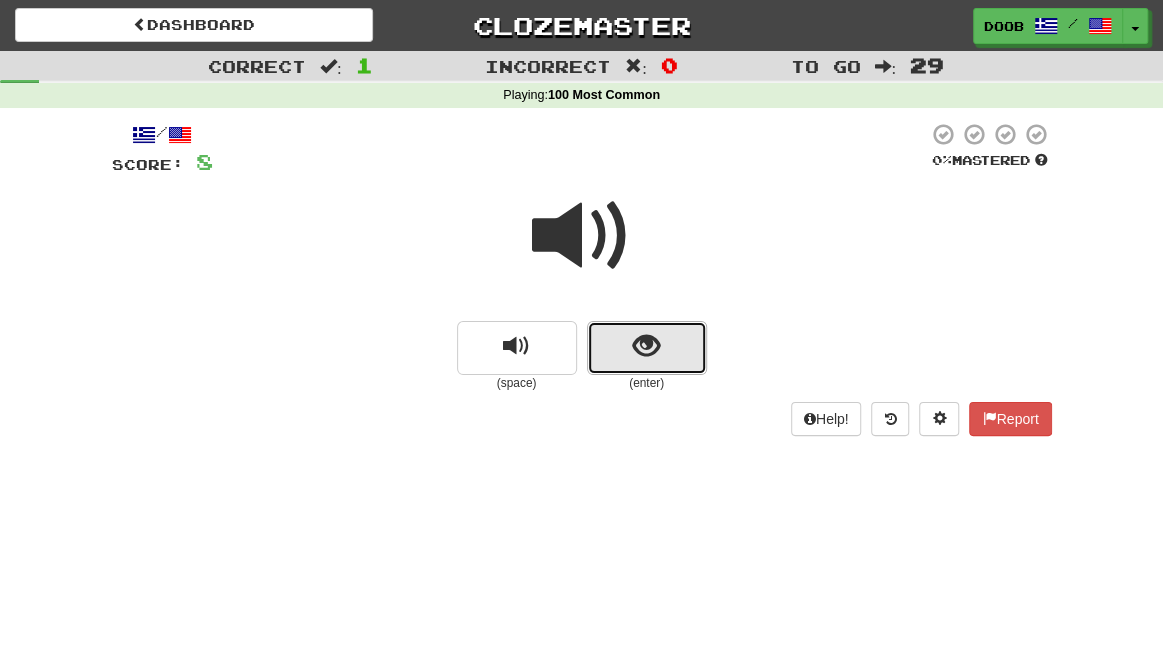 click at bounding box center (646, 346) 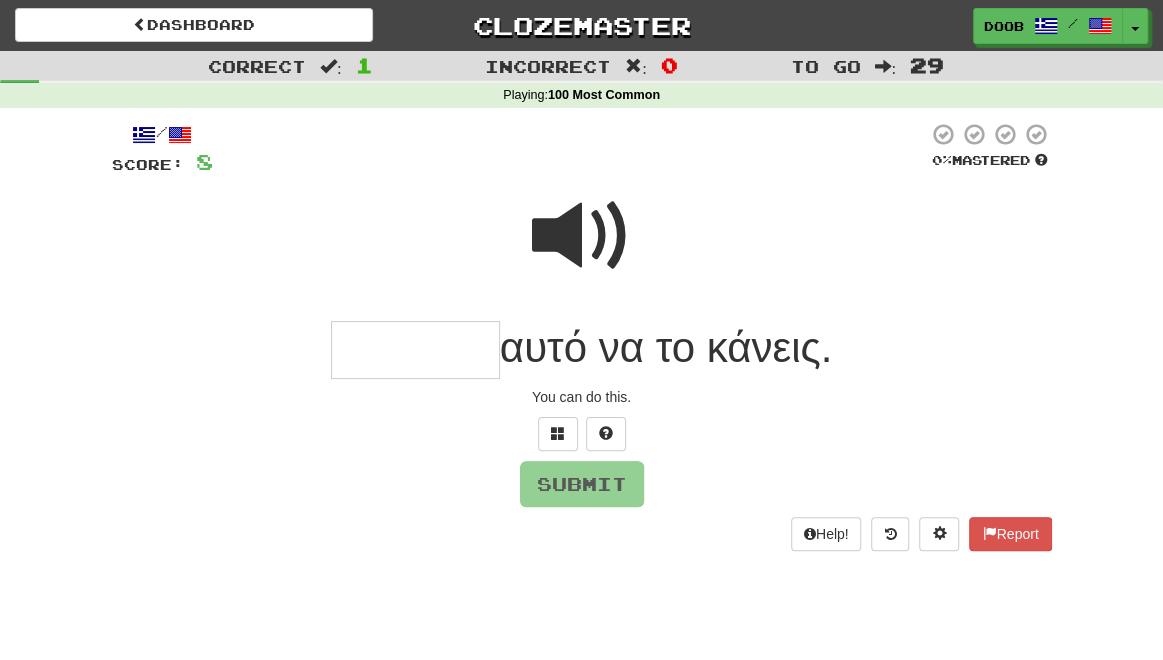 type on "*" 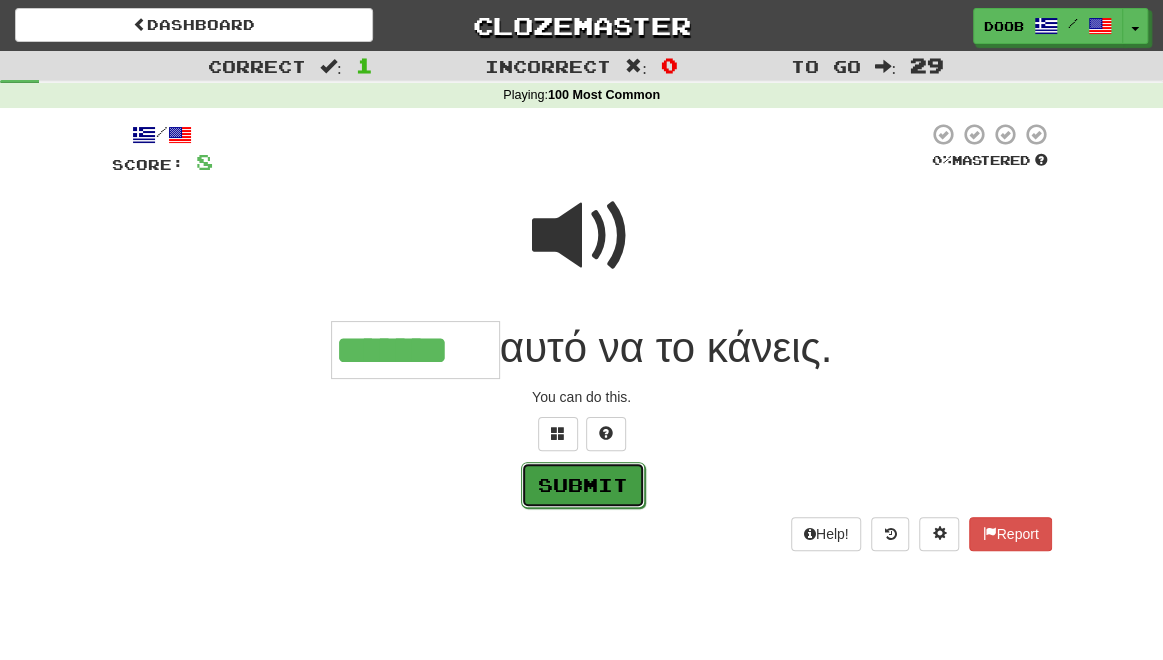 click on "Submit" at bounding box center [583, 485] 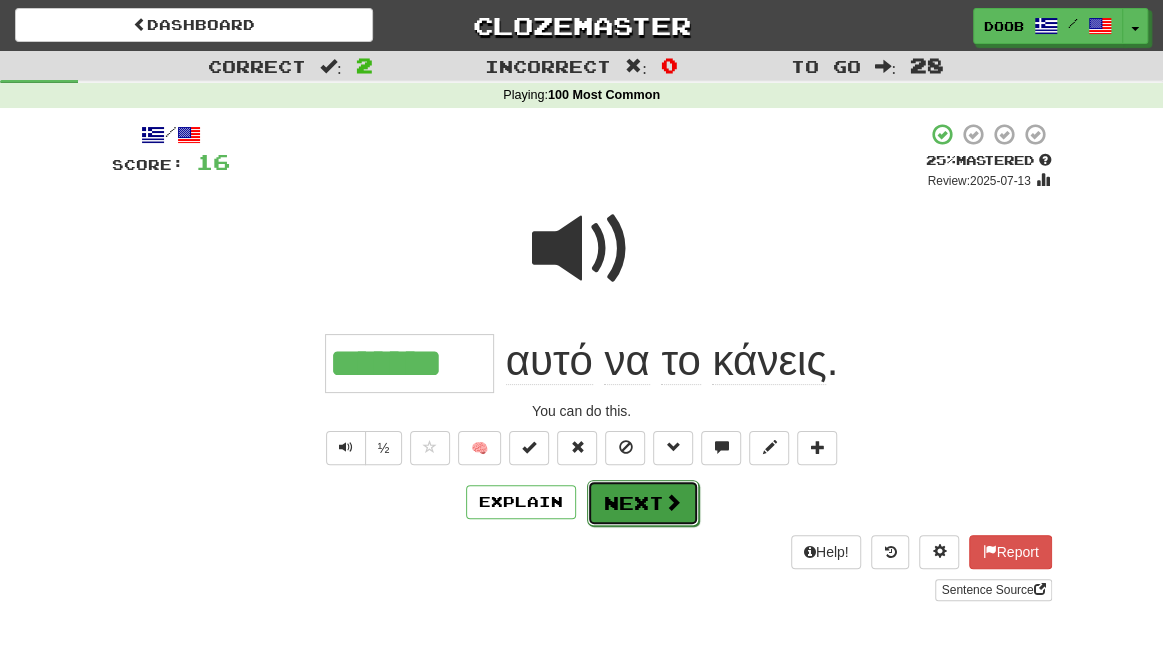 click on "Next" at bounding box center [643, 503] 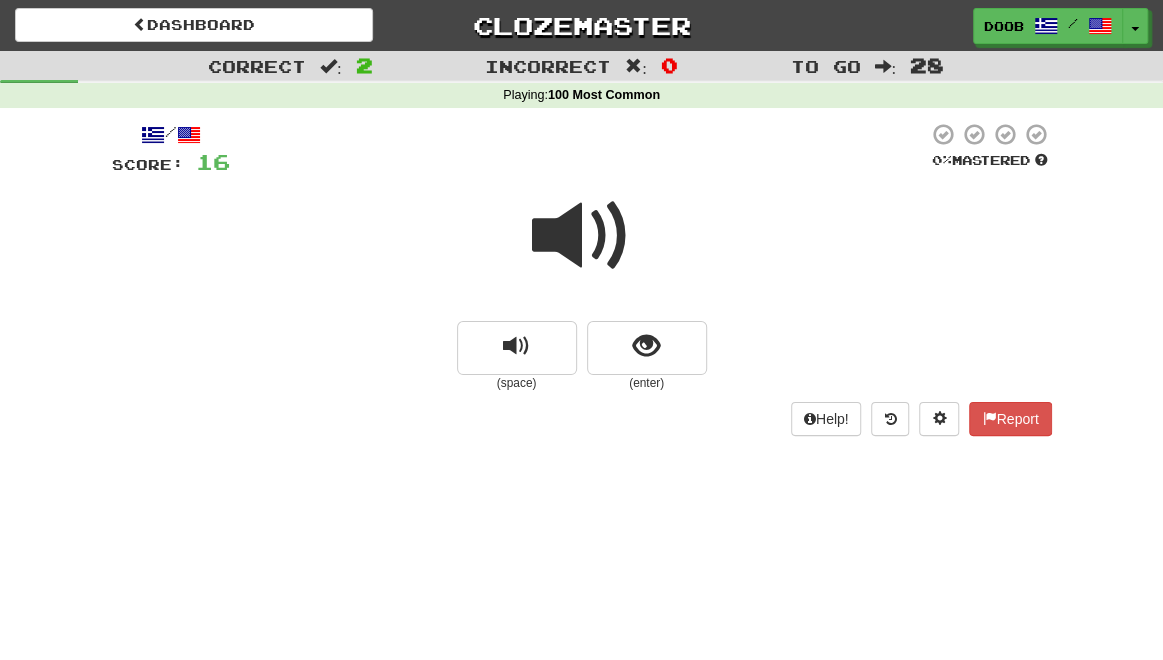 click at bounding box center (582, 236) 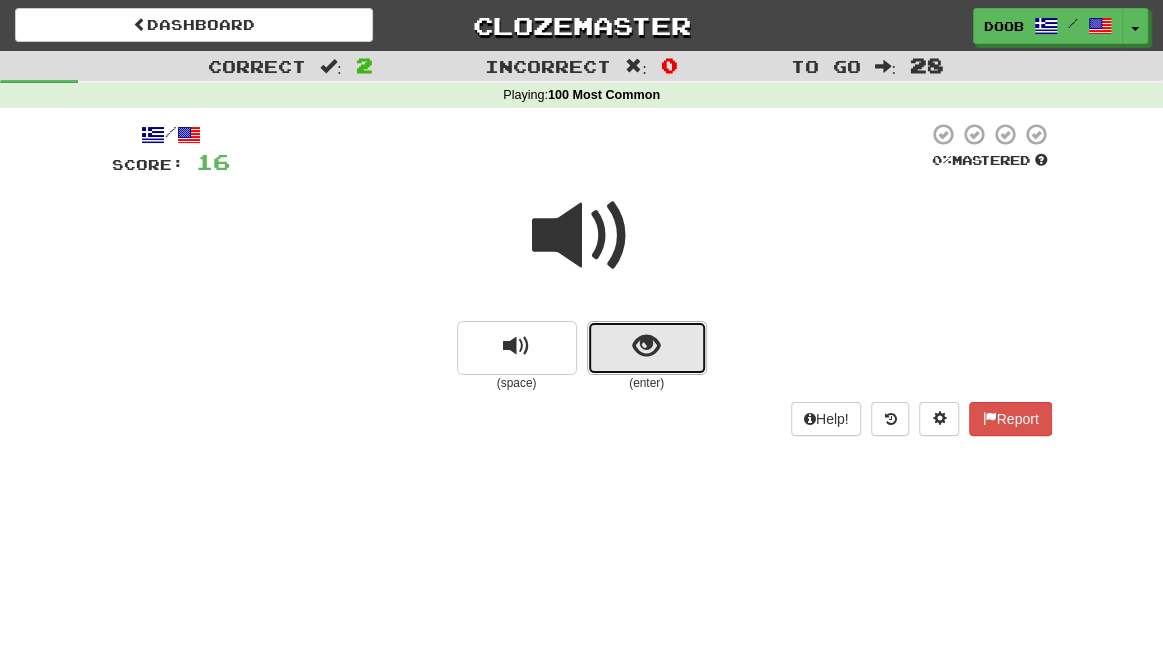 click at bounding box center [646, 346] 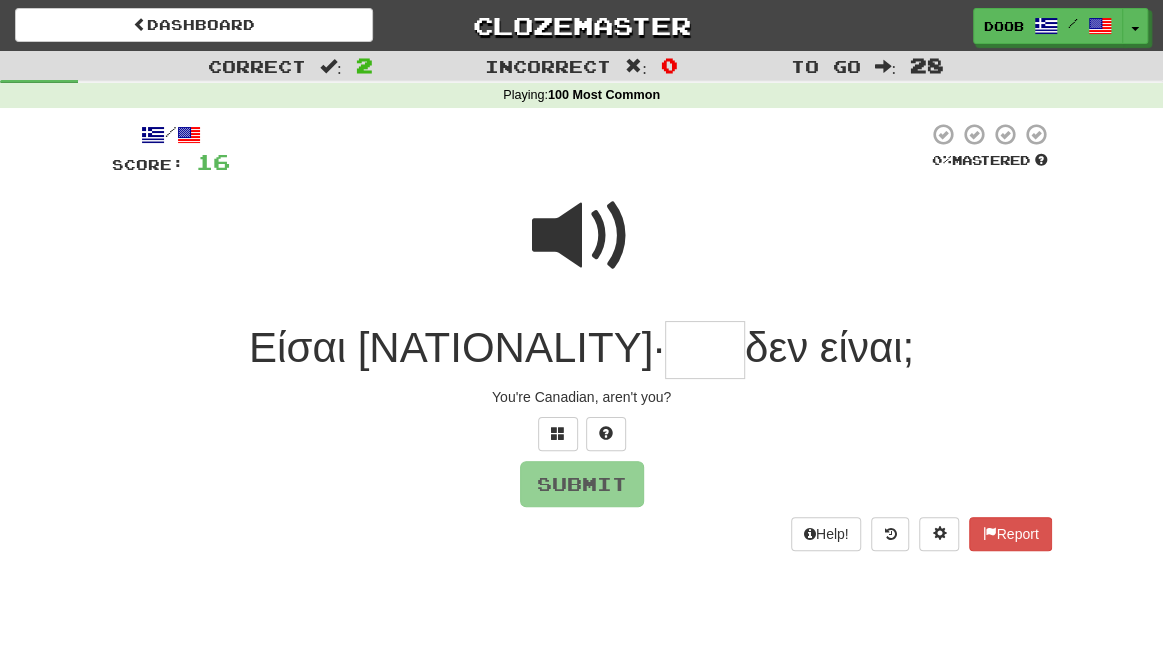 type on "*" 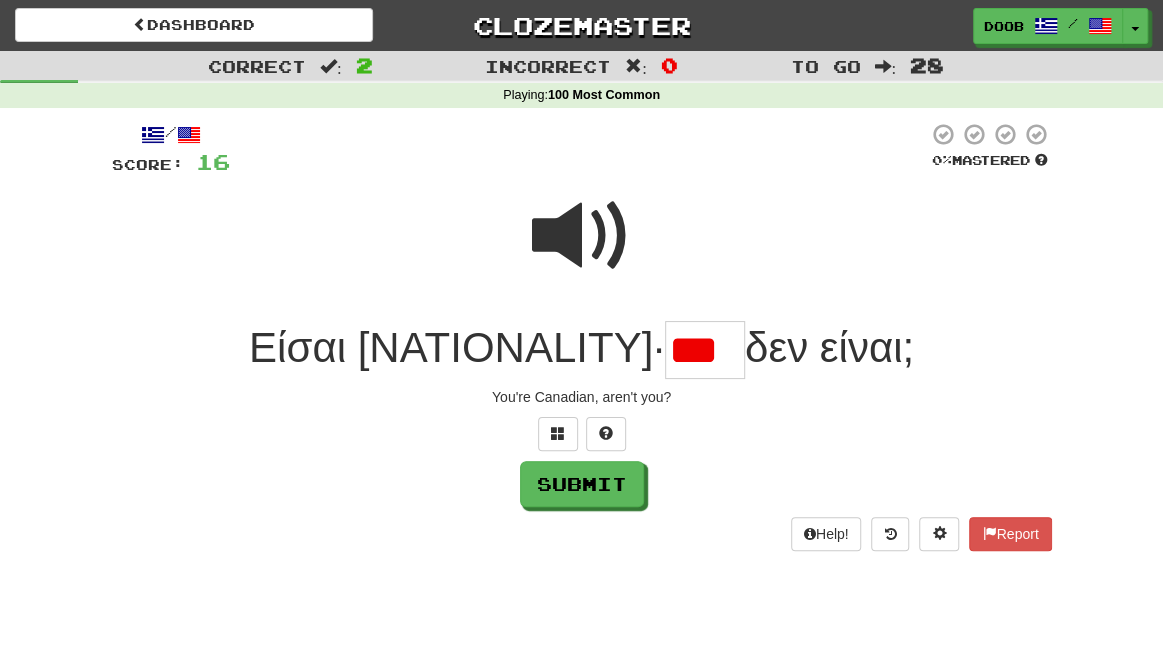 scroll, scrollTop: 0, scrollLeft: 0, axis: both 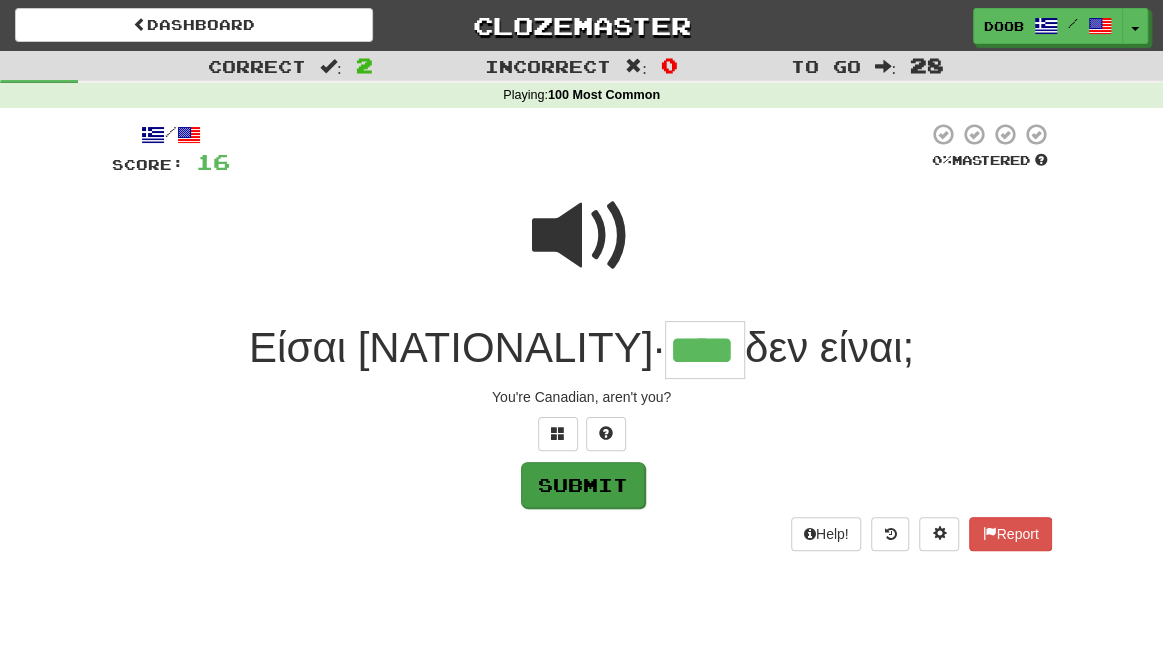 type on "****" 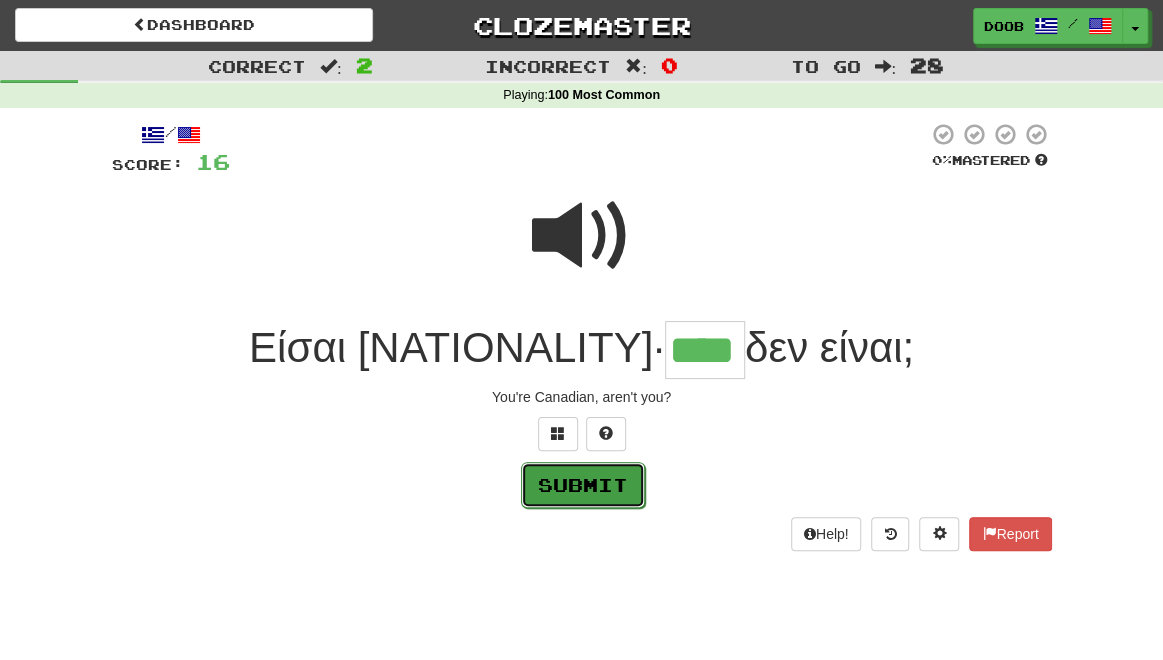 click on "Submit" at bounding box center (583, 485) 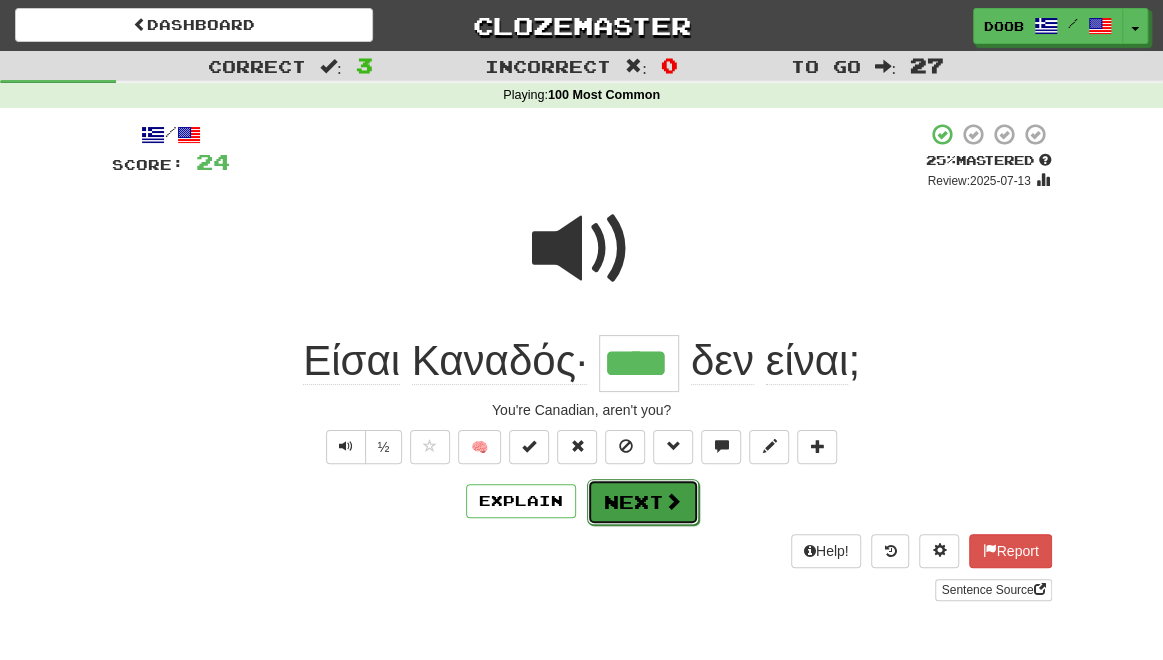click on "Next" at bounding box center (643, 502) 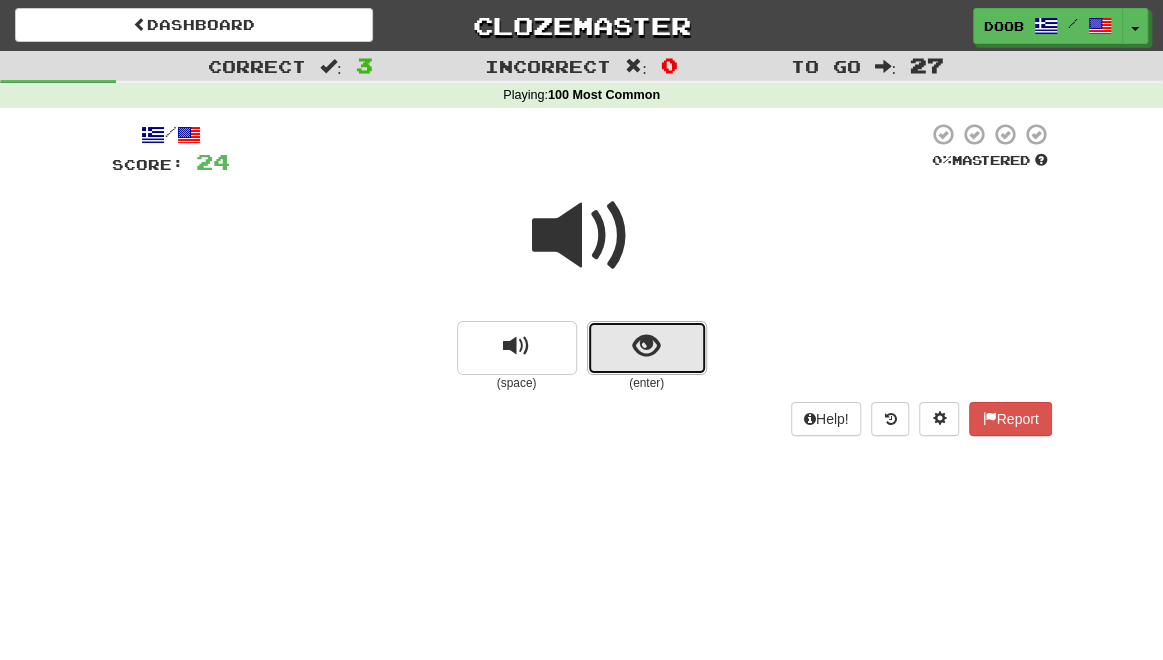 click at bounding box center (646, 346) 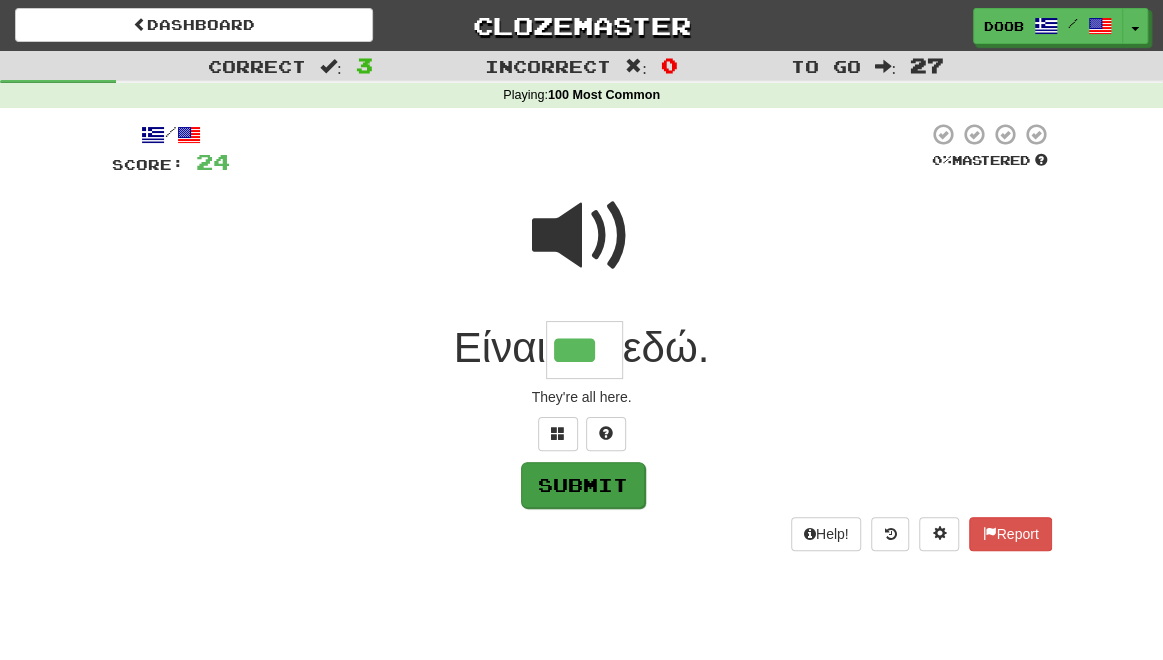 type on "***" 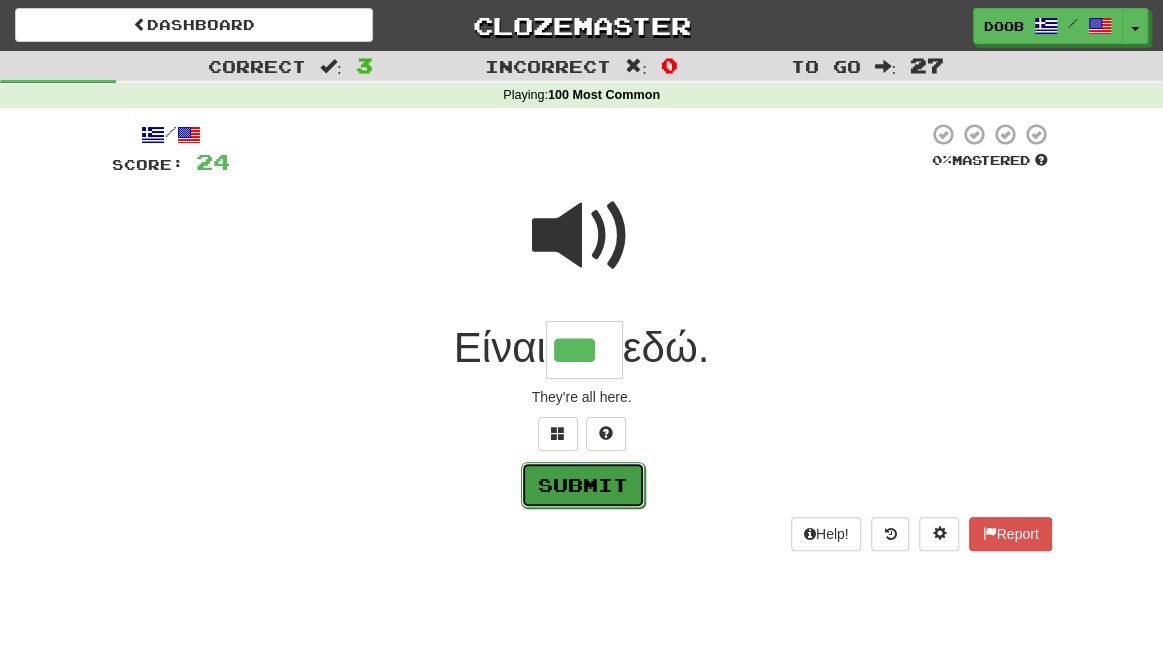 click on "Submit" at bounding box center [583, 485] 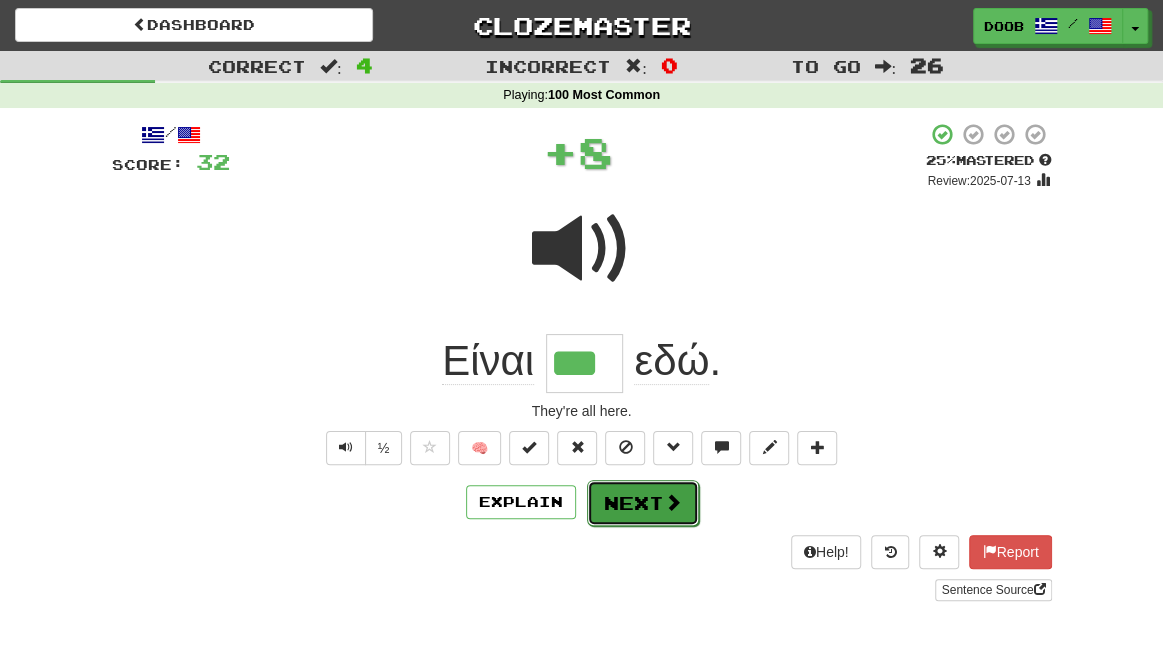 click on "Next" at bounding box center (643, 503) 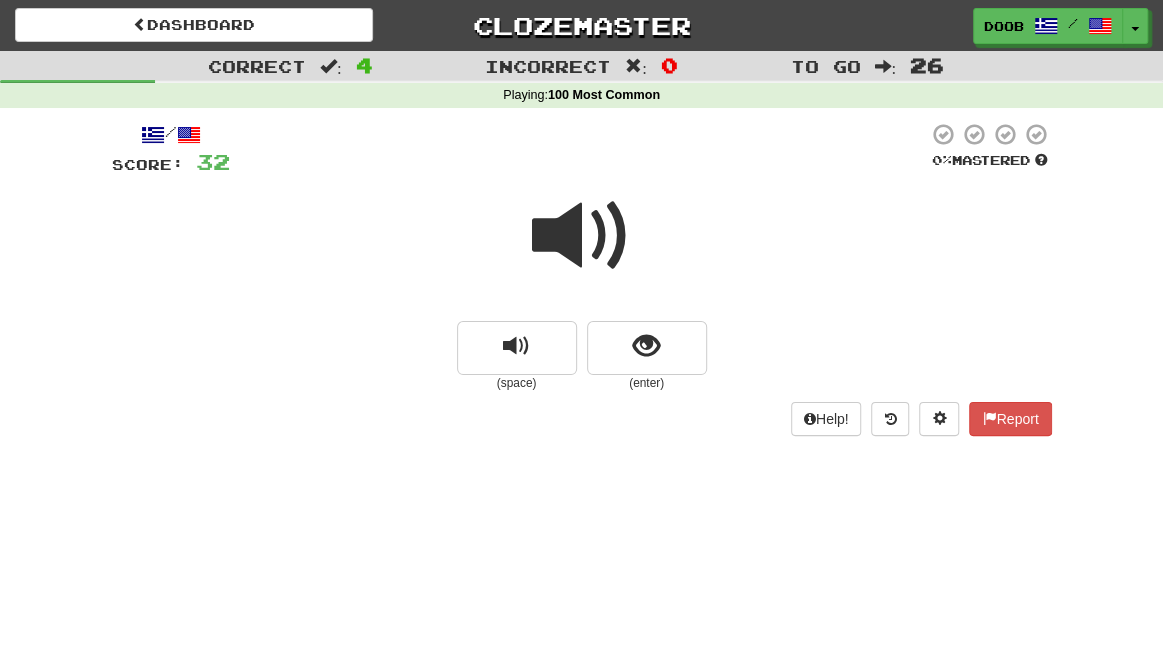 click at bounding box center [582, 236] 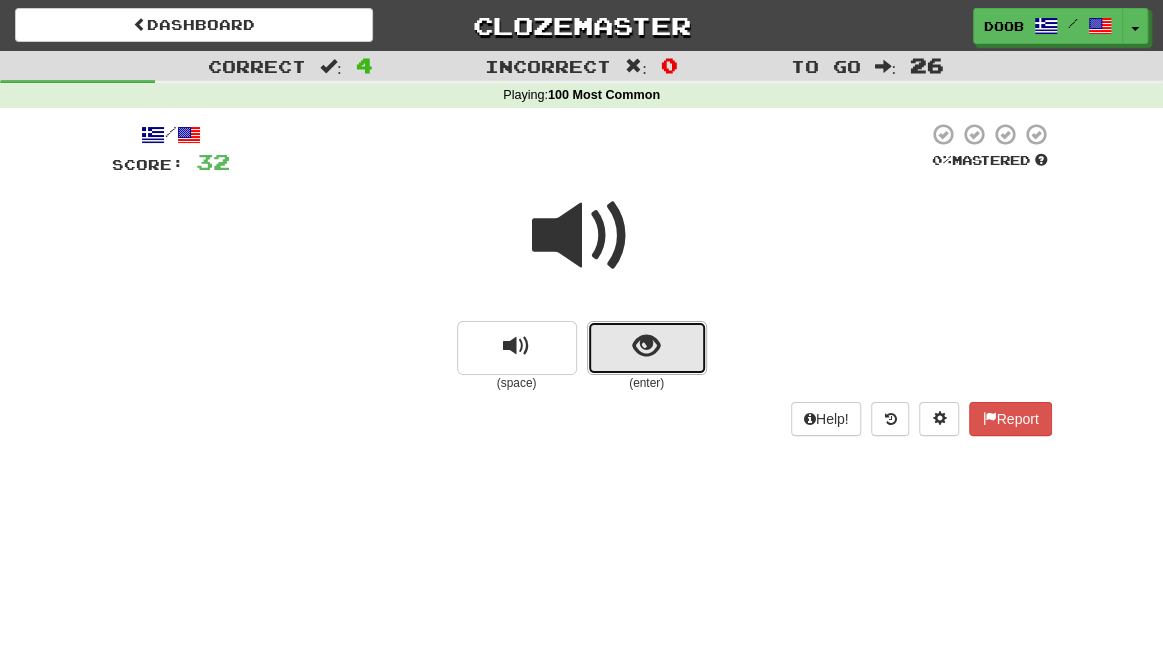 click at bounding box center [646, 346] 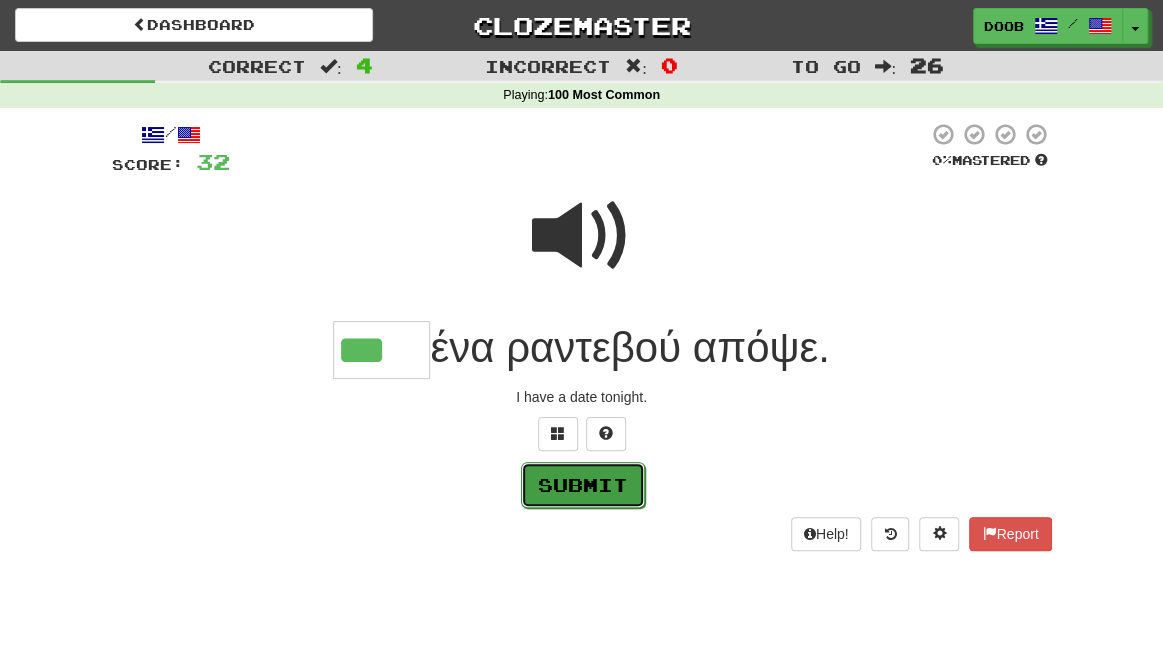 click on "Submit" at bounding box center (583, 485) 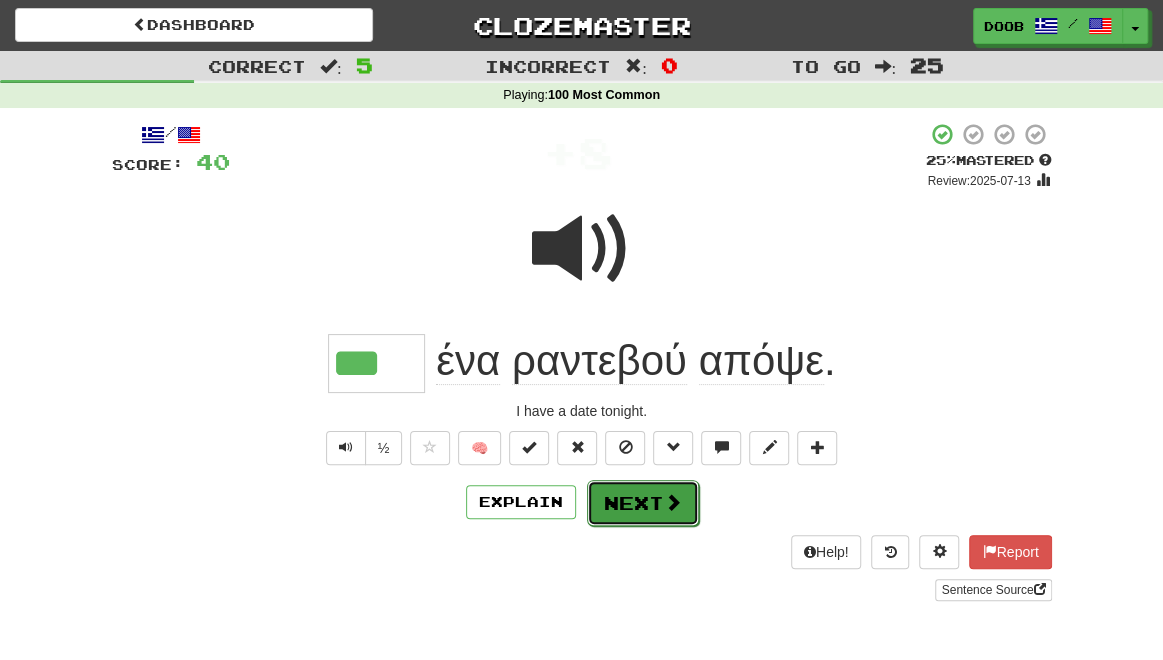 click on "Next" at bounding box center (643, 503) 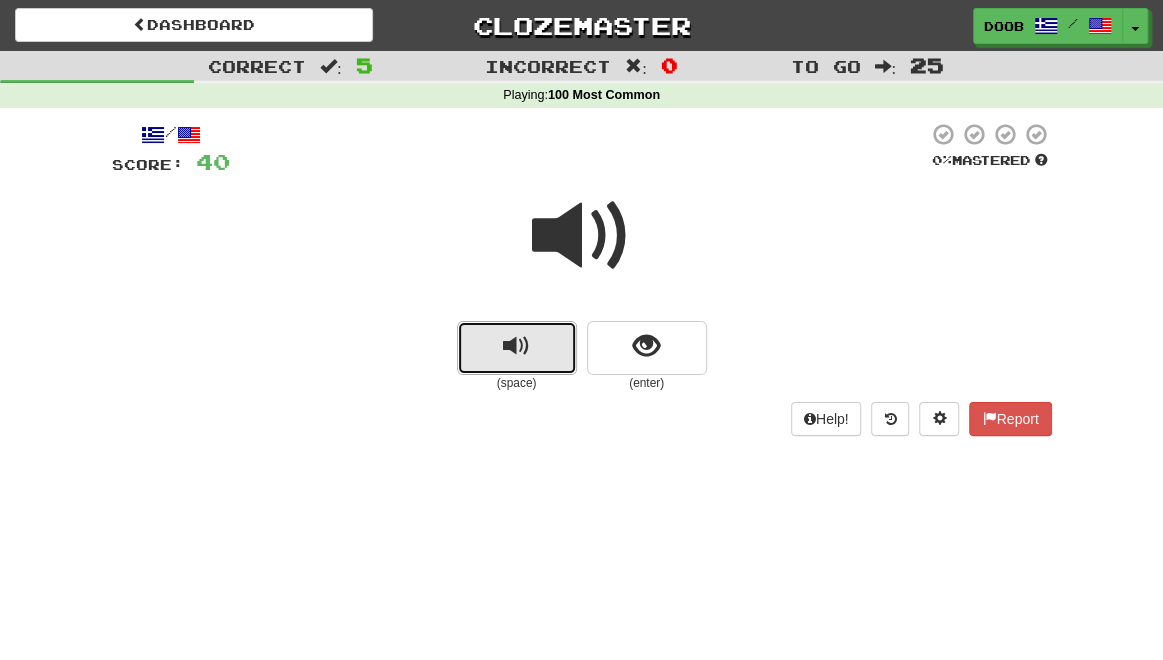 click at bounding box center (517, 348) 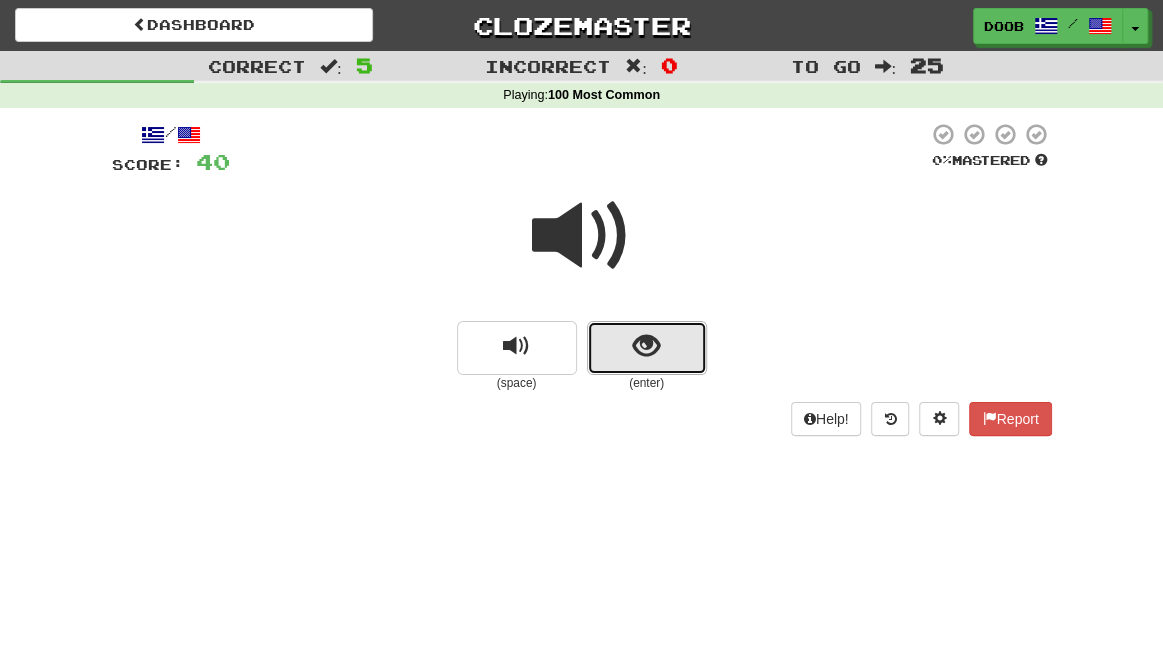 click at bounding box center (646, 346) 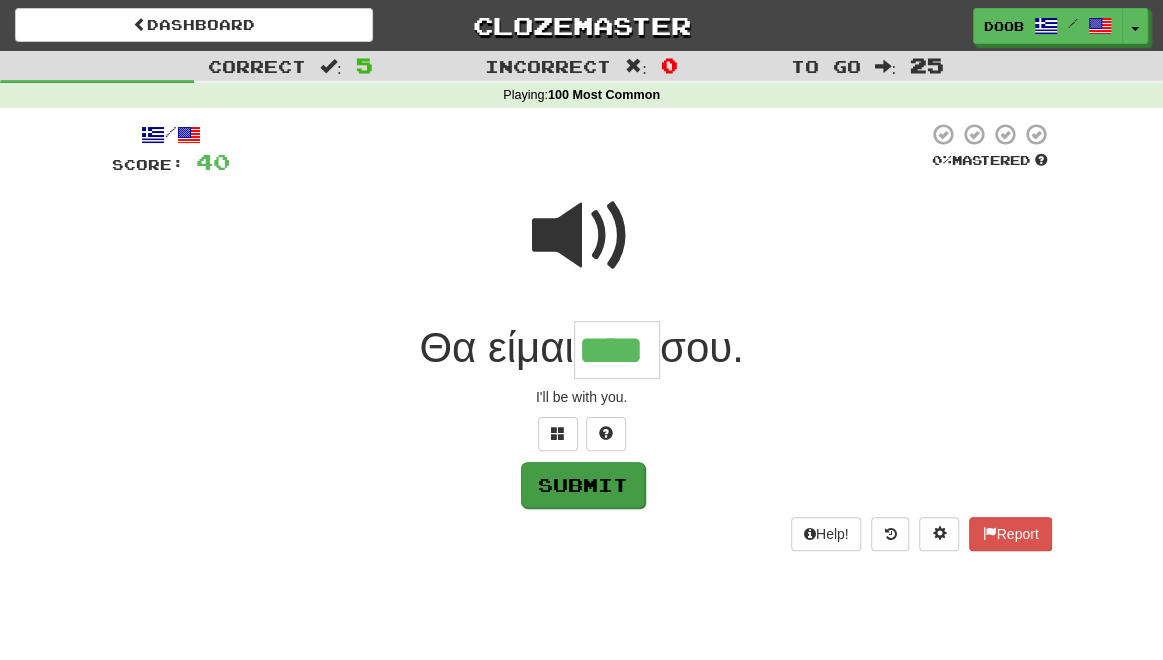 type on "****" 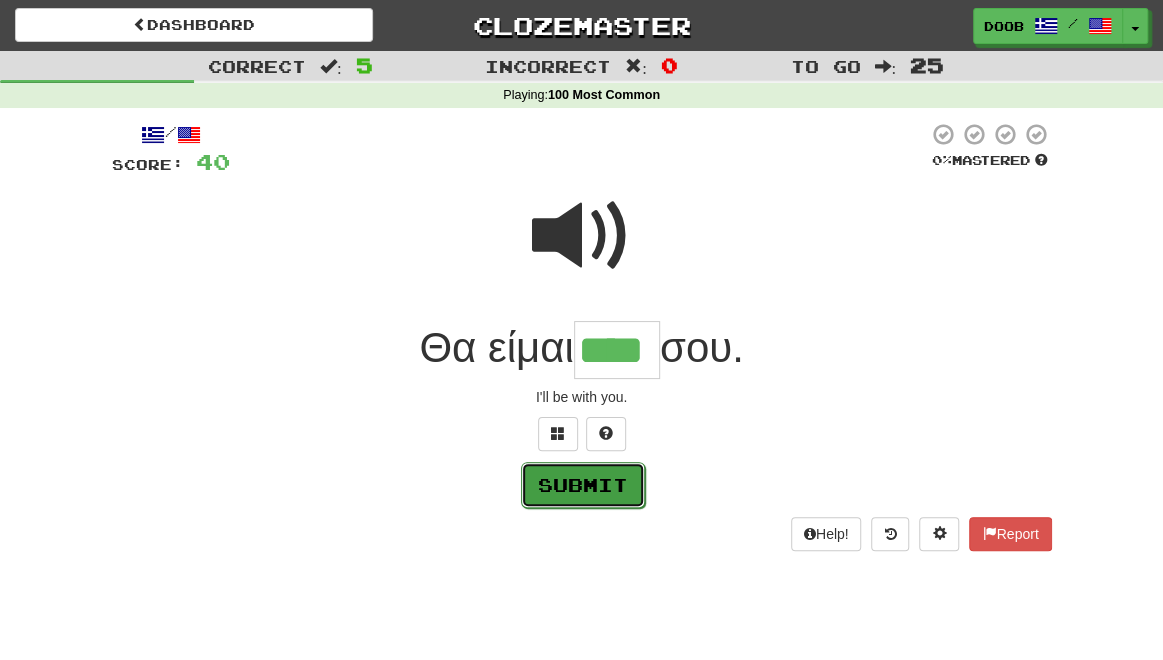 click on "Submit" at bounding box center (583, 485) 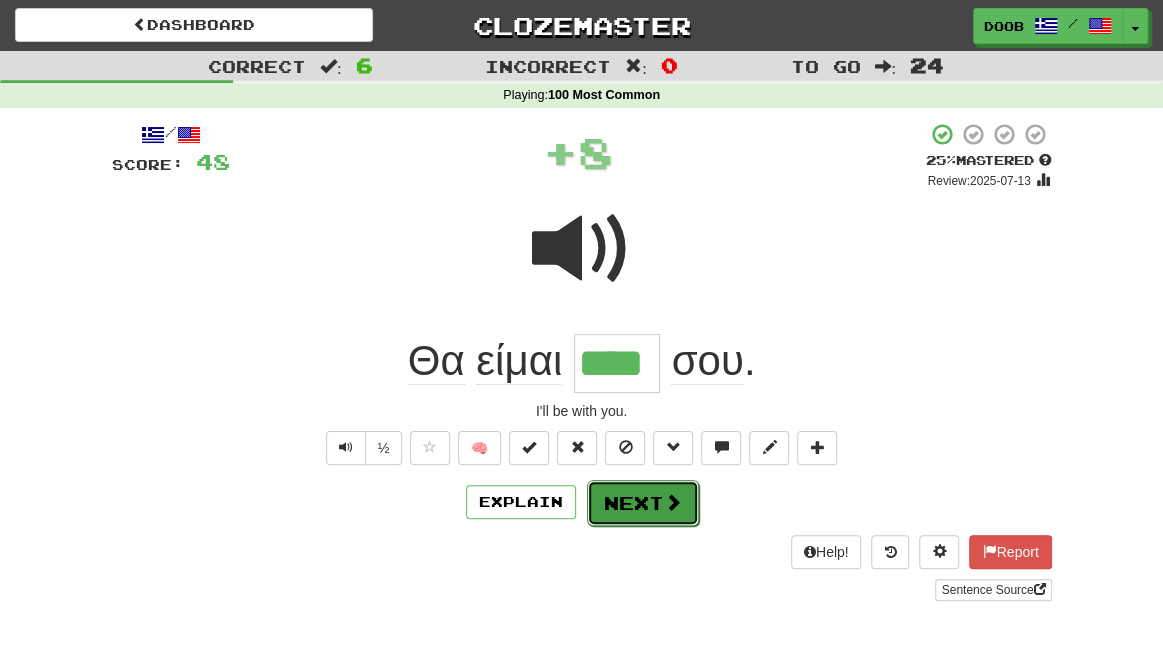 click on "Next" at bounding box center [643, 503] 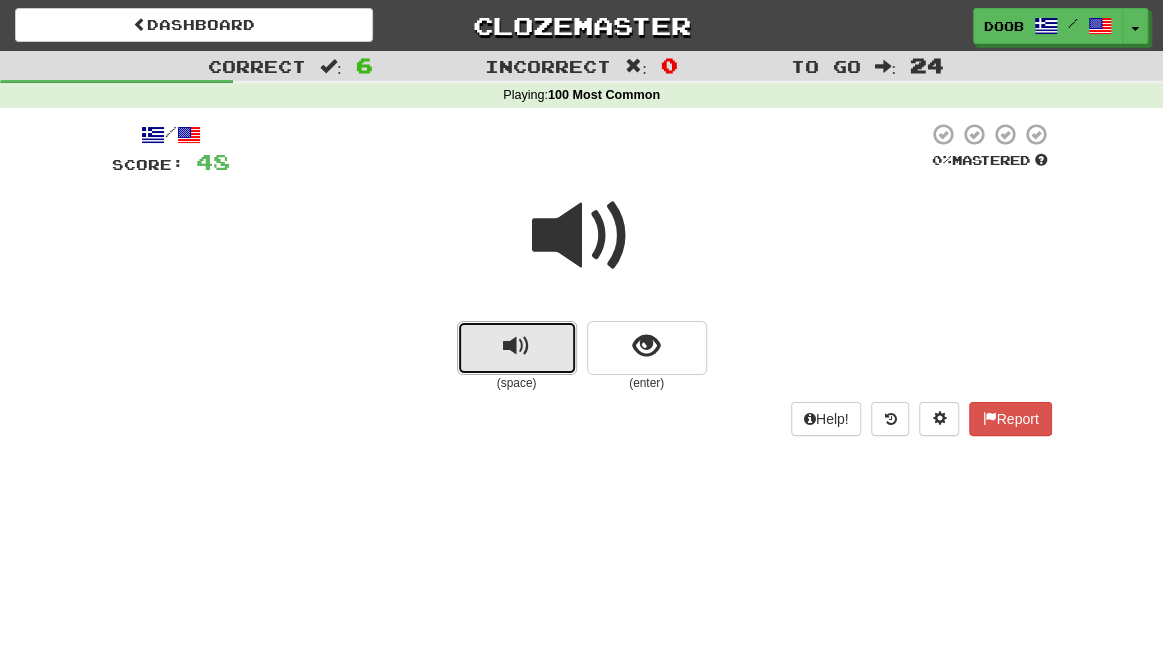 click at bounding box center (516, 346) 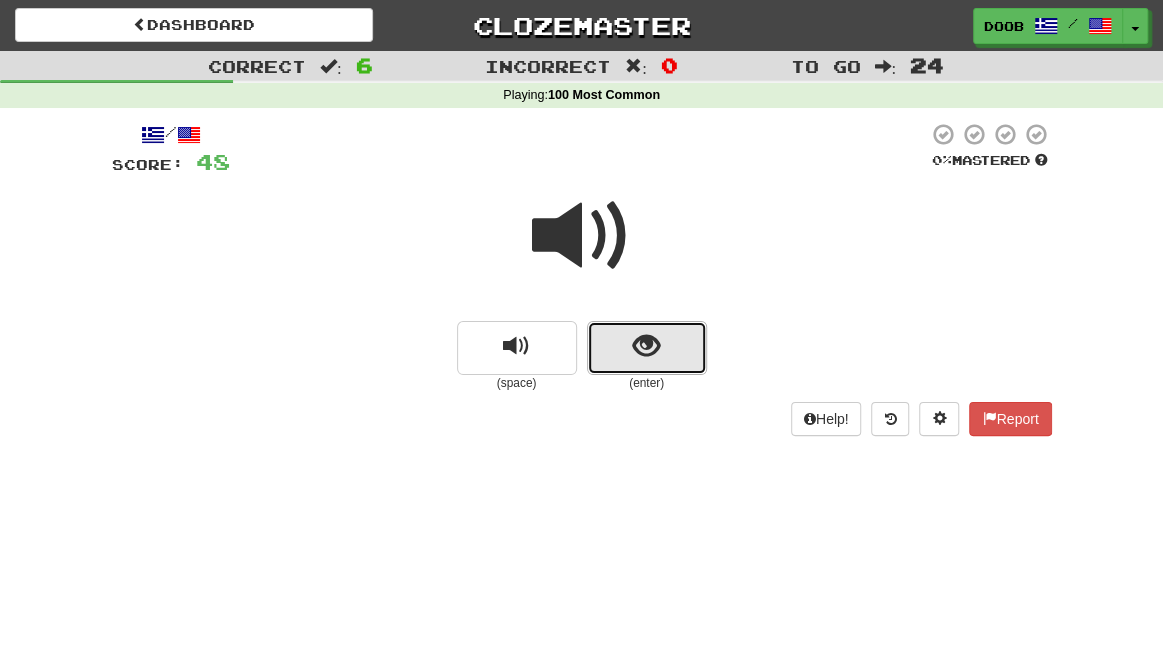 click at bounding box center (646, 346) 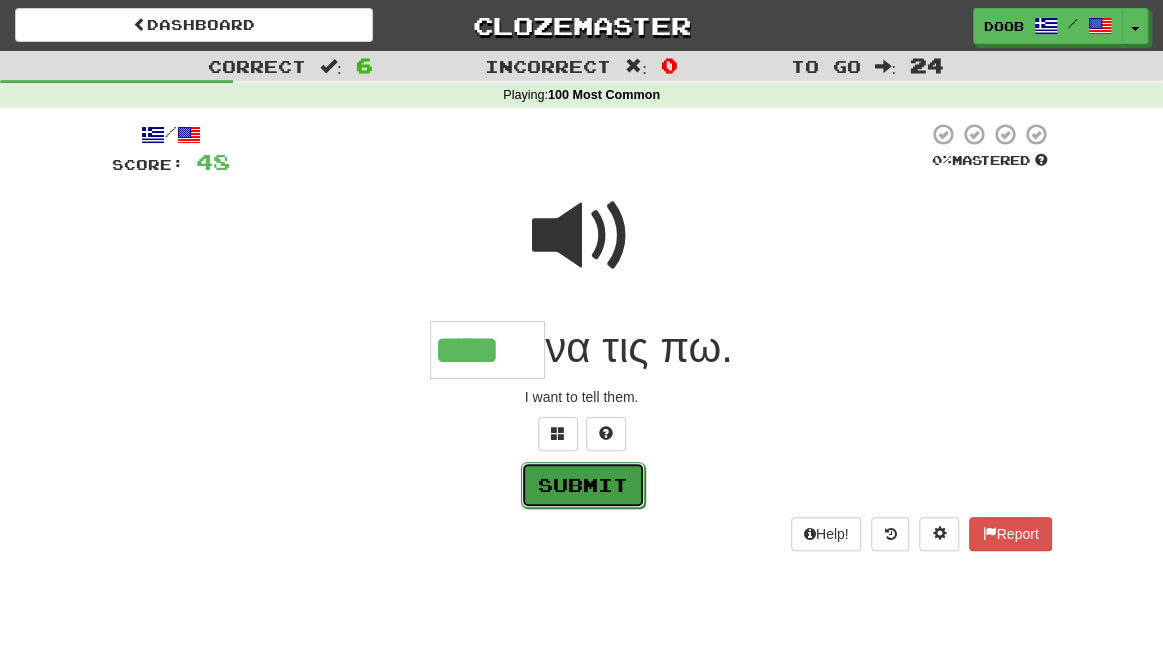 click on "Submit" at bounding box center [583, 485] 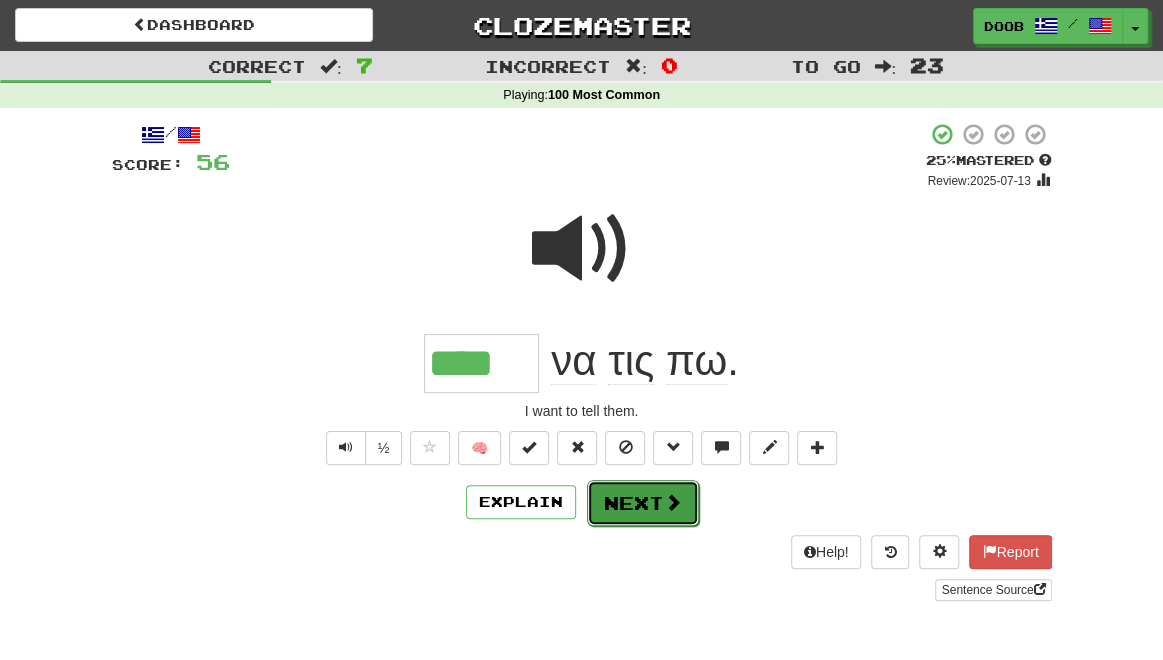 click on "Next" at bounding box center [643, 503] 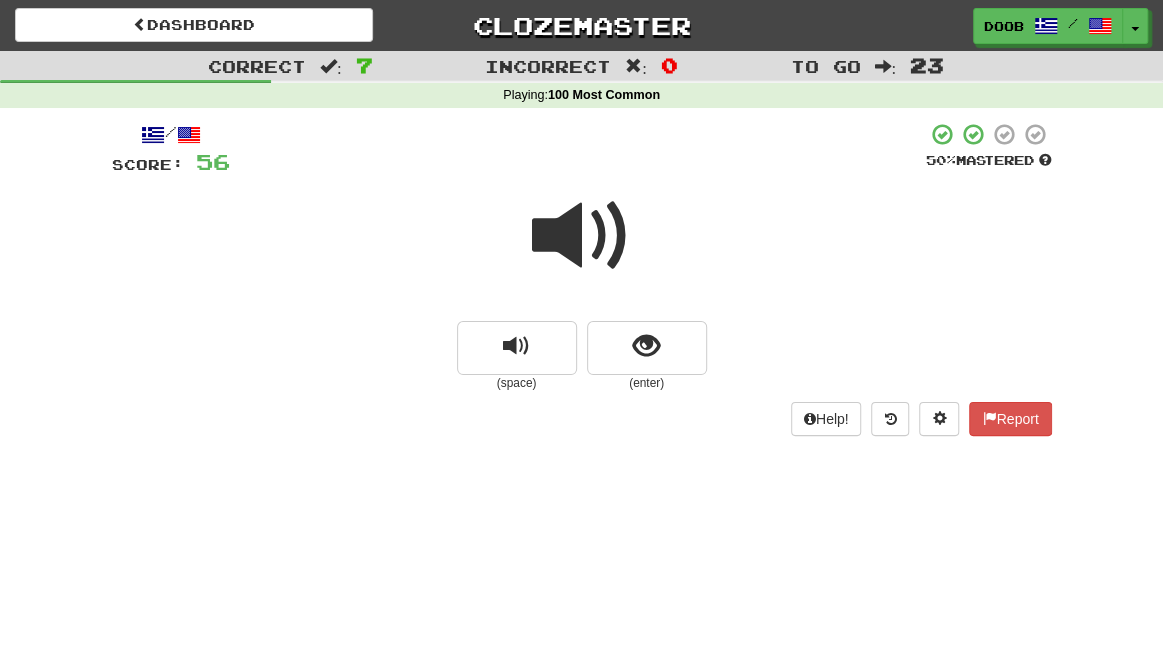 click at bounding box center (582, 236) 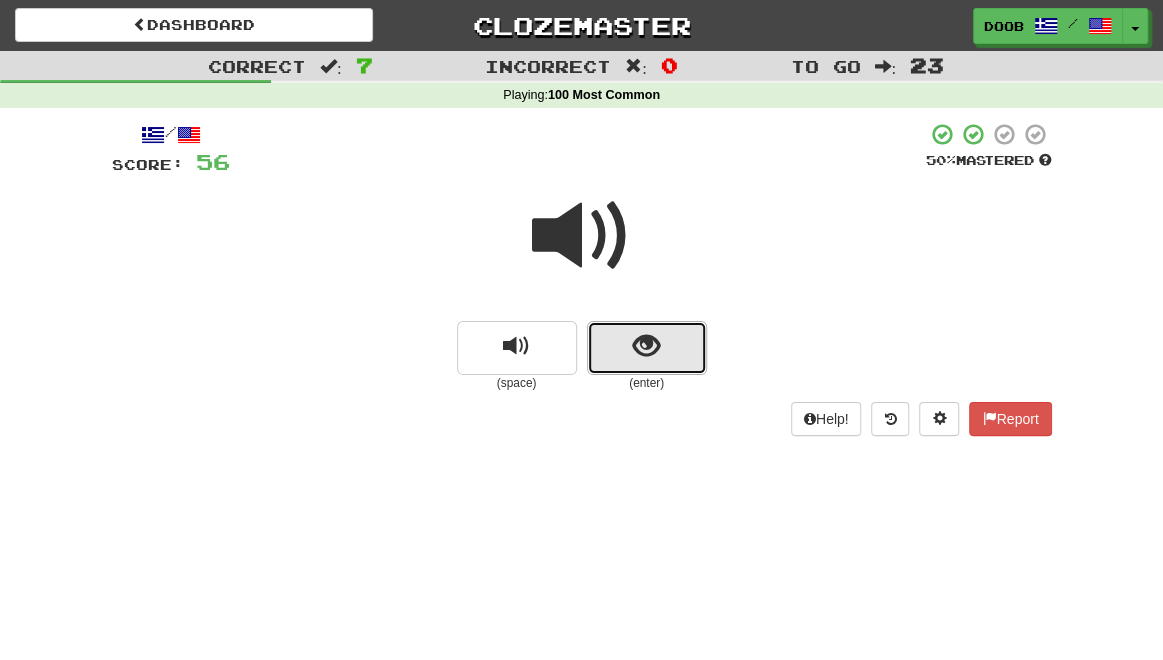 click at bounding box center (646, 346) 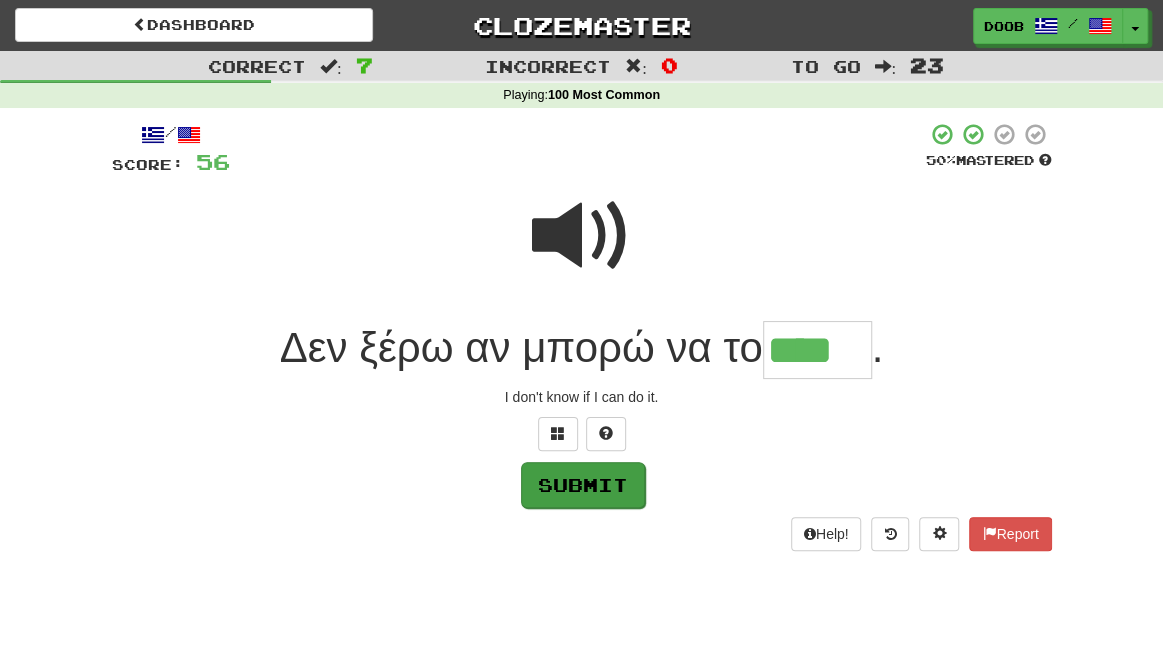 type on "****" 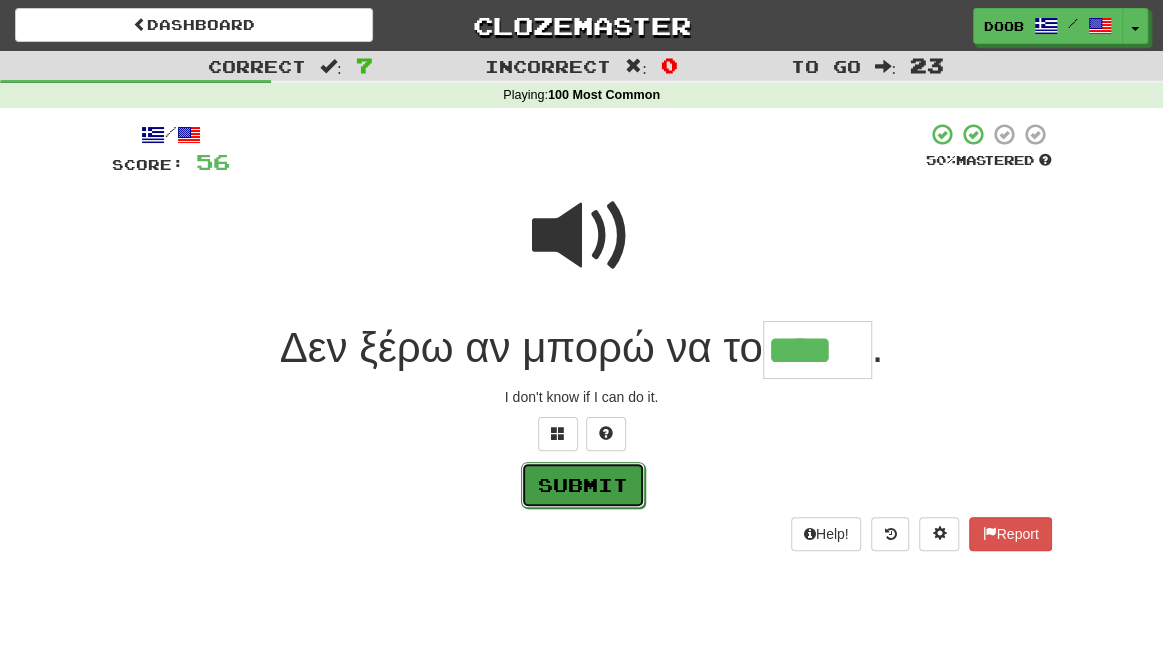 click on "Submit" at bounding box center [583, 485] 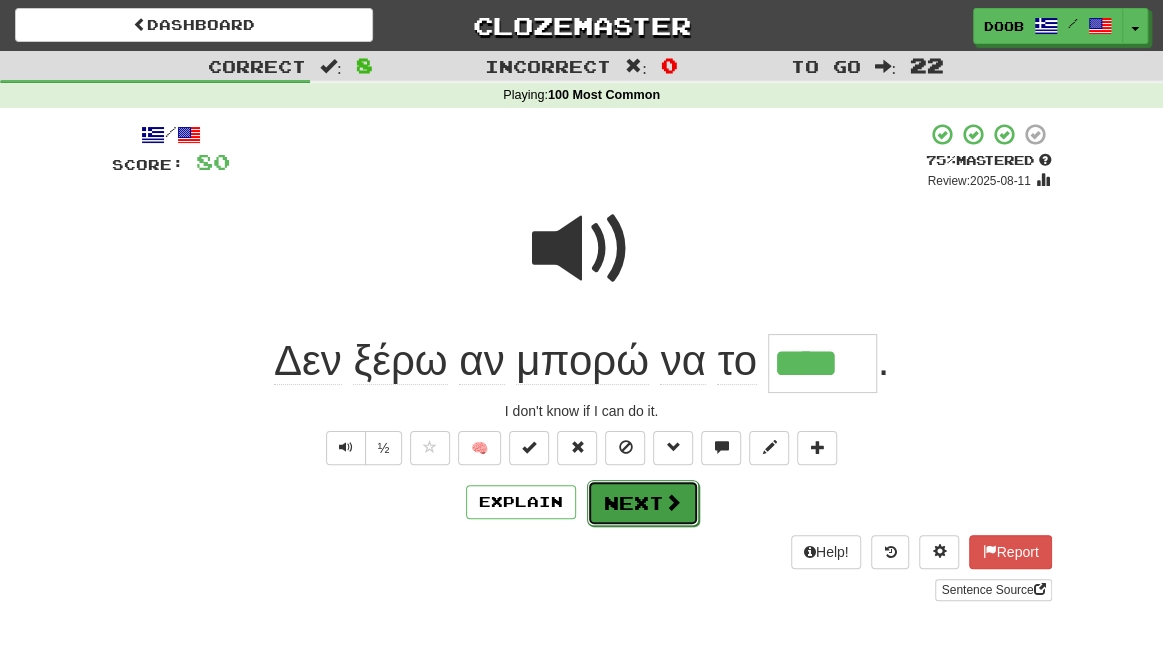 click on "Next" at bounding box center [643, 503] 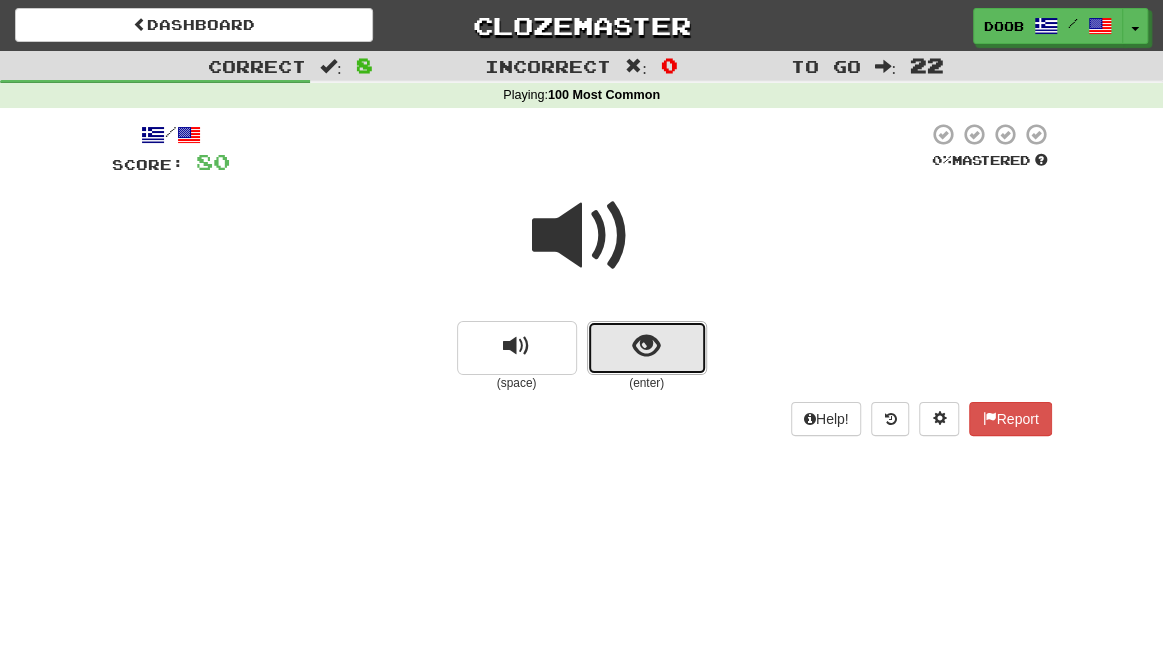 click at bounding box center [646, 346] 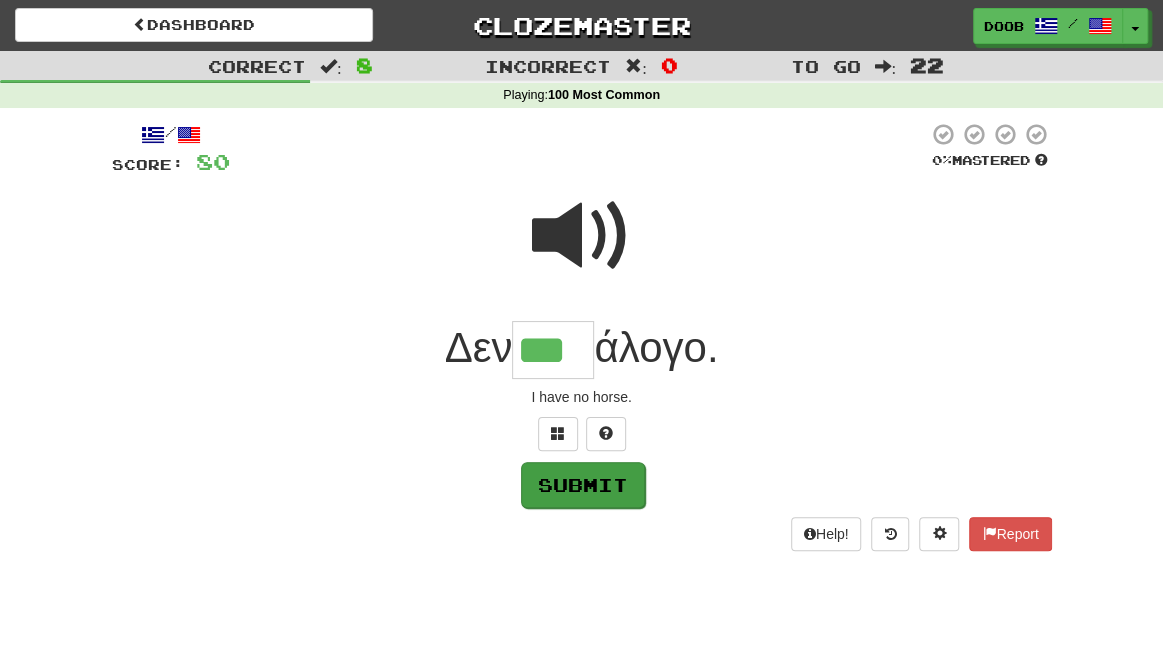 type on "***" 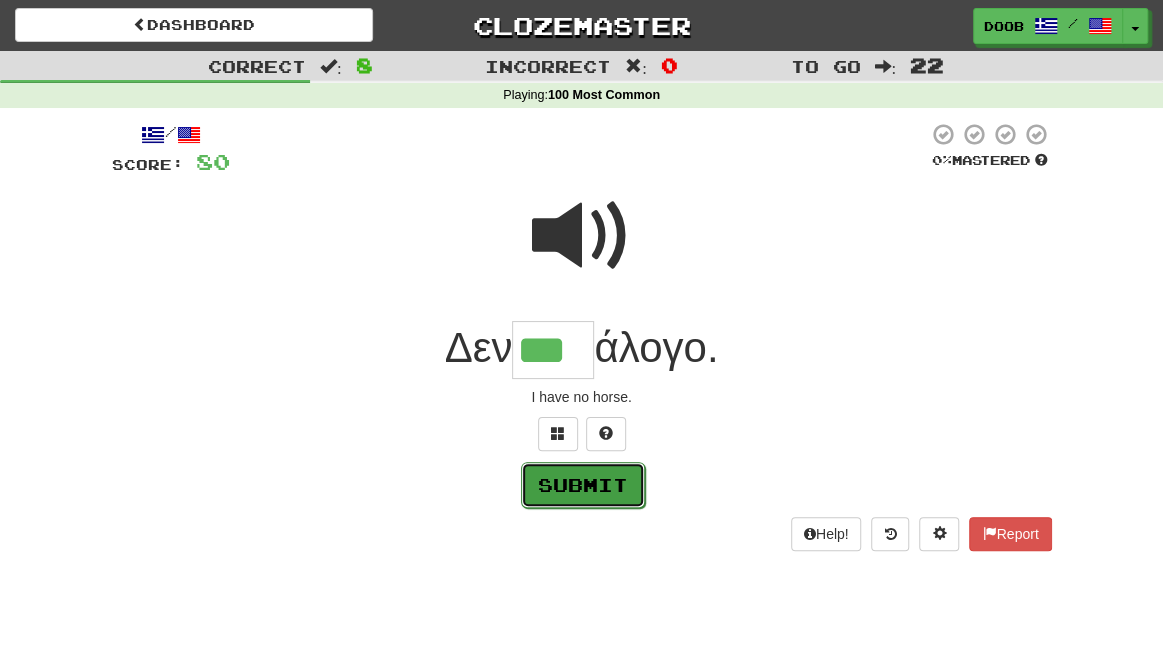 click on "Submit" at bounding box center (583, 485) 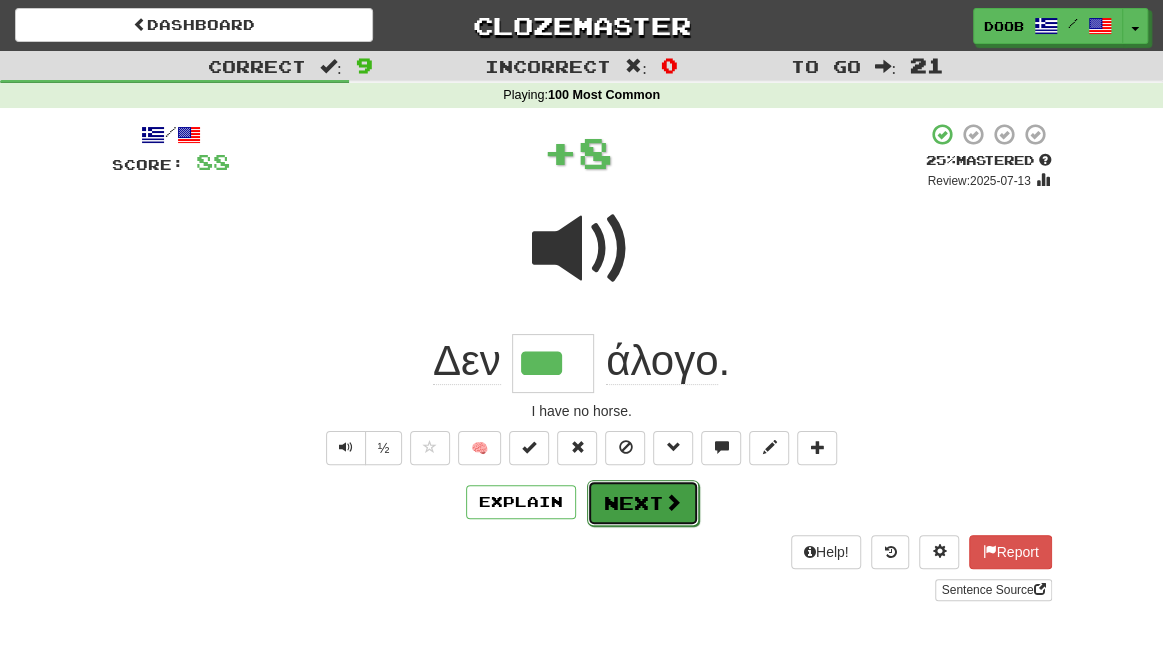 click on "Next" at bounding box center (643, 503) 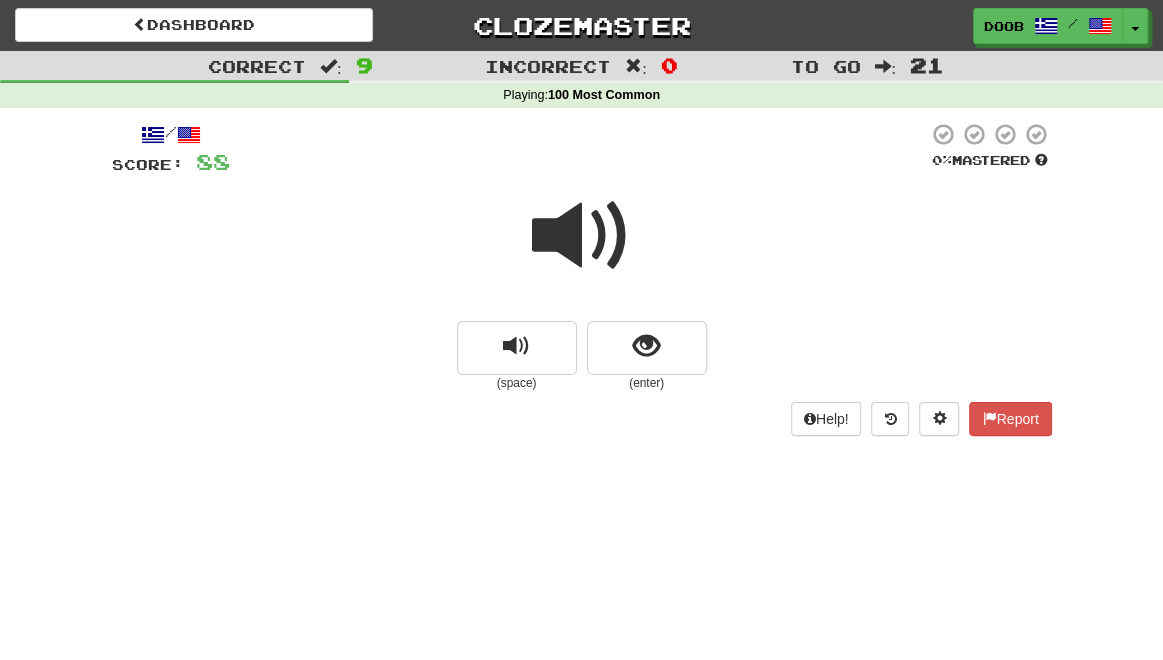 click at bounding box center [582, 236] 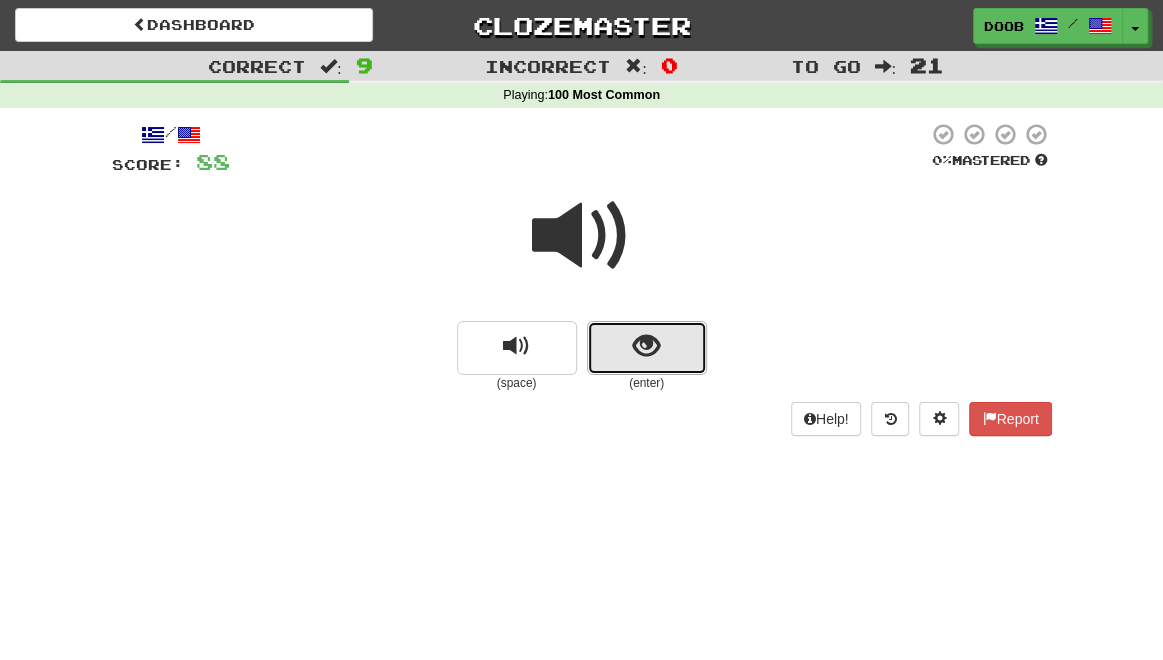 click at bounding box center [646, 346] 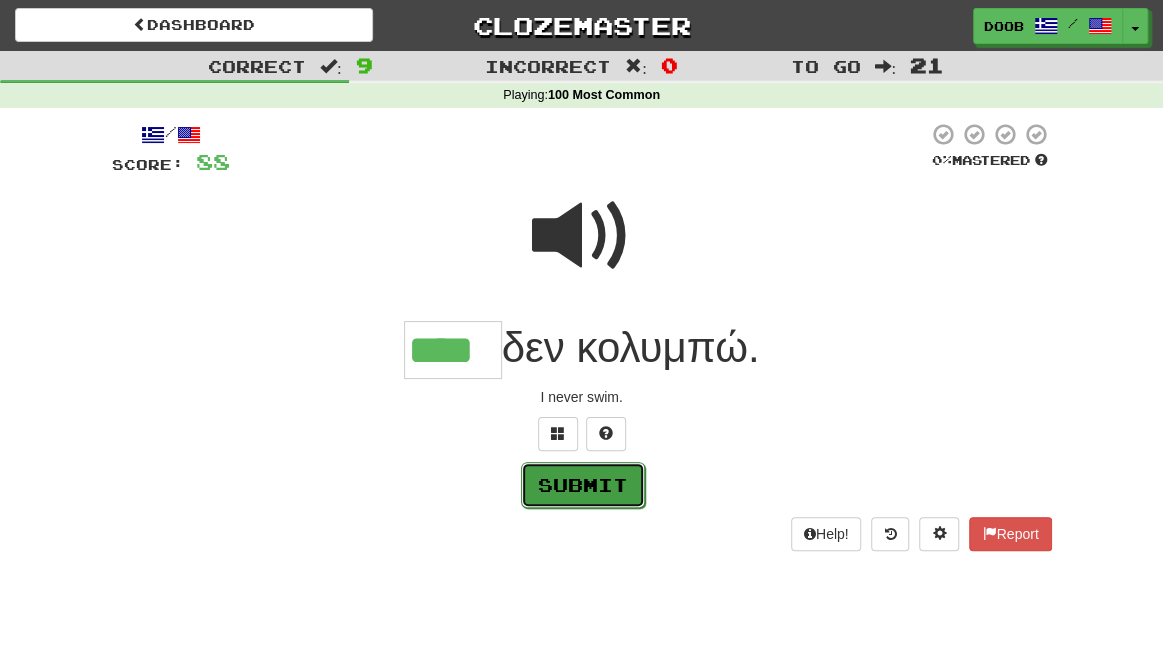 click on "Submit" at bounding box center [583, 485] 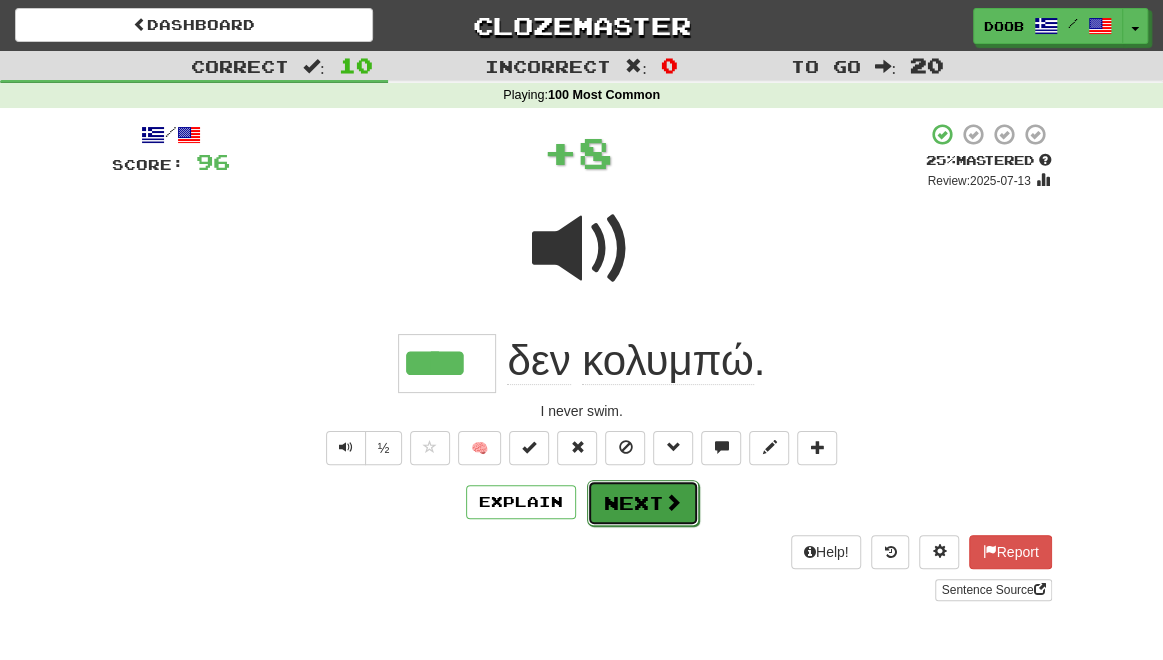 click on "Next" at bounding box center (643, 503) 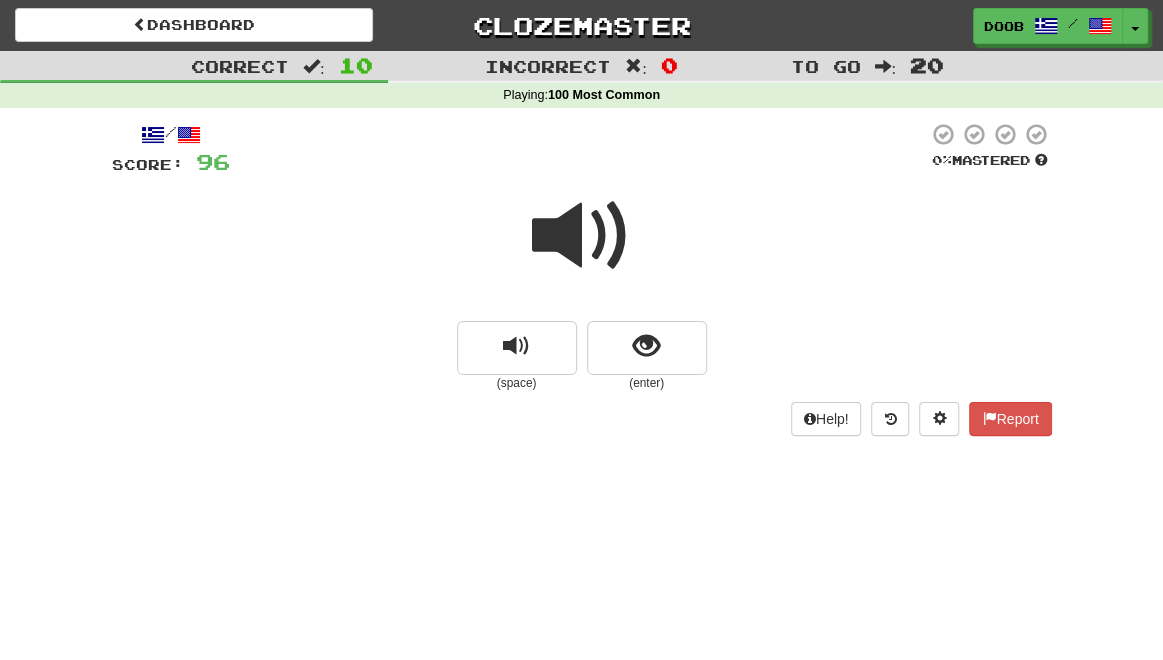 click at bounding box center [582, 236] 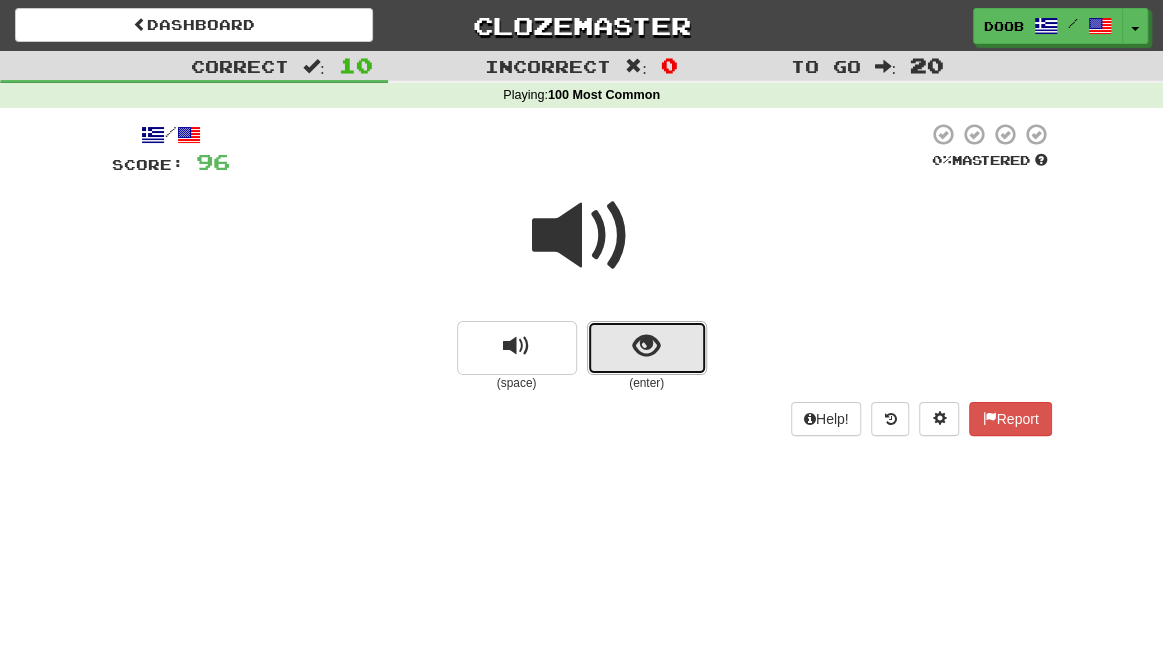click at bounding box center [646, 346] 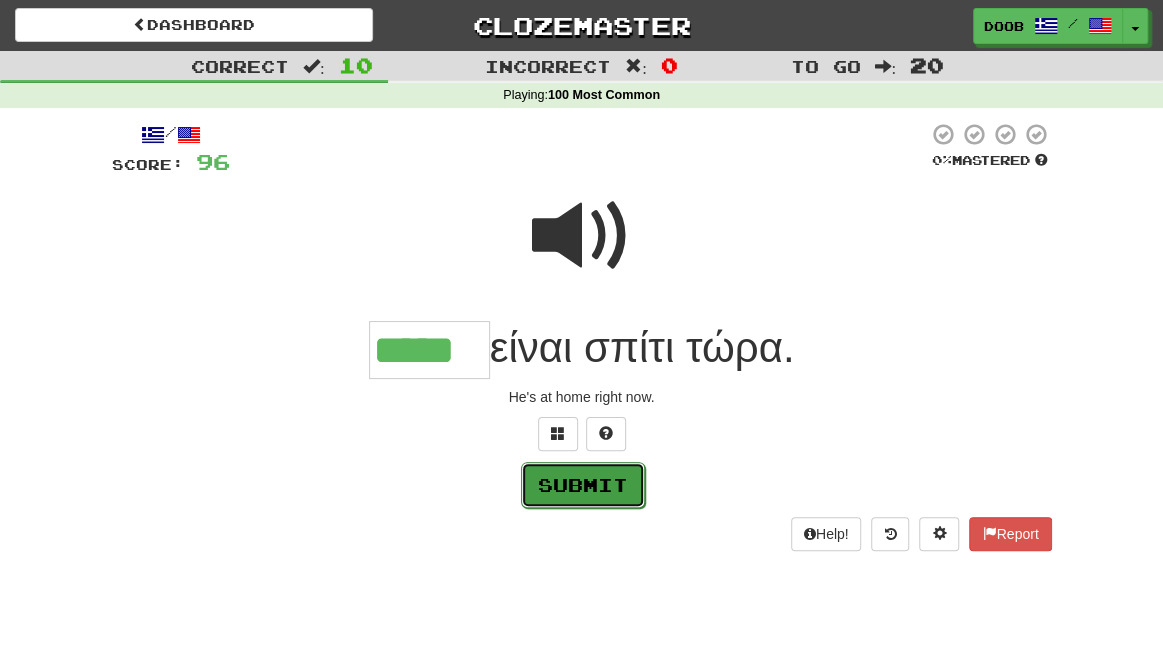 click on "Submit" at bounding box center [583, 485] 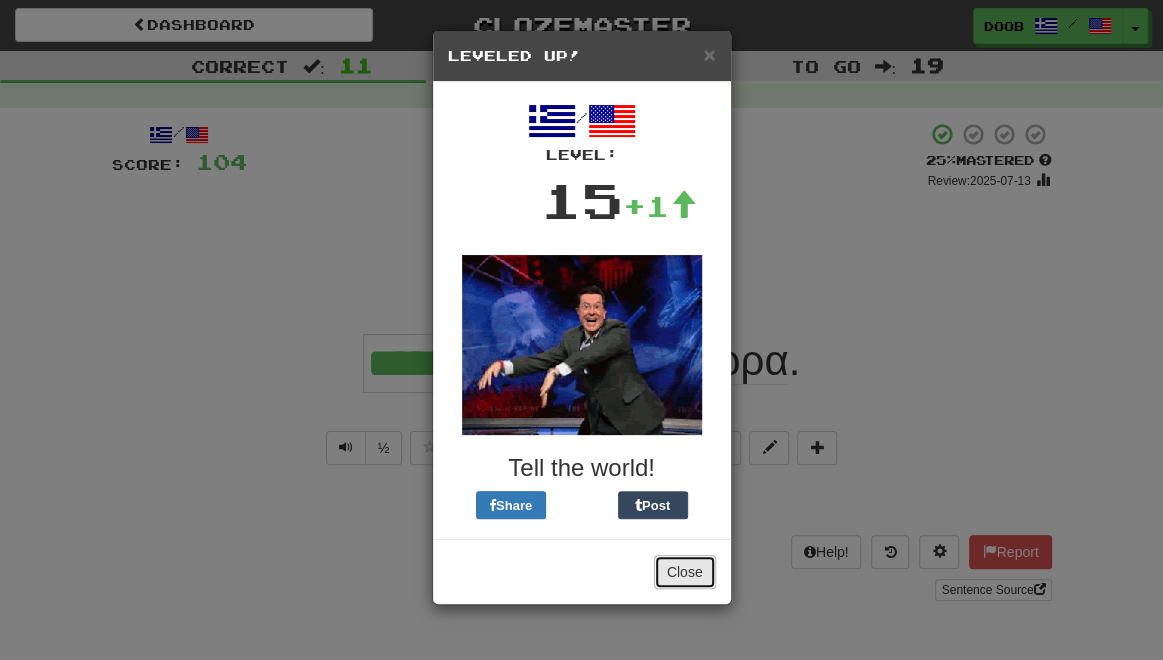 click on "Close" at bounding box center [685, 572] 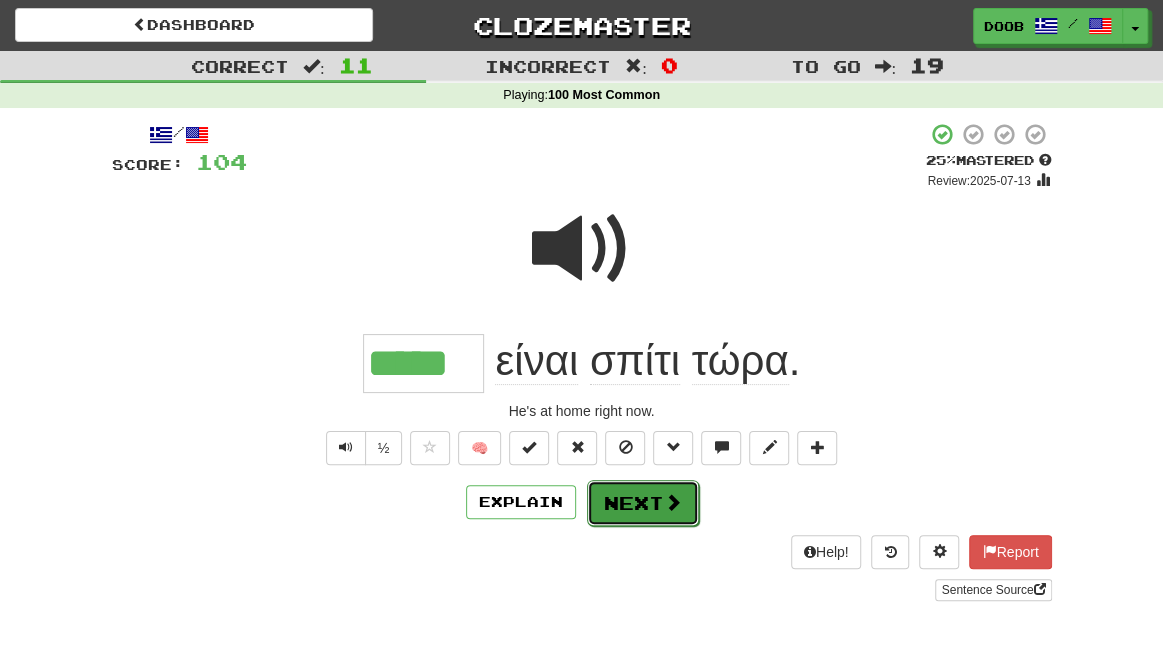 click on "Next" at bounding box center [643, 503] 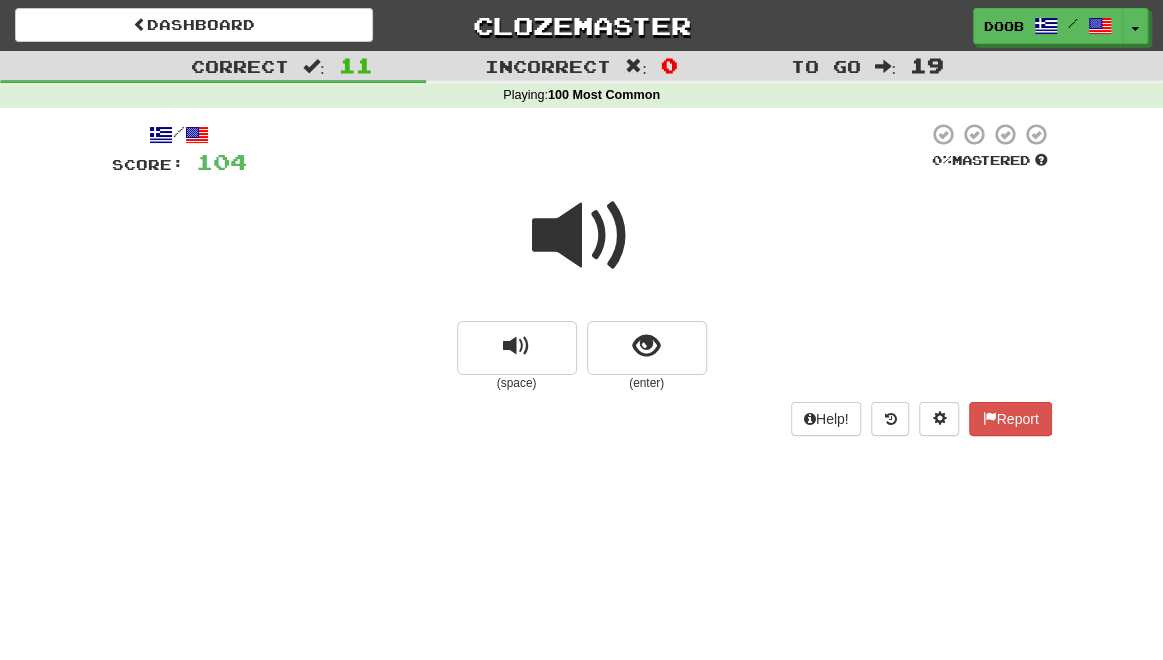 click at bounding box center (582, 236) 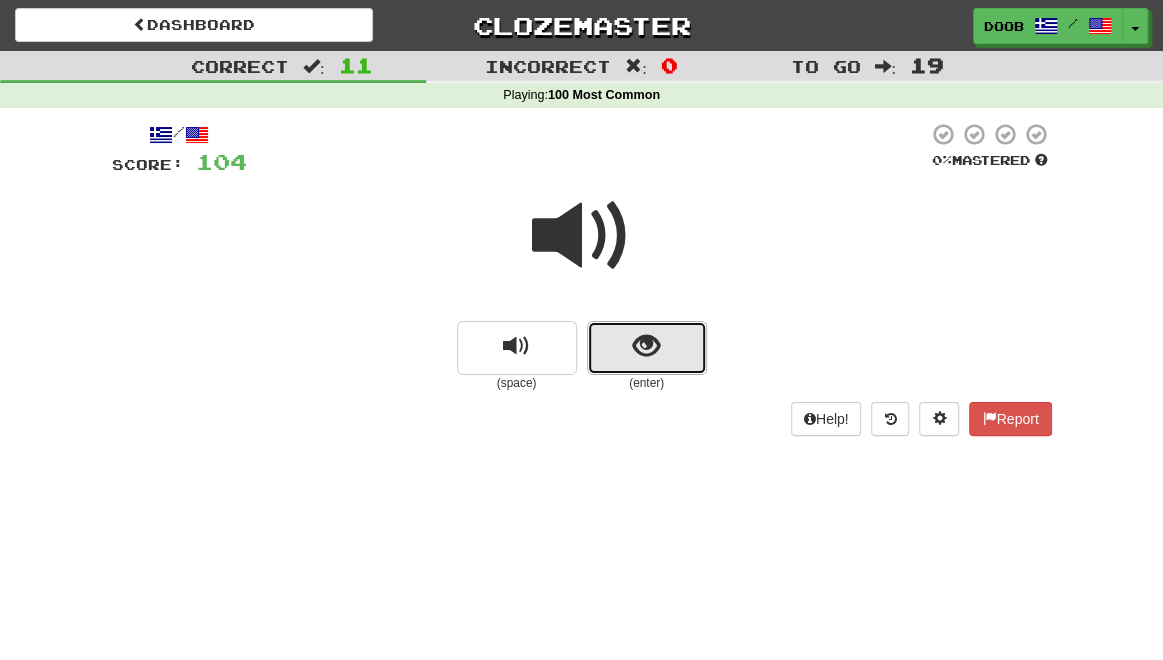 click at bounding box center (646, 346) 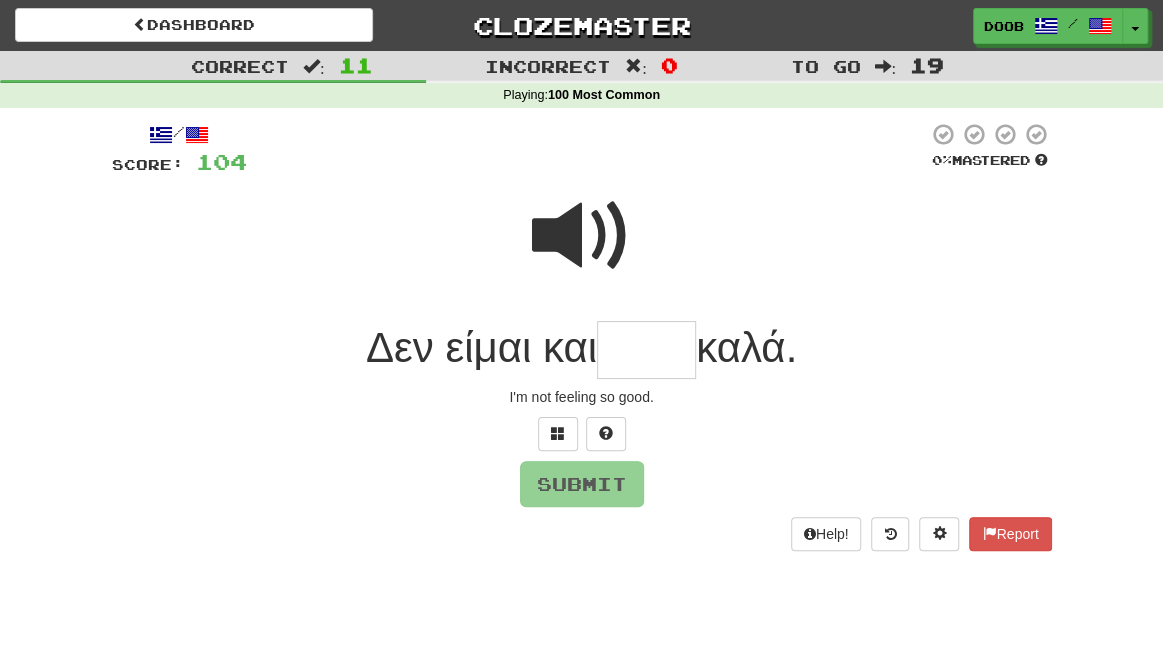 paste on "*****" 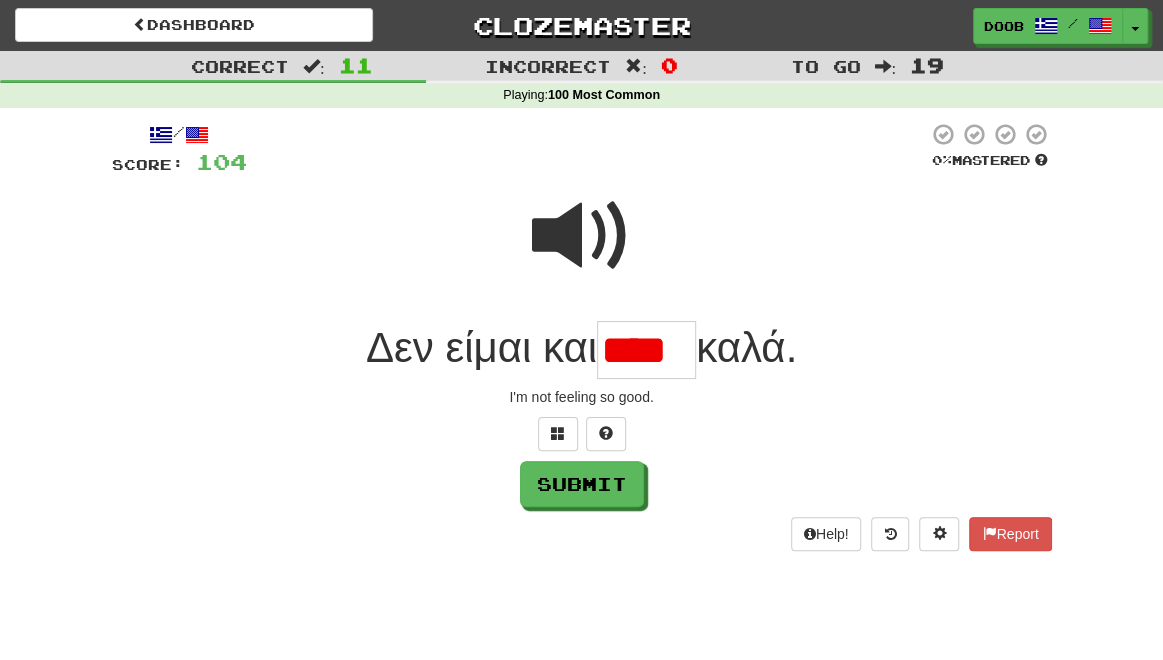 scroll, scrollTop: 0, scrollLeft: 0, axis: both 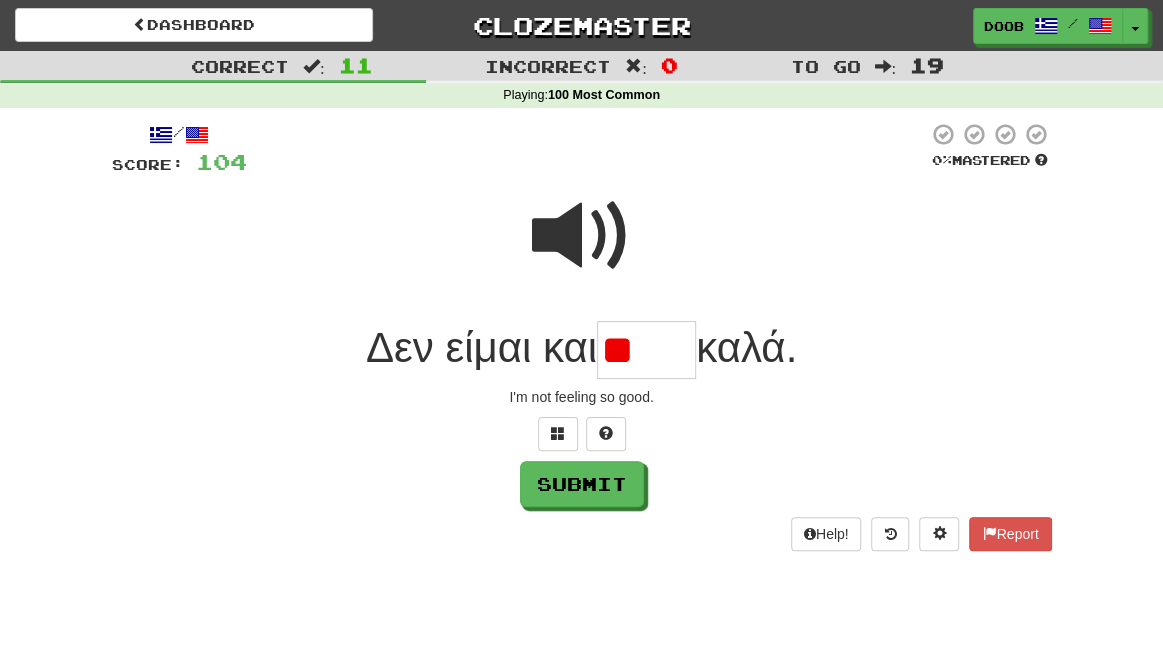 type on "*" 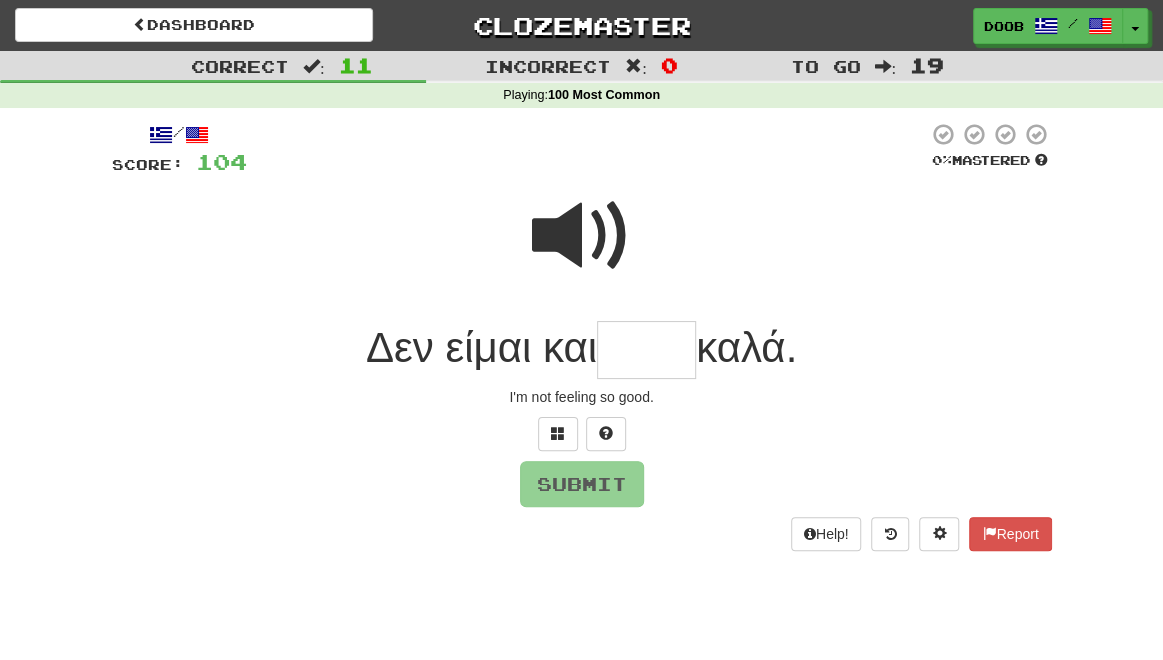 click at bounding box center [582, 236] 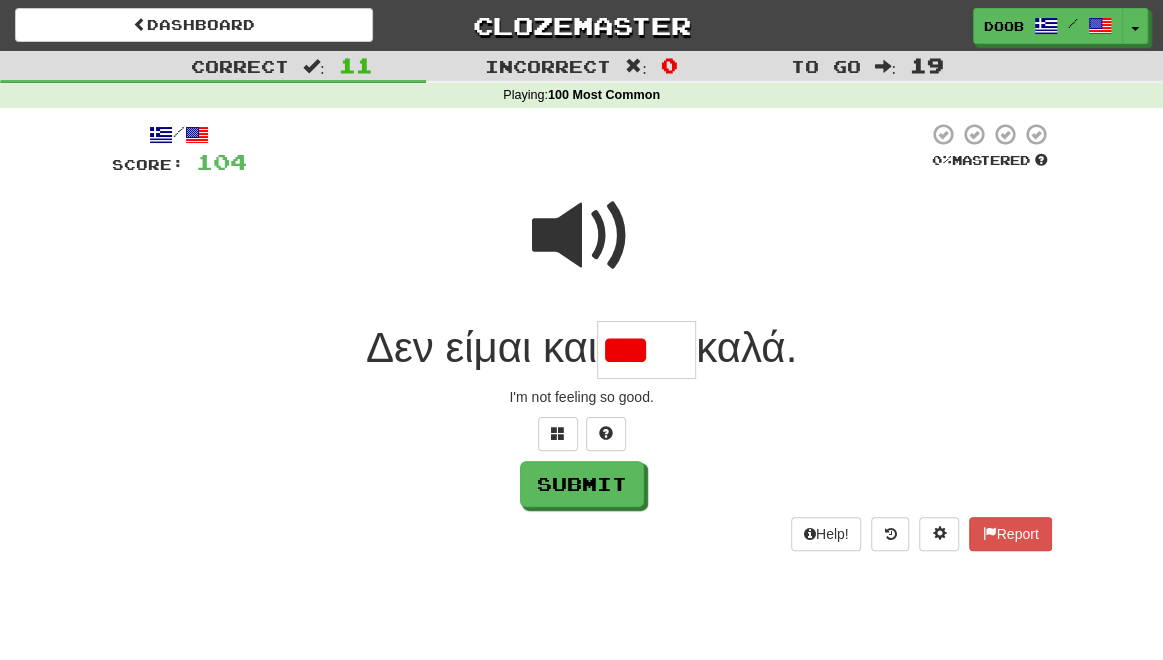 scroll, scrollTop: 0, scrollLeft: 0, axis: both 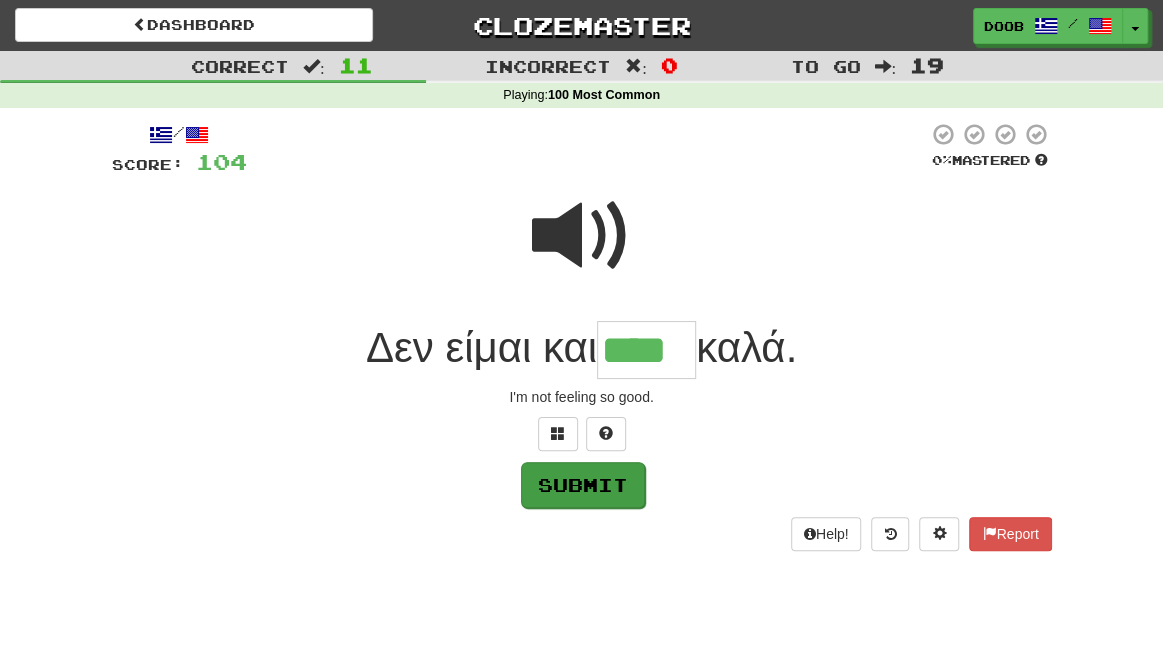 type on "****" 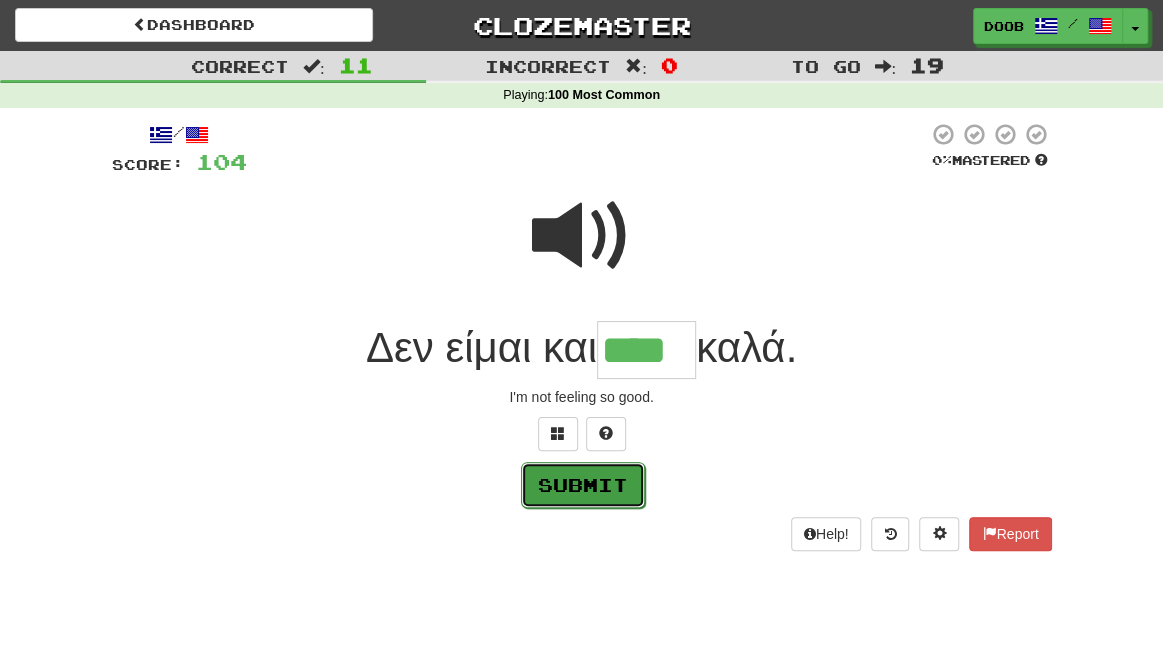 click on "Submit" at bounding box center (583, 485) 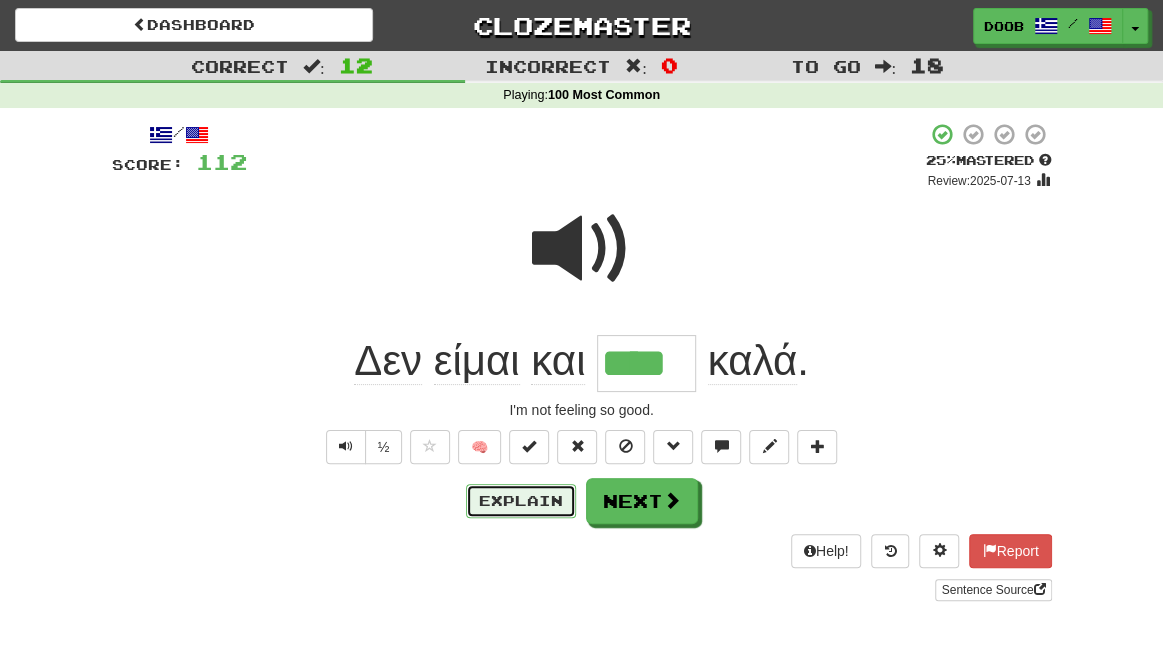 click on "Explain" at bounding box center (521, 501) 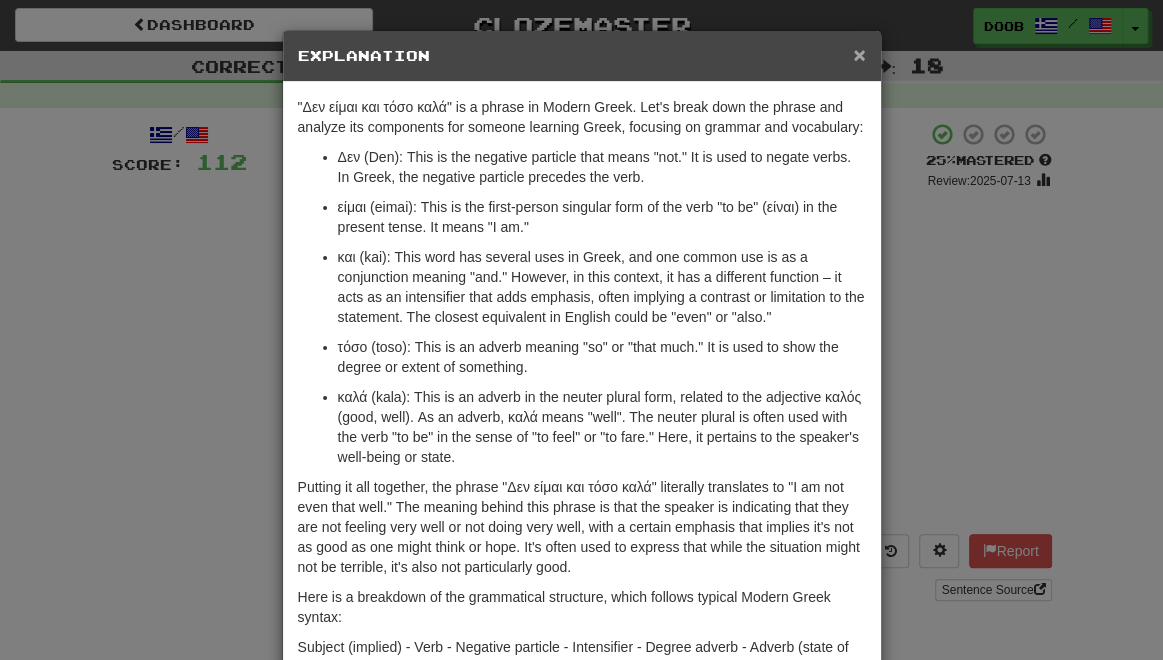 click on "×" at bounding box center [859, 54] 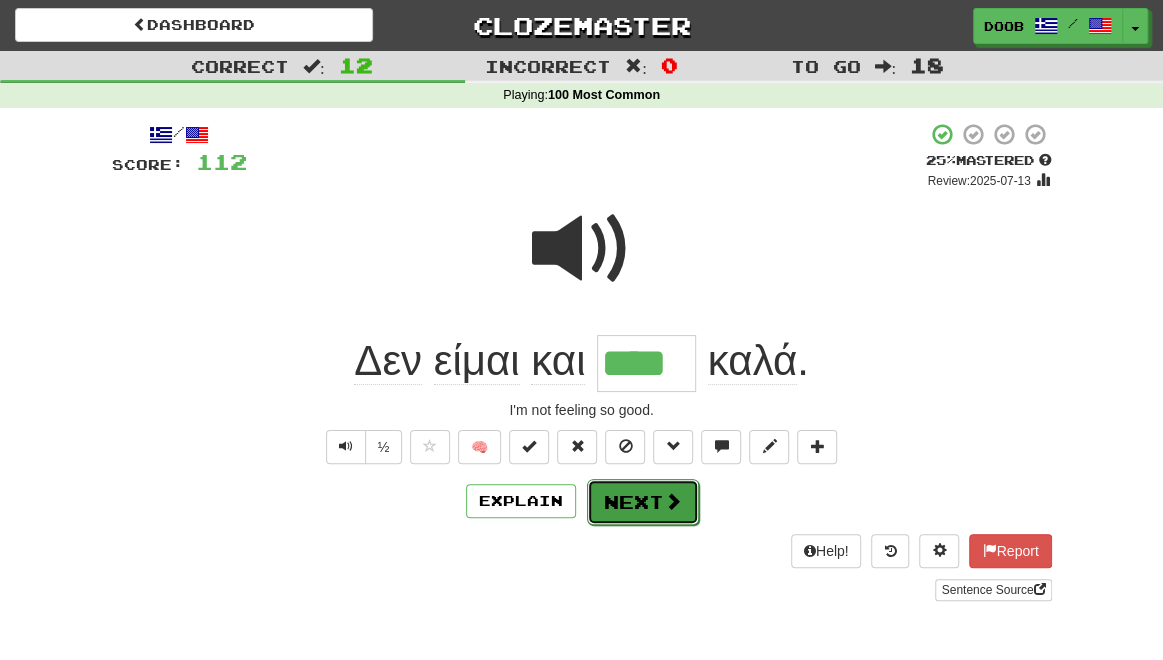 click on "Next" at bounding box center (643, 502) 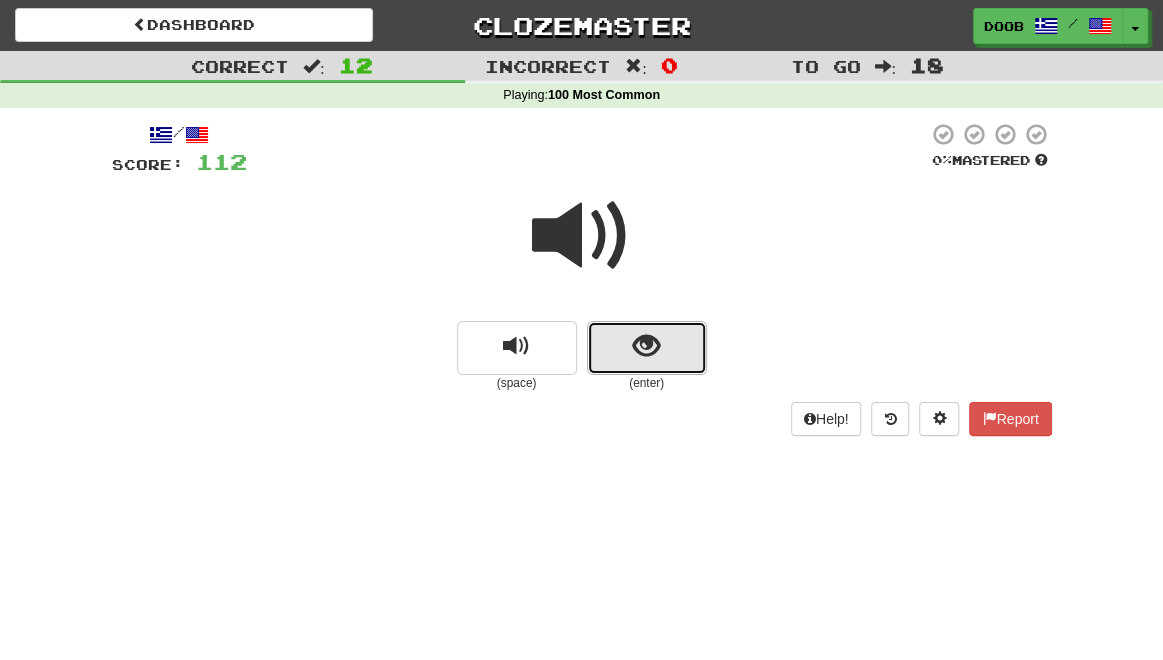 click at bounding box center [647, 348] 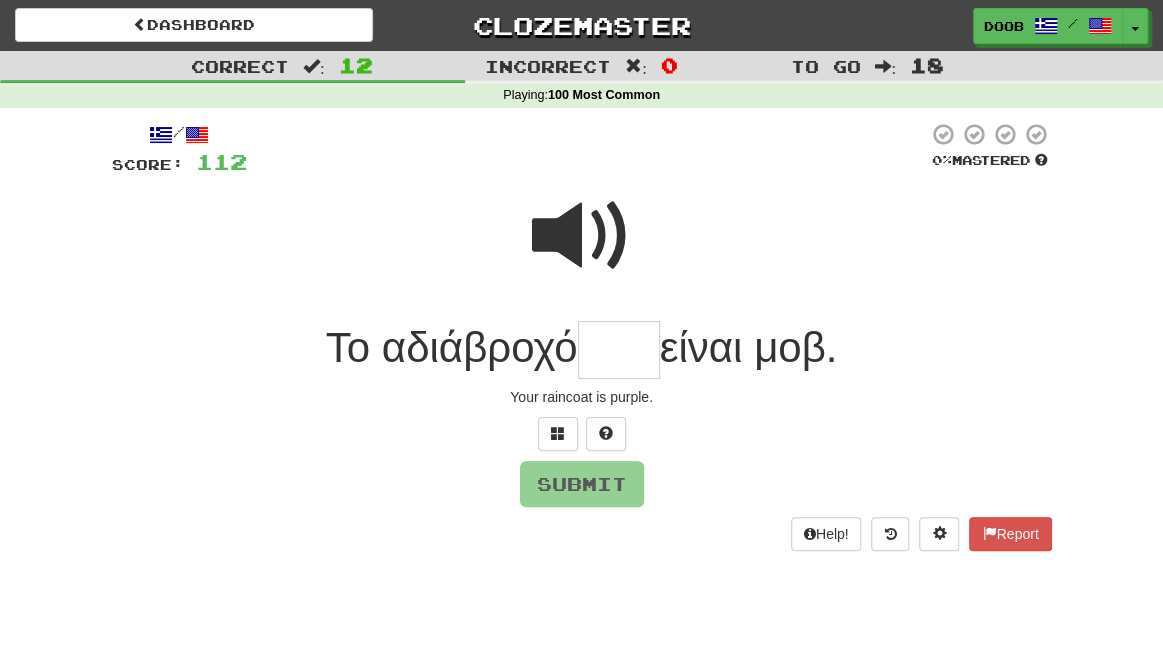 click at bounding box center (582, 236) 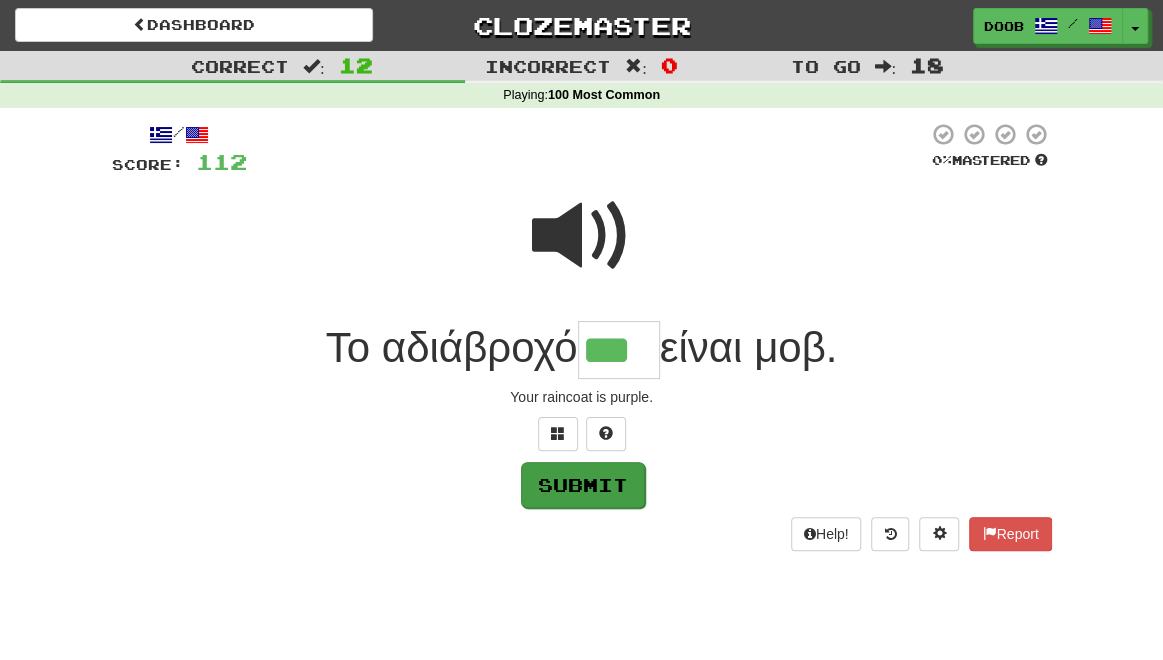 type on "***" 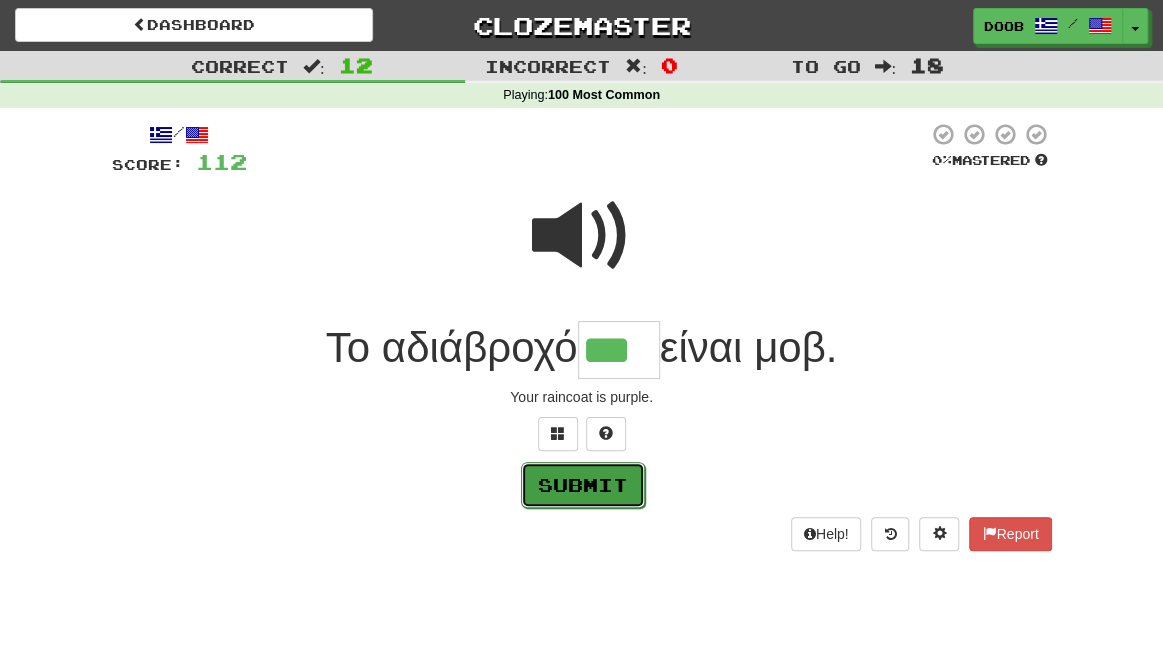 click on "Submit" at bounding box center [583, 485] 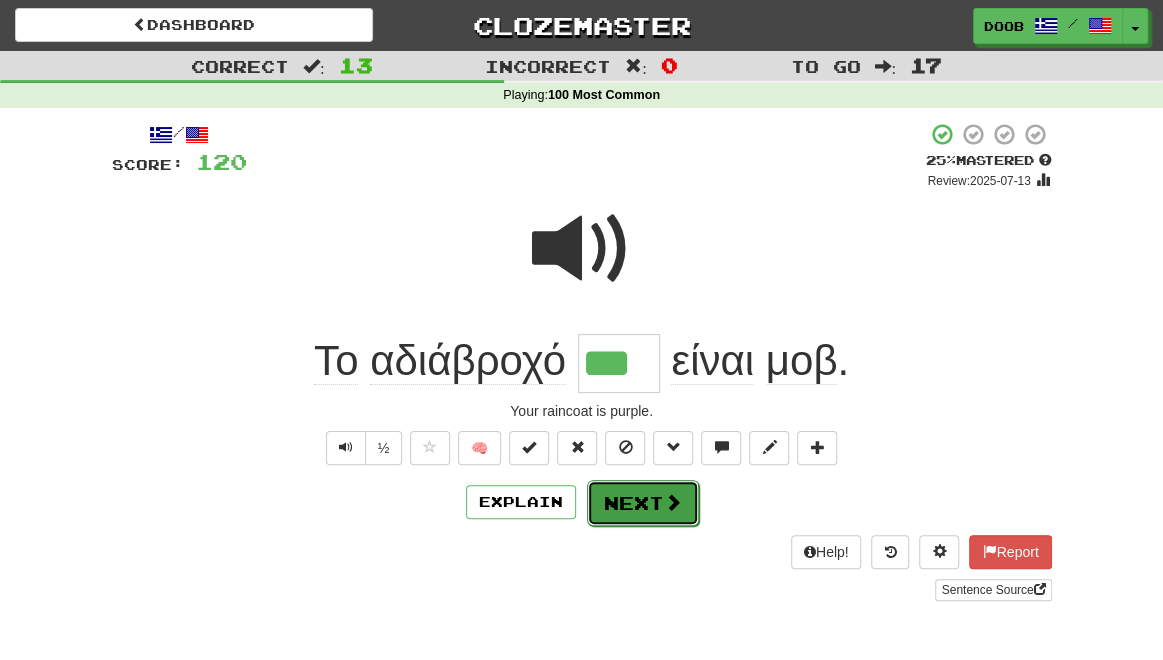 click on "Next" at bounding box center (643, 503) 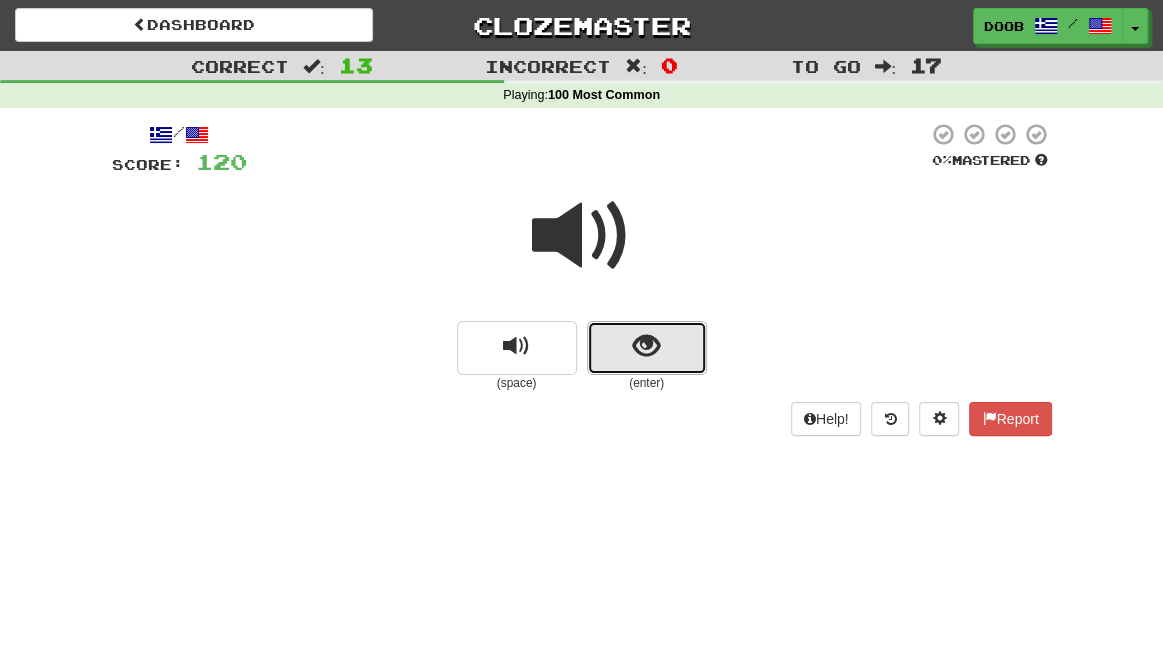 click at bounding box center [646, 346] 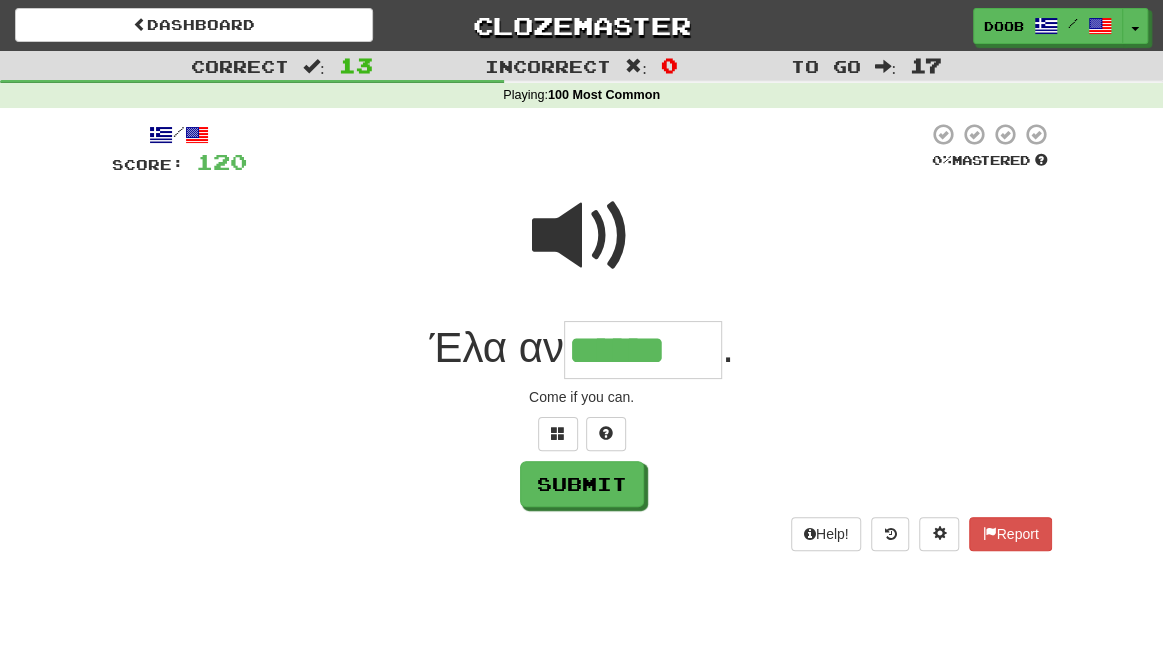 scroll, scrollTop: 0, scrollLeft: 0, axis: both 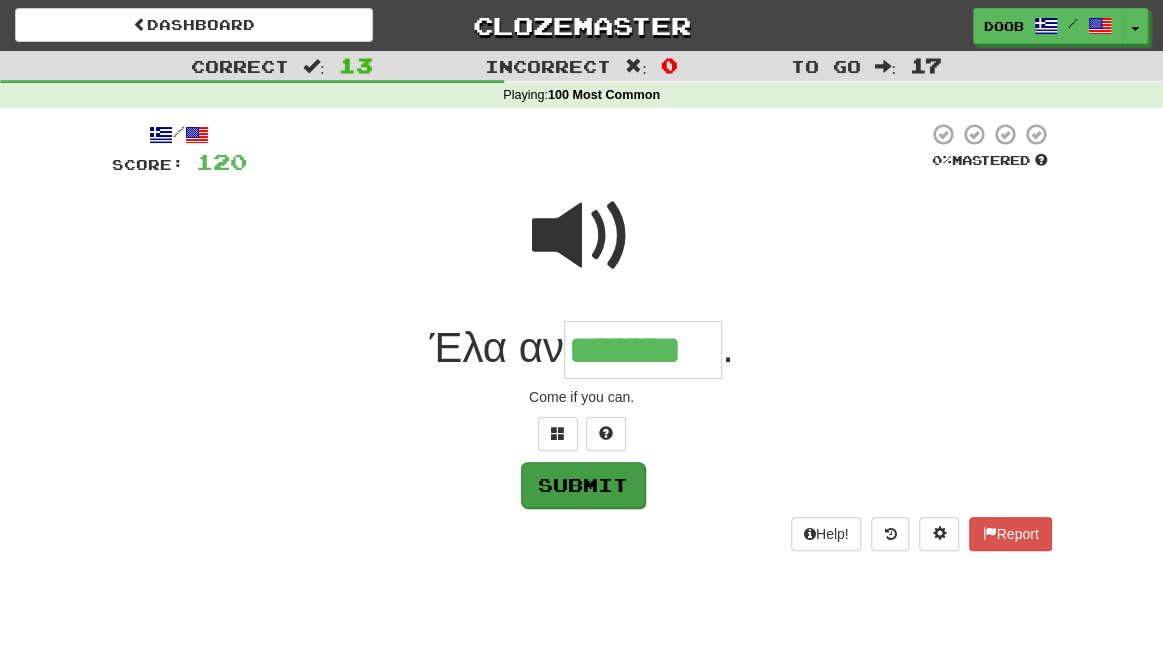 type on "*******" 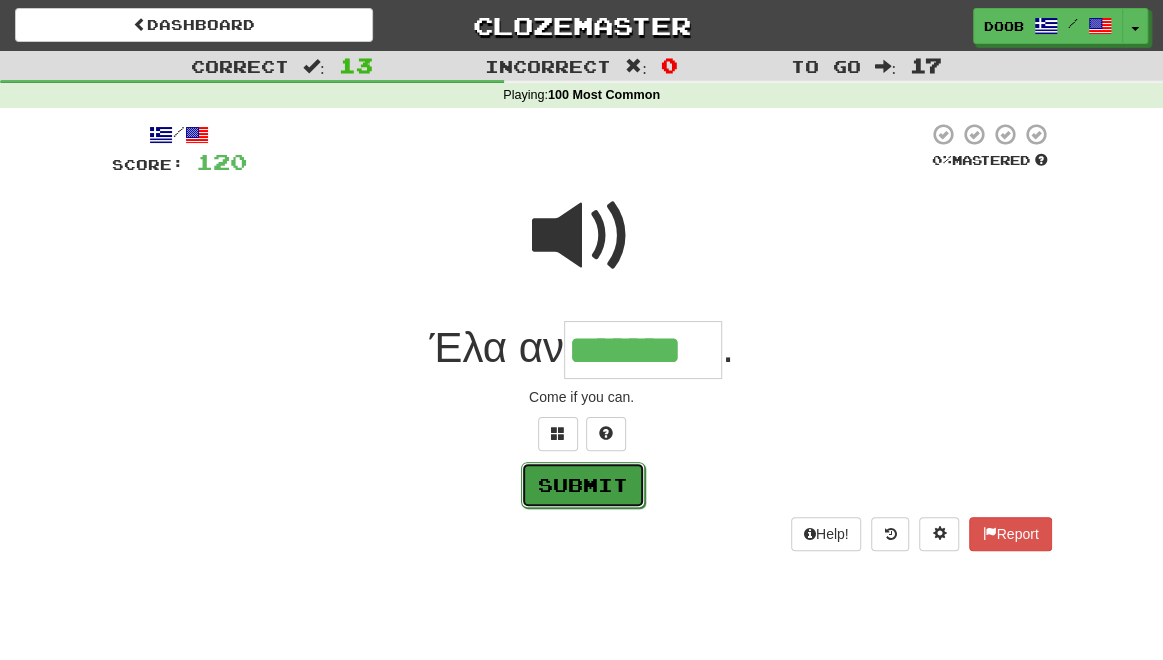 click on "Submit" at bounding box center (583, 485) 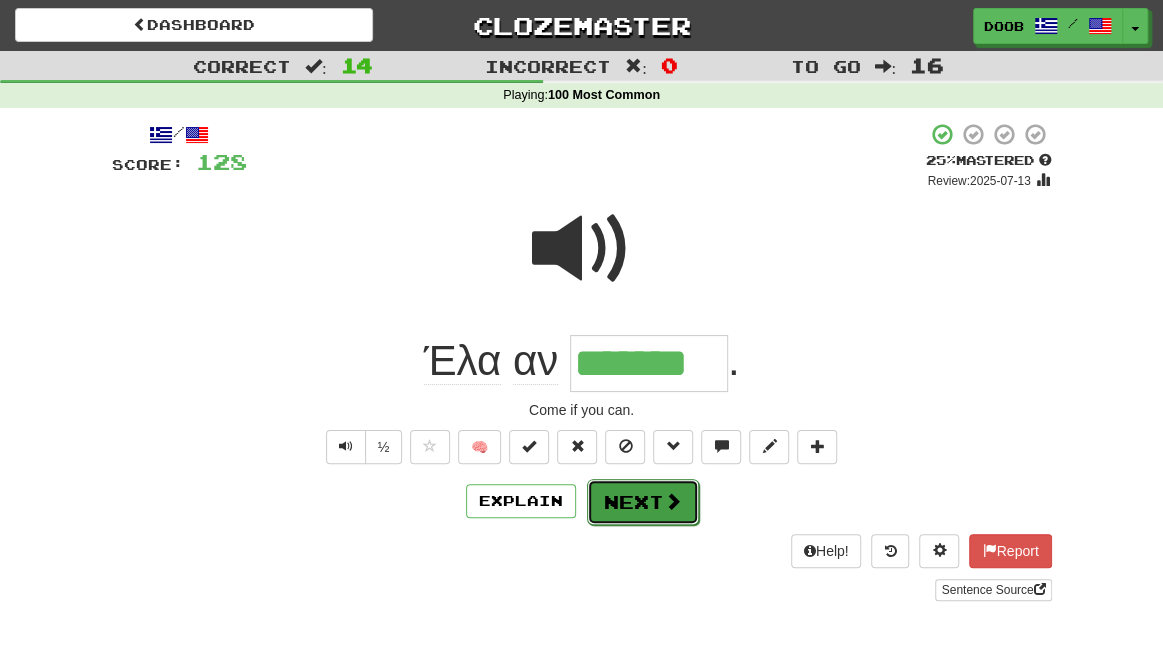 click on "Next" at bounding box center [643, 502] 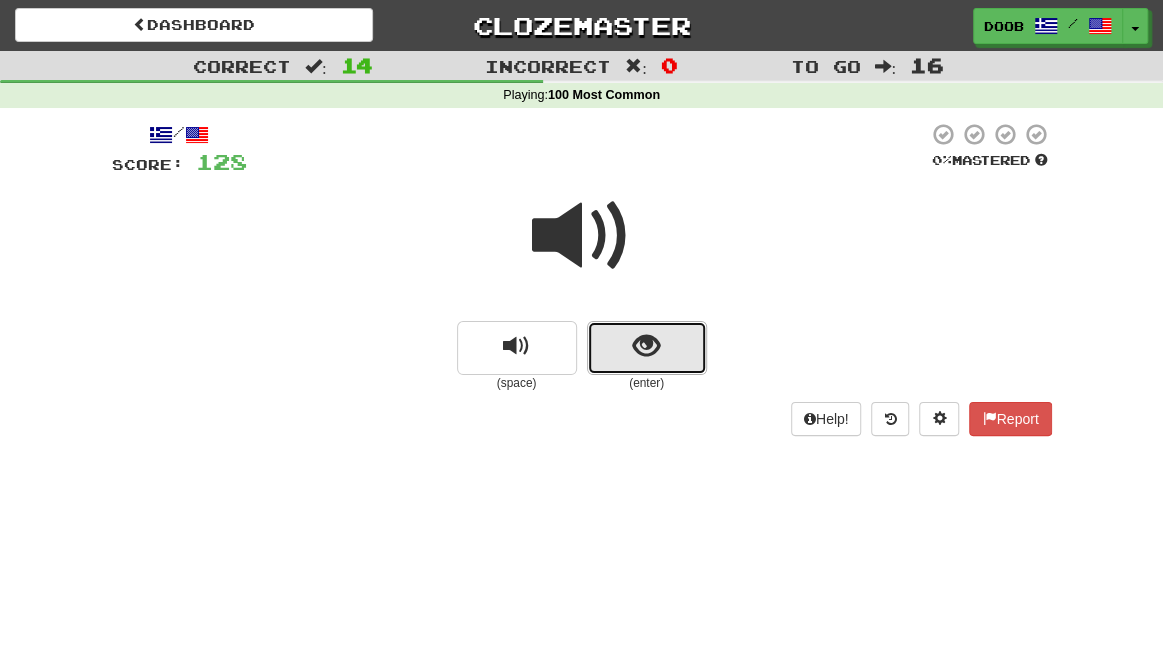 click at bounding box center [647, 348] 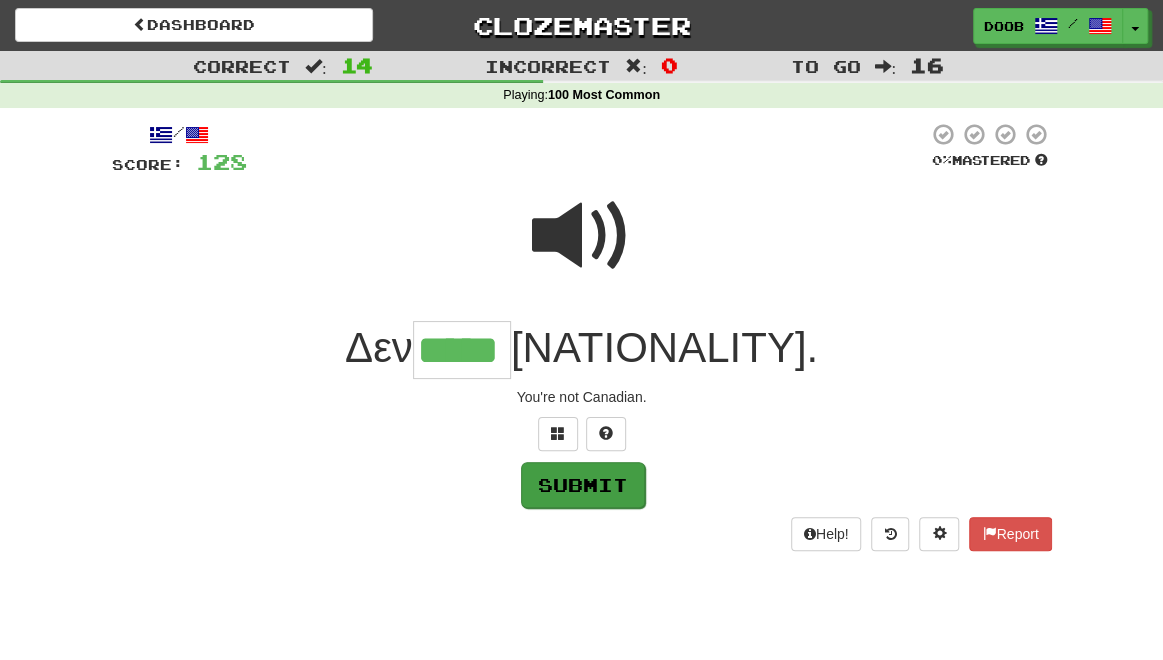 type on "*****" 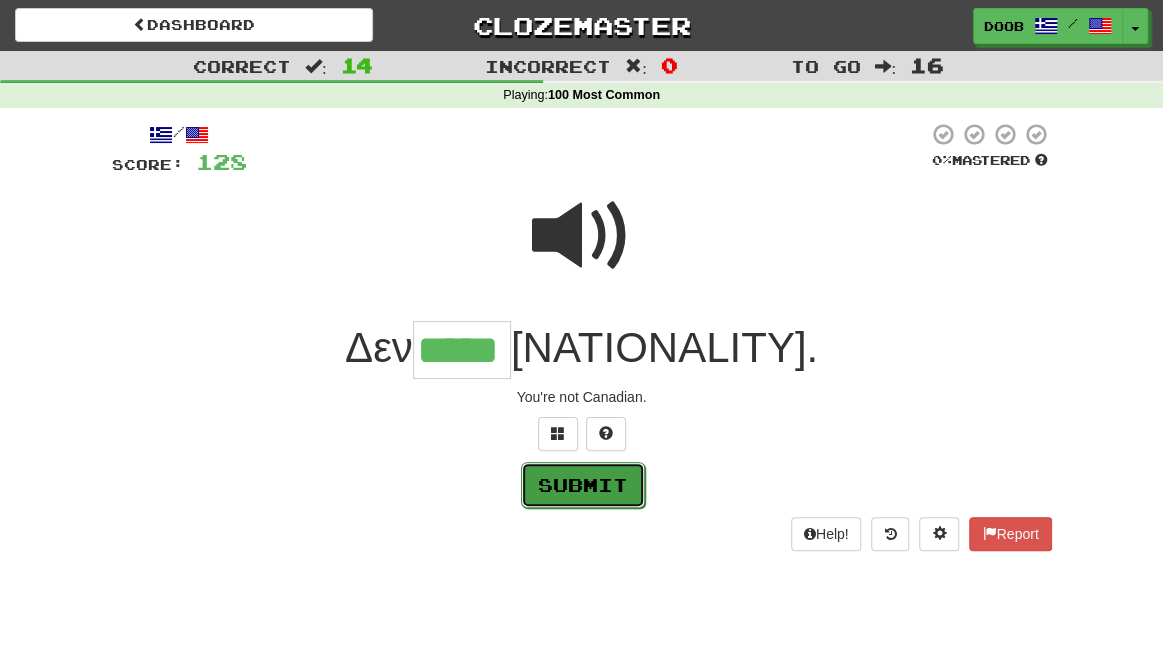 click on "Submit" at bounding box center [583, 485] 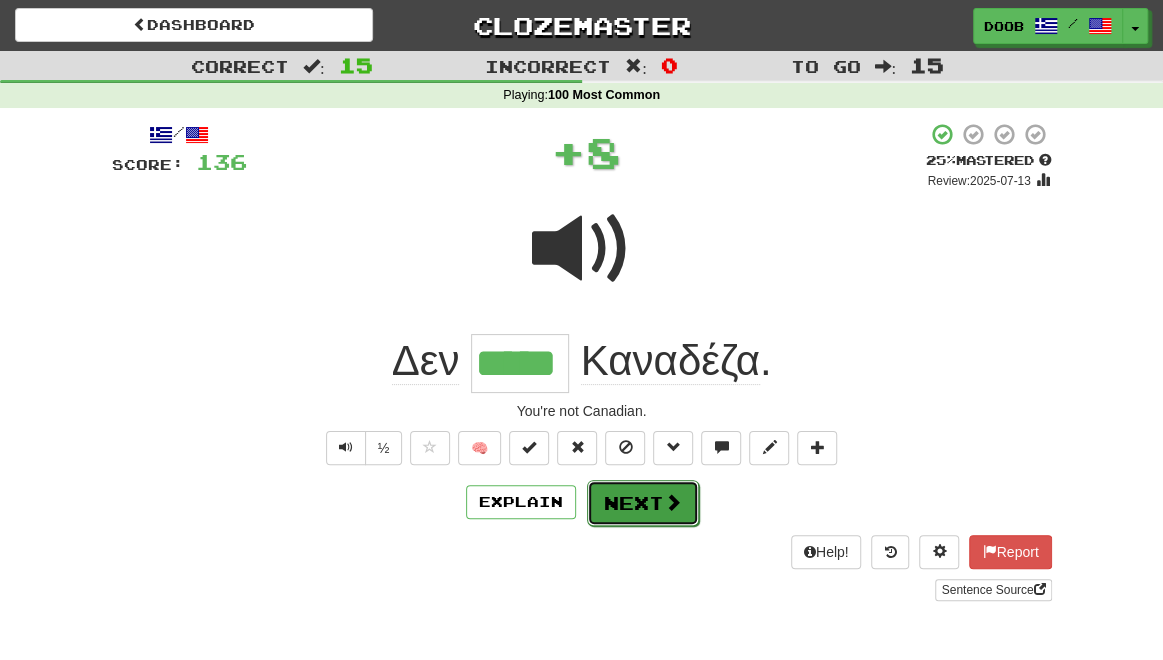click on "Next" at bounding box center (643, 503) 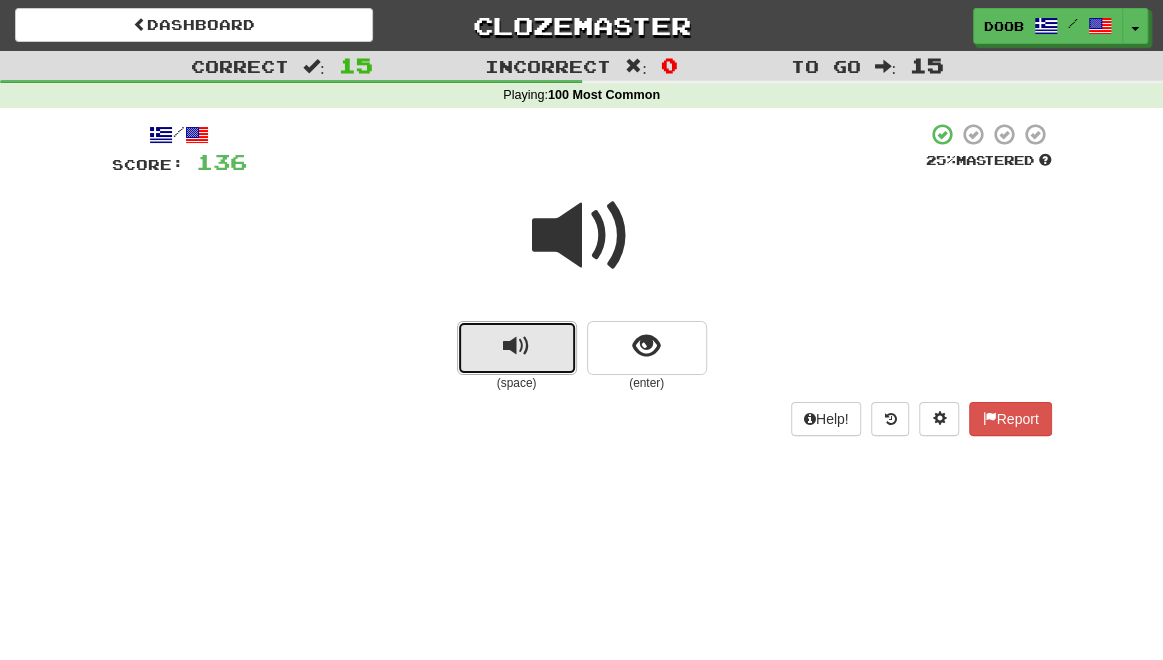 click at bounding box center [516, 346] 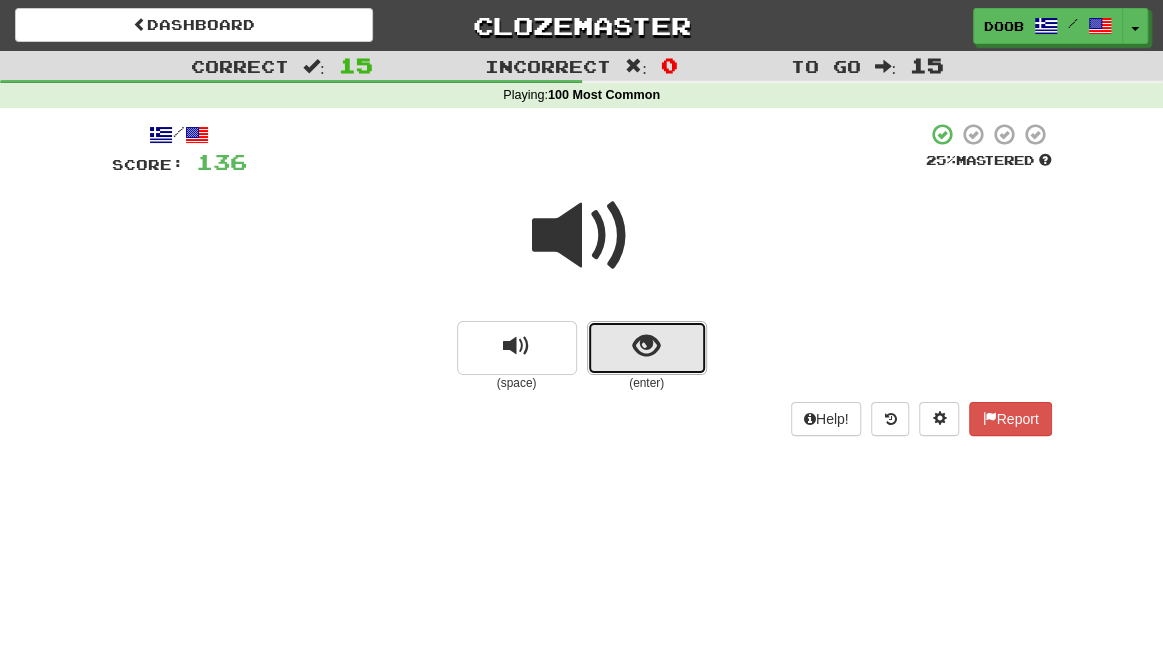click at bounding box center [647, 348] 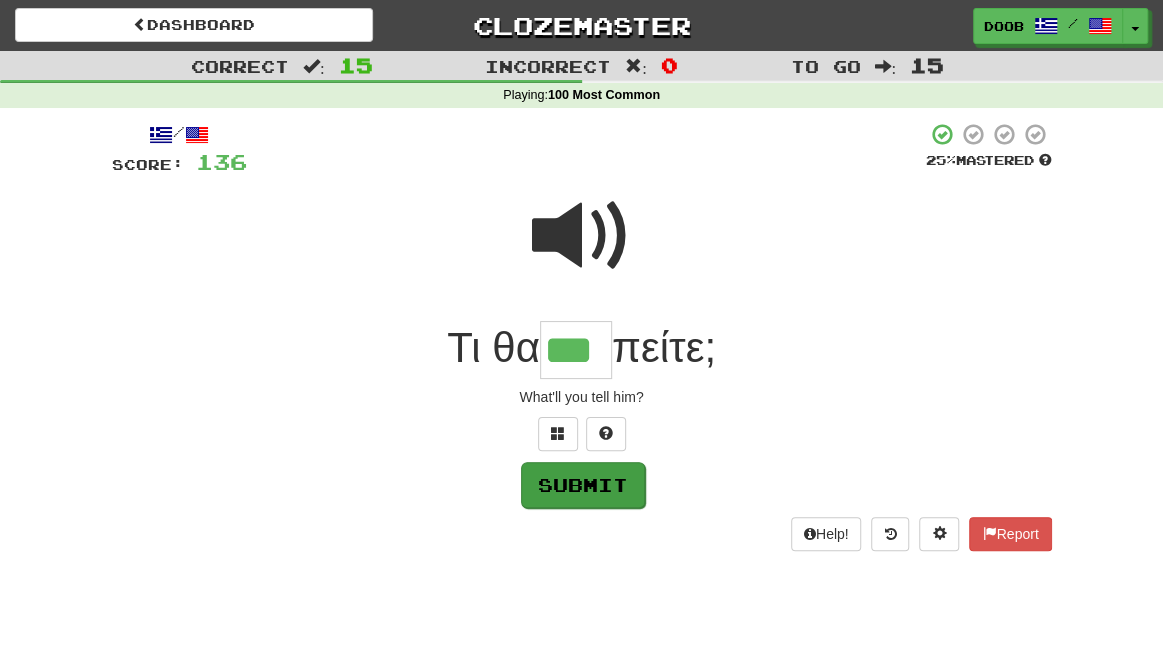 type on "***" 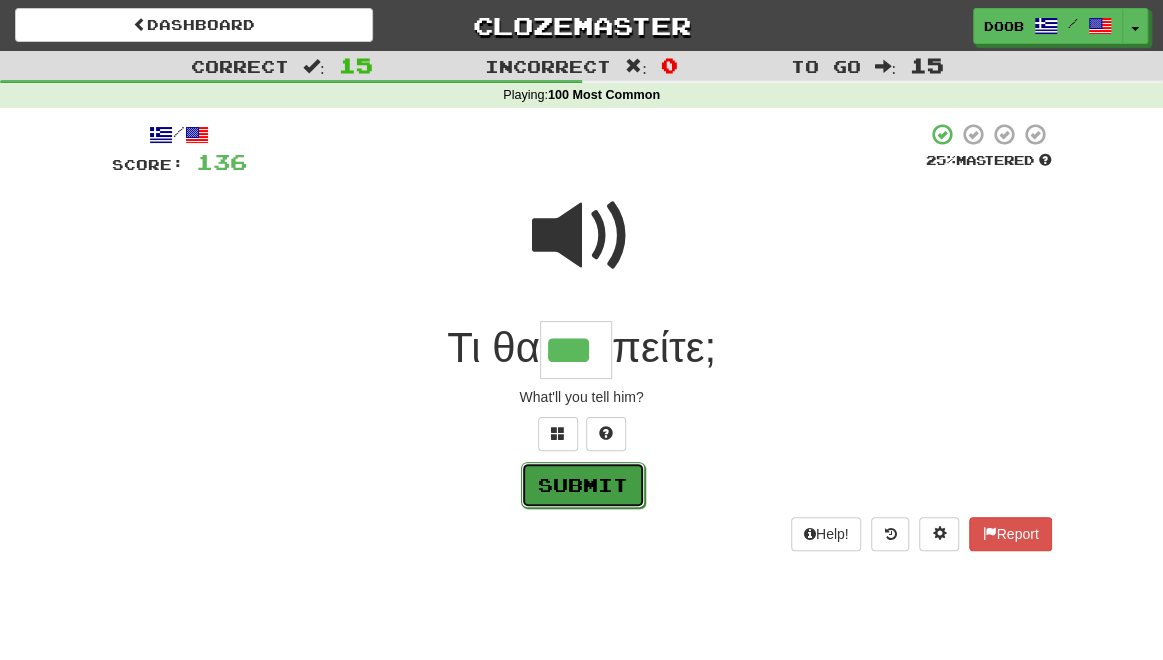 click on "Submit" at bounding box center (583, 485) 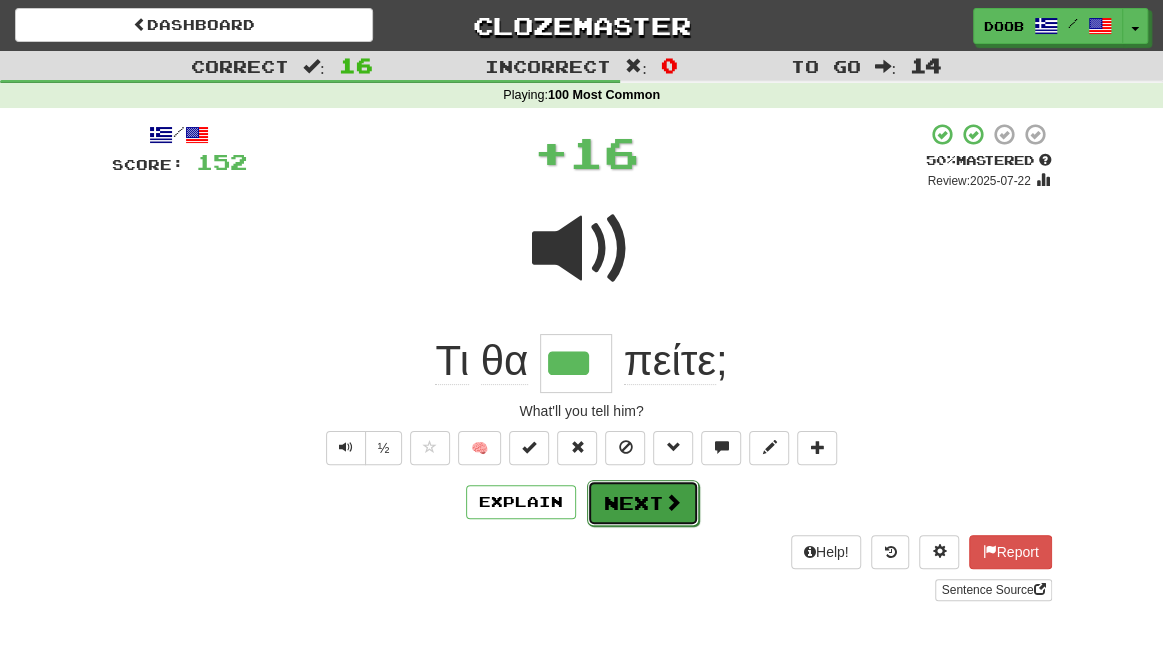 click on "Next" at bounding box center [643, 503] 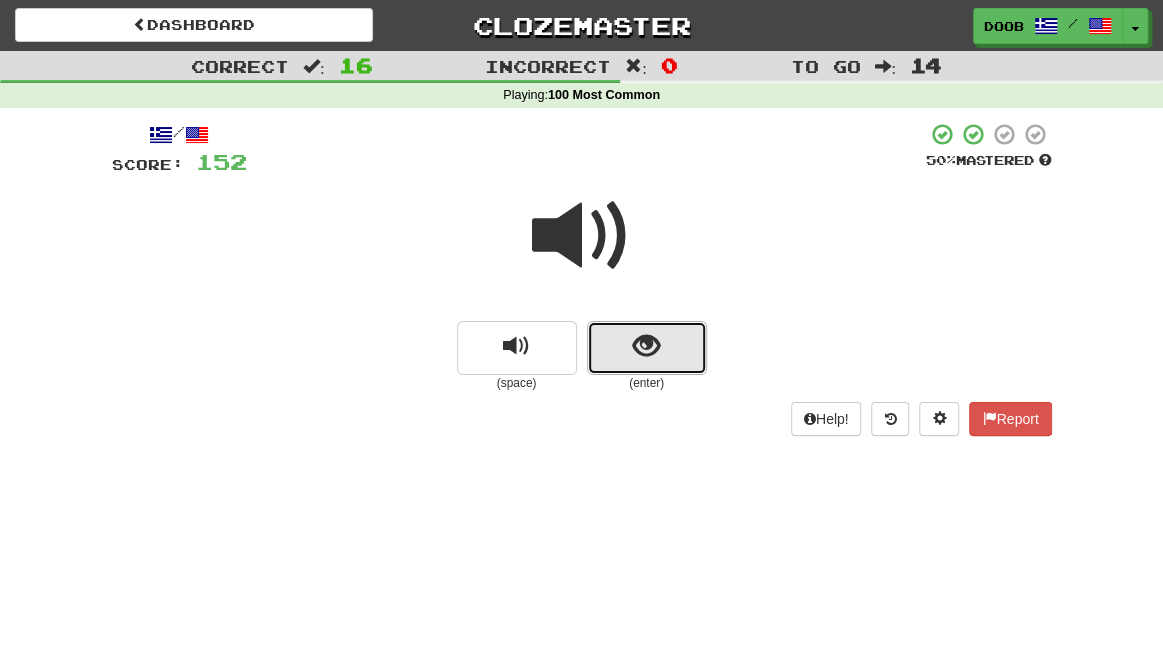click at bounding box center [646, 346] 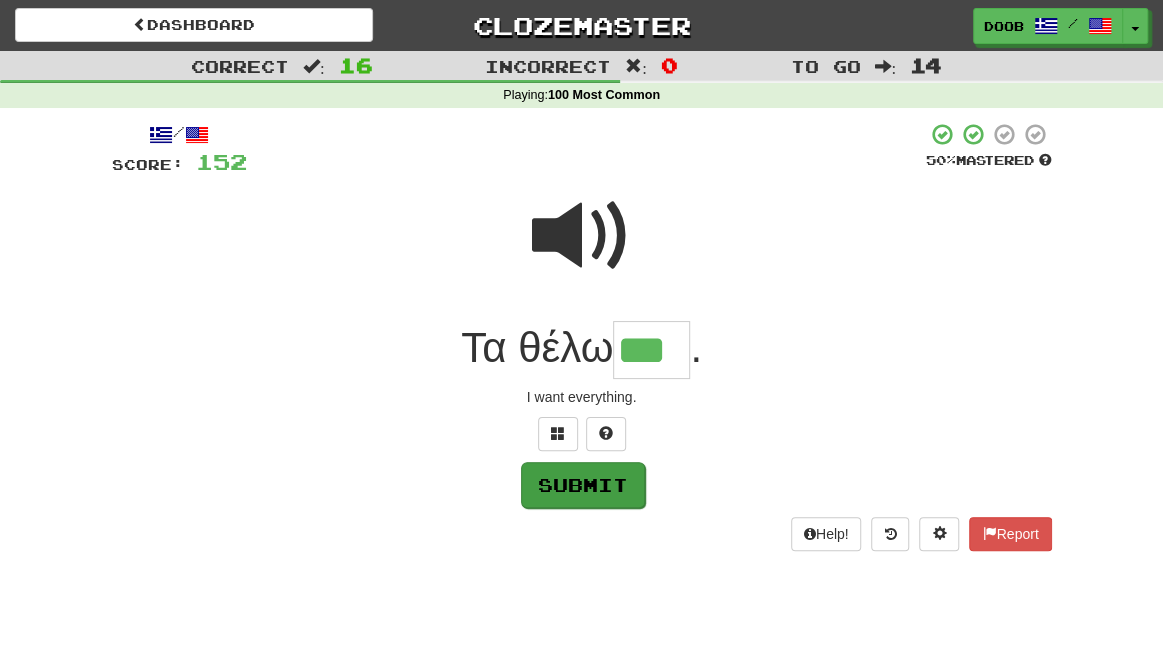 type on "***" 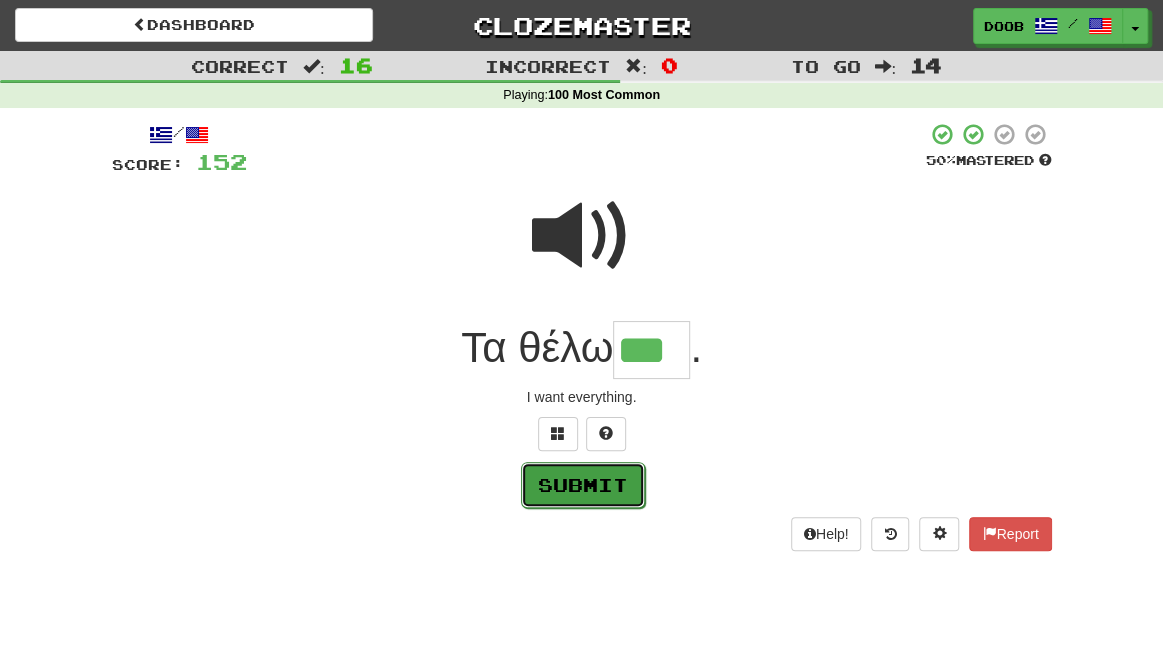 click on "Submit" at bounding box center [583, 485] 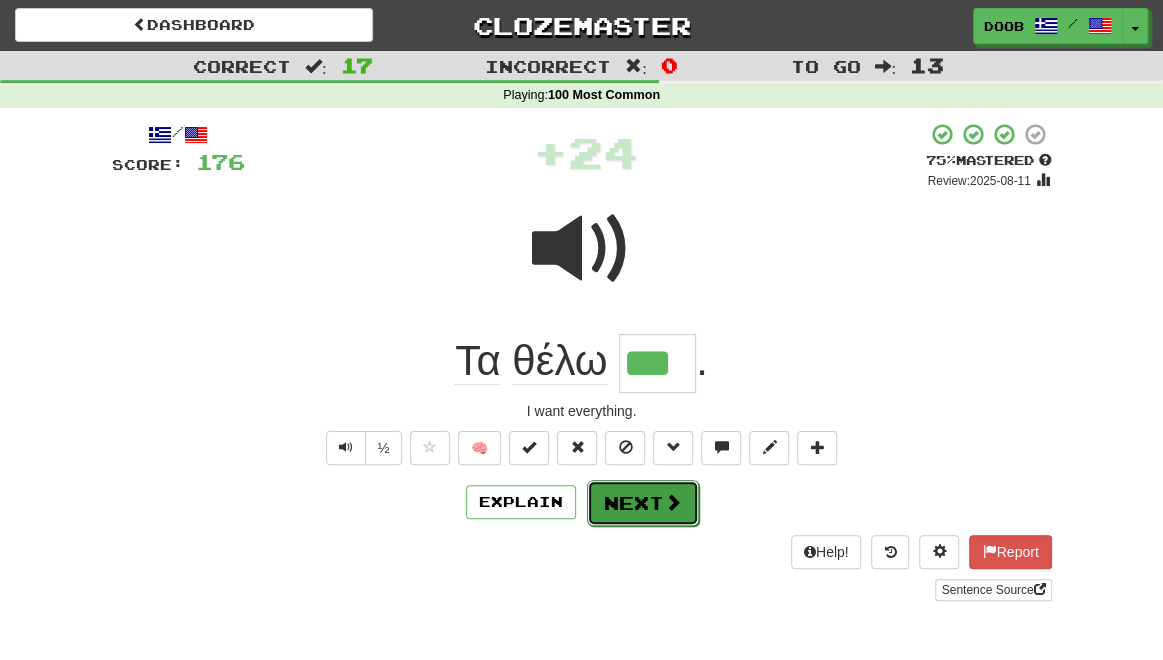 click on "Next" at bounding box center (643, 503) 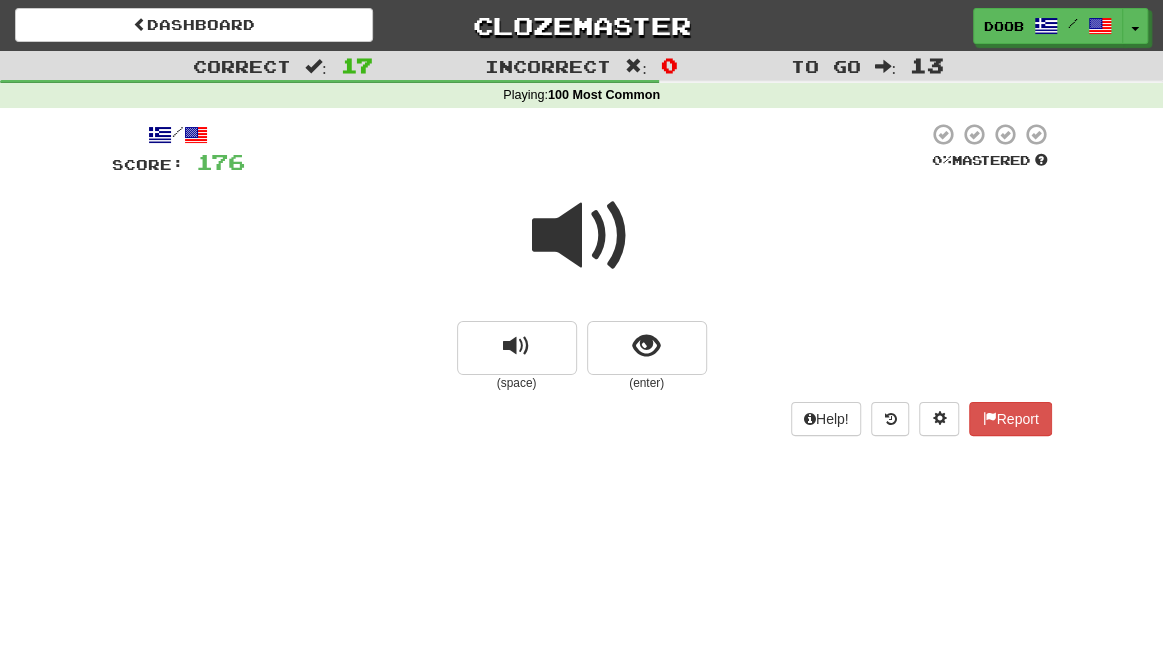 drag, startPoint x: 620, startPoint y: 496, endPoint x: 569, endPoint y: 257, distance: 244.38084 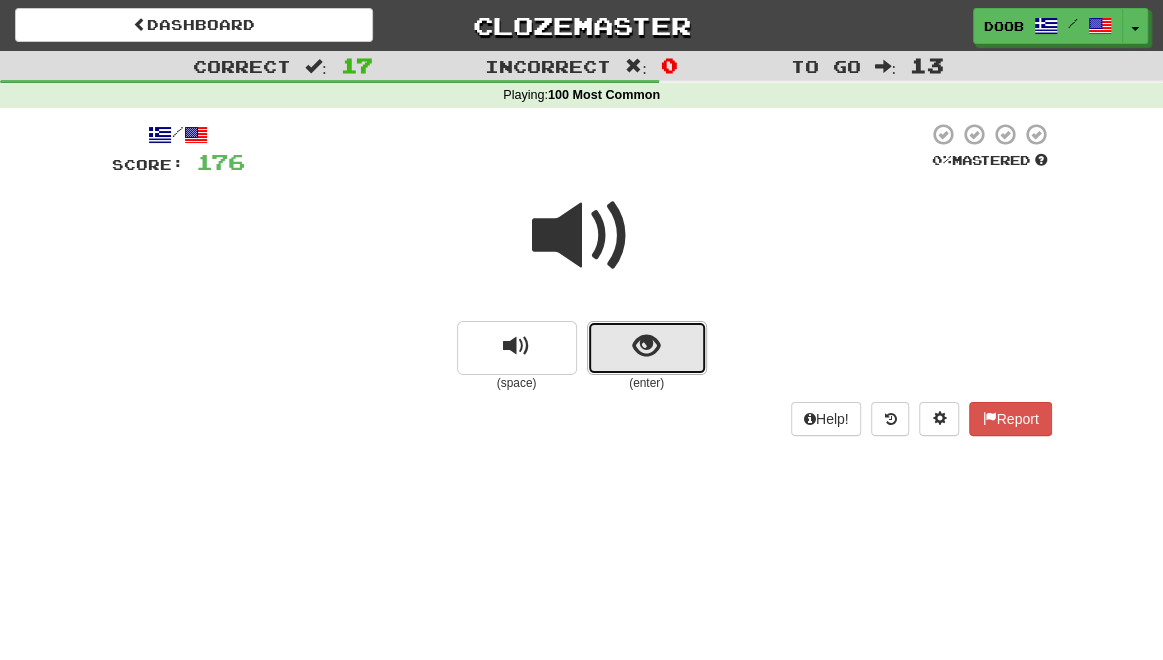 click at bounding box center (646, 346) 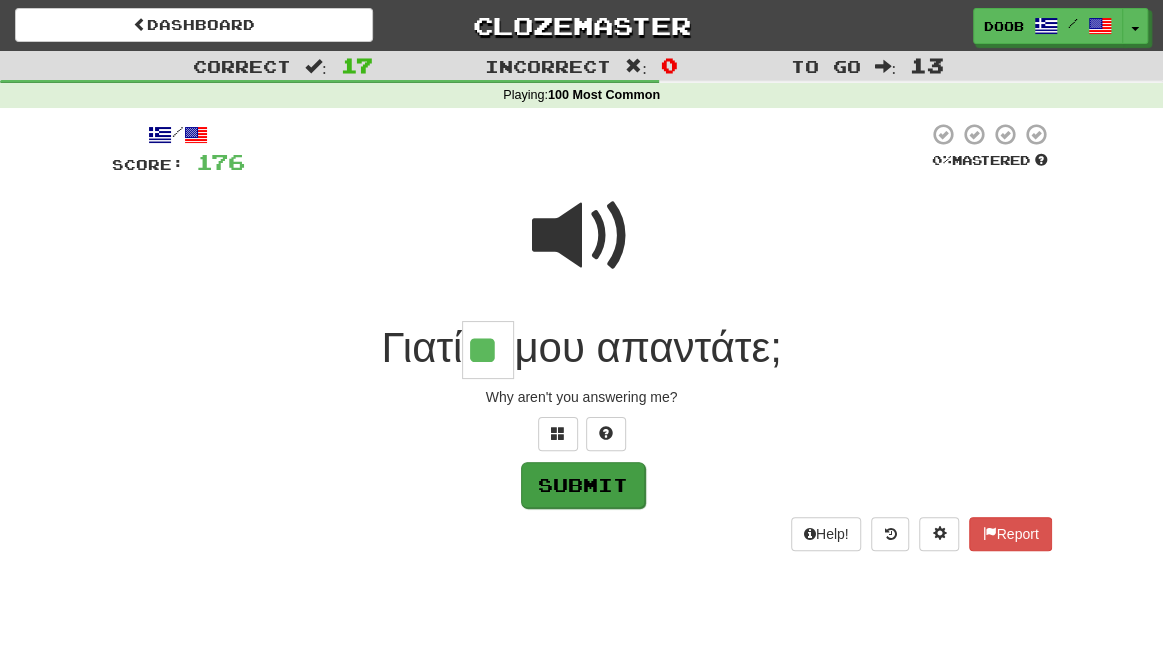 type on "**" 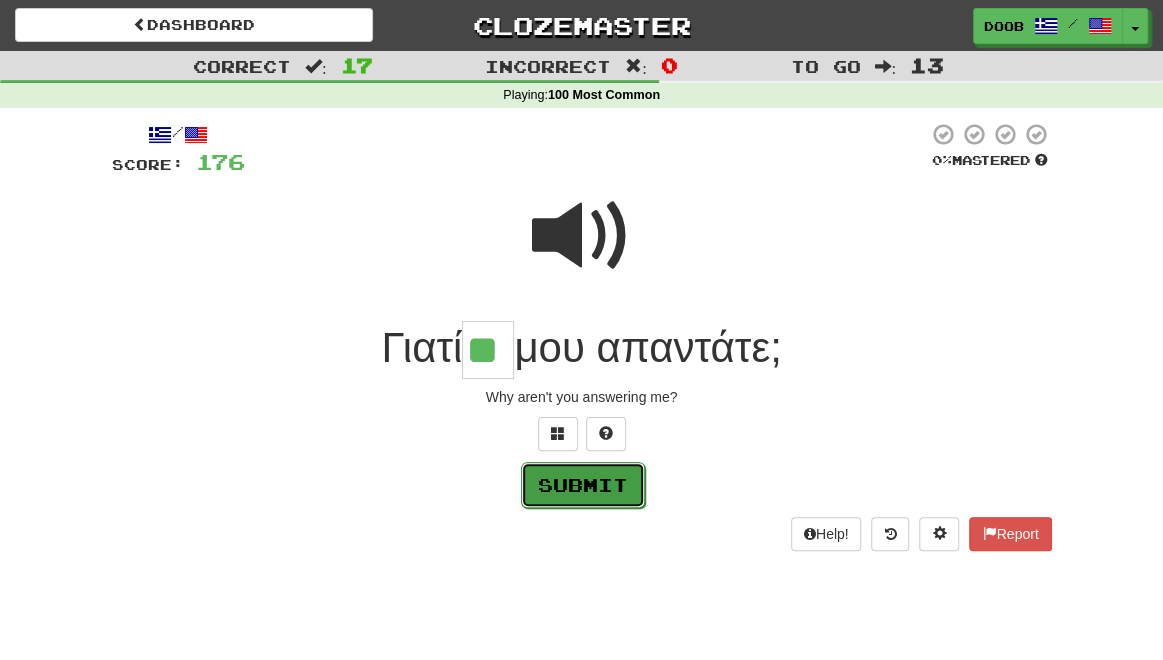 click on "Submit" at bounding box center (583, 485) 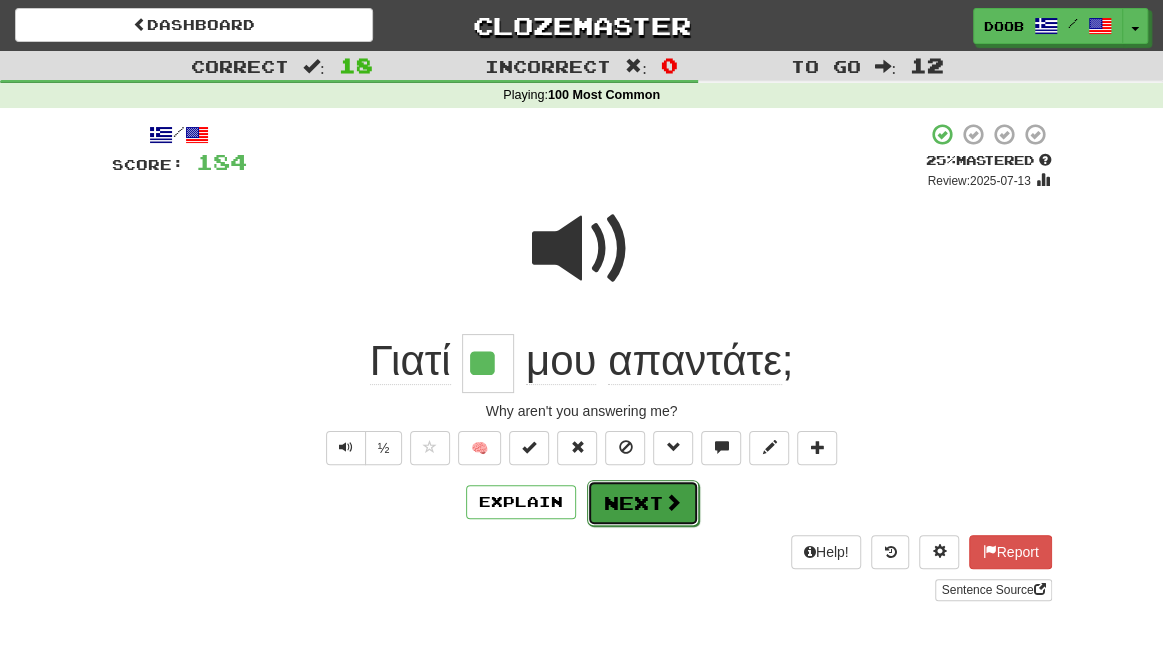 click on "Next" at bounding box center [643, 503] 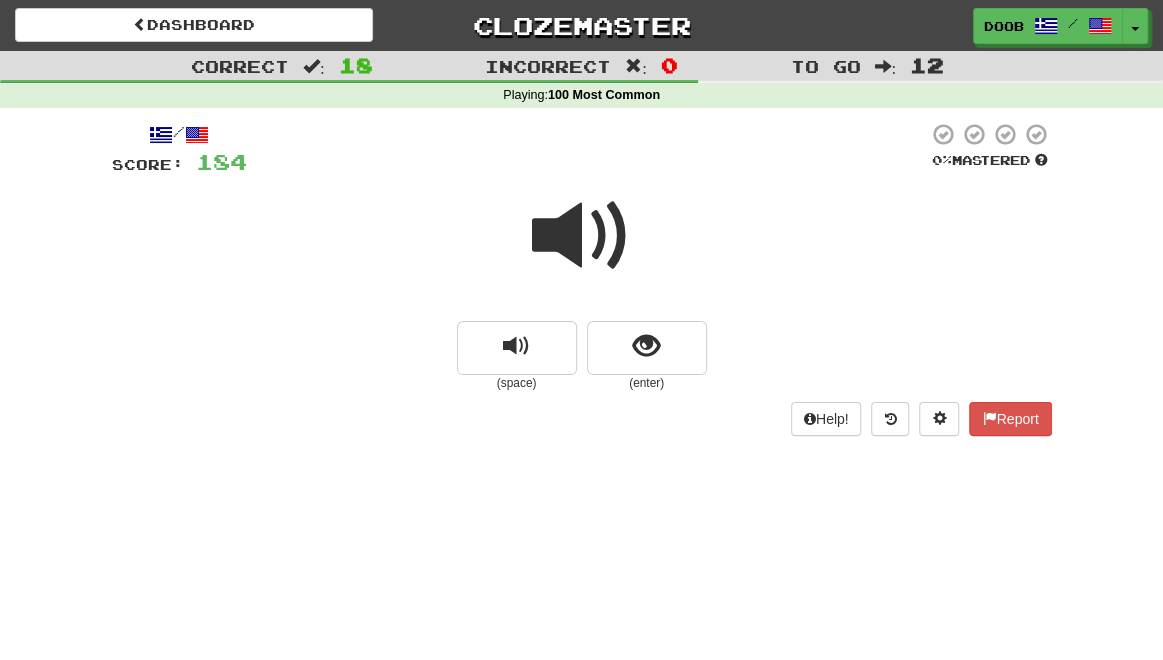 click at bounding box center (582, 236) 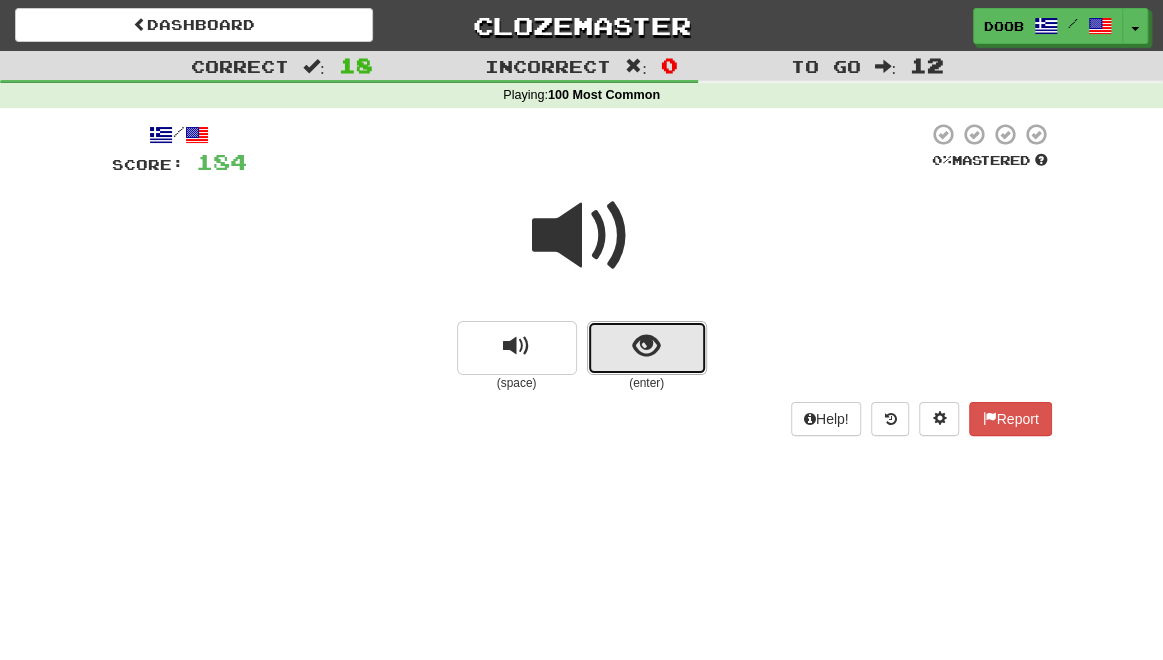 click at bounding box center [646, 346] 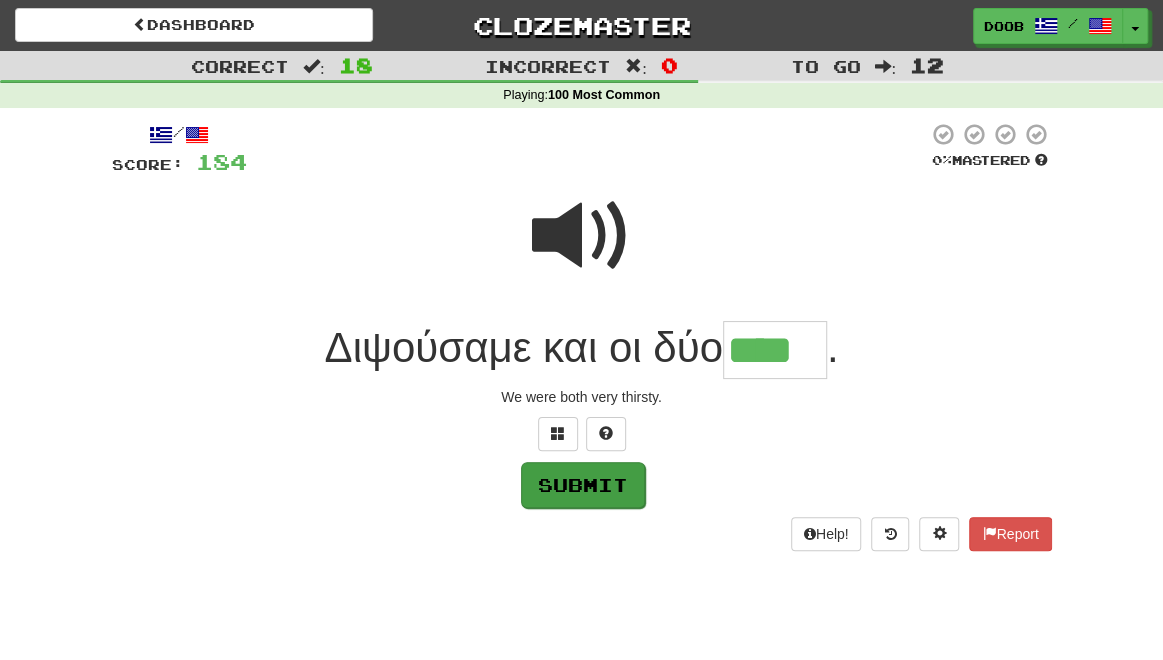 type on "****" 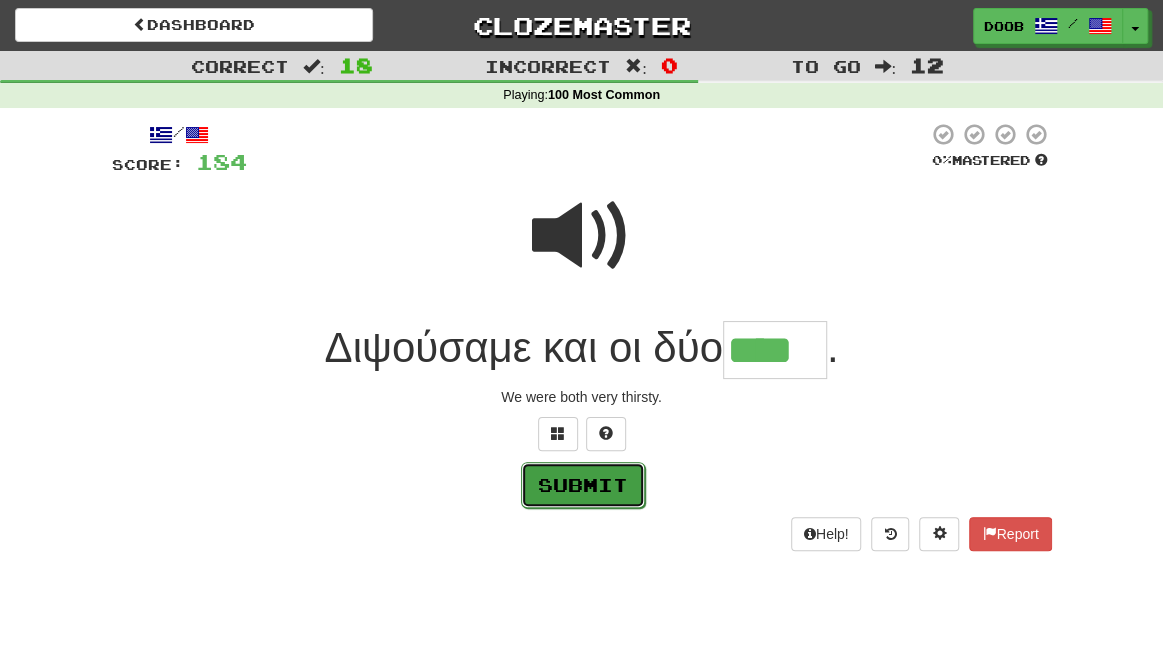 click on "Submit" at bounding box center (583, 485) 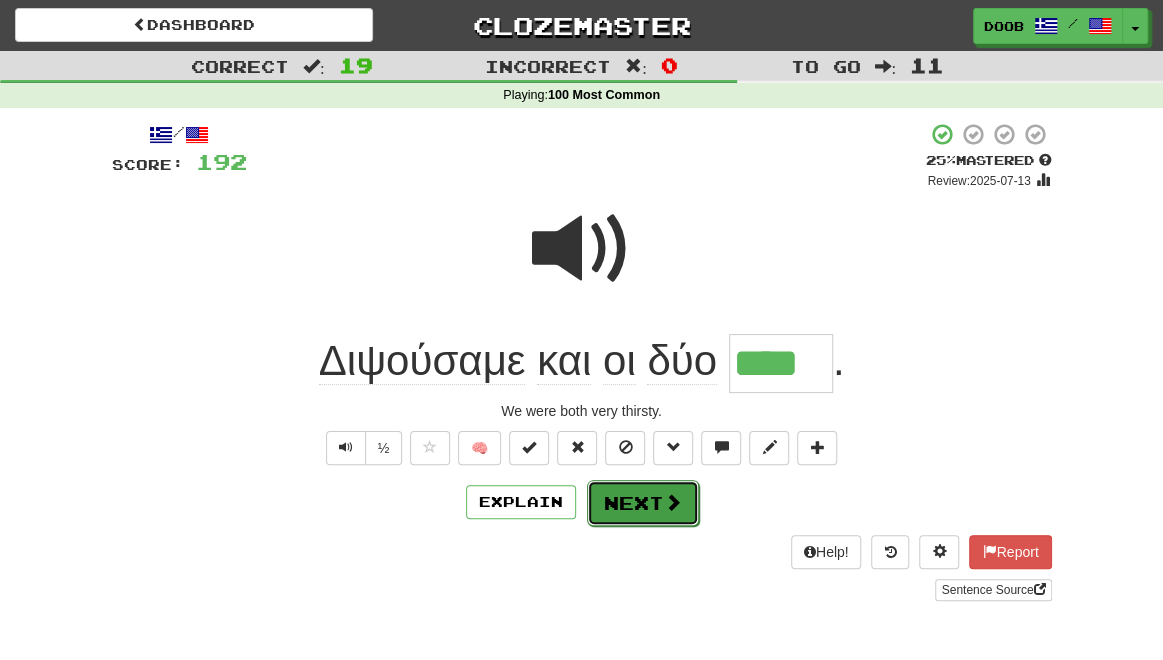 click on "Next" at bounding box center [643, 503] 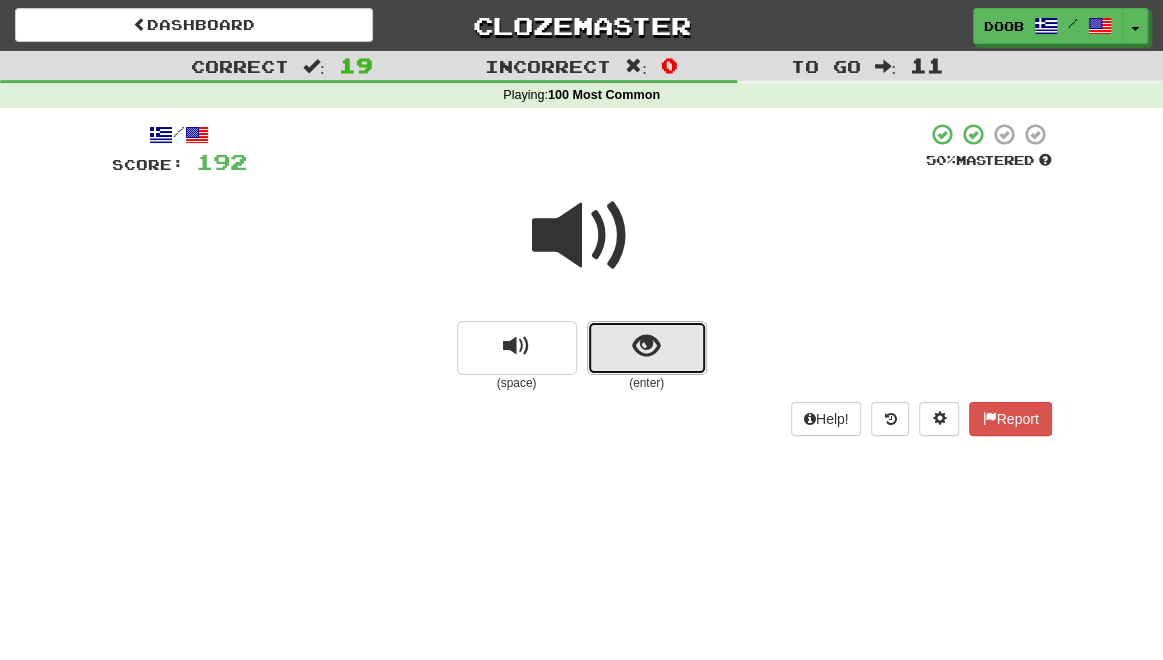 click at bounding box center [646, 346] 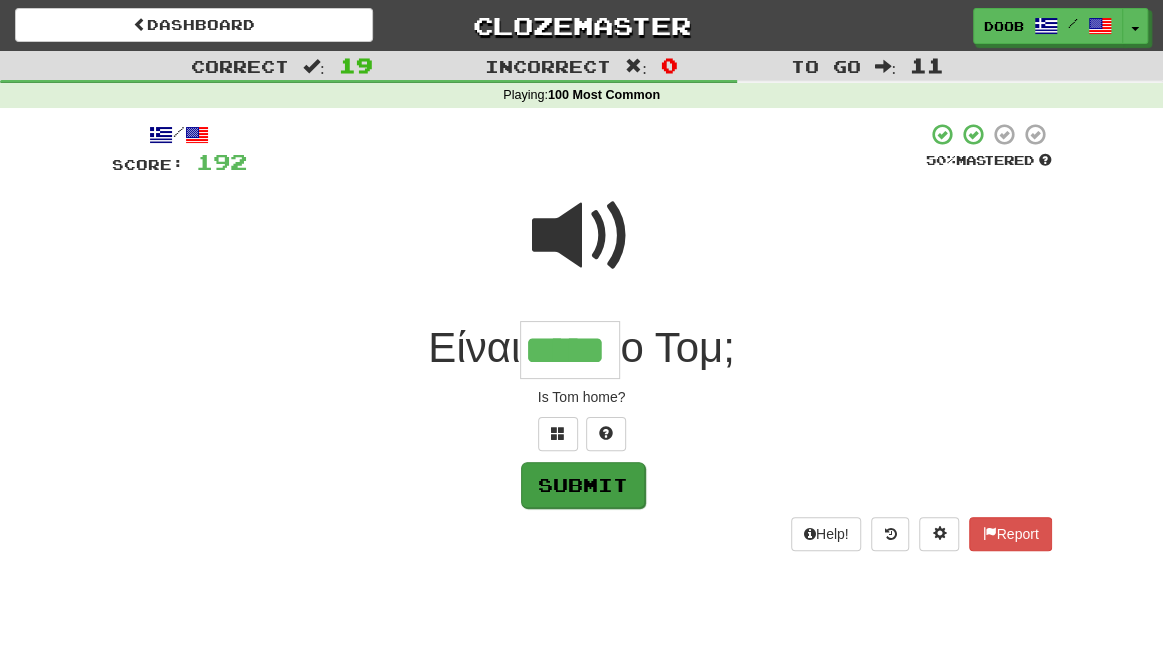 type on "*****" 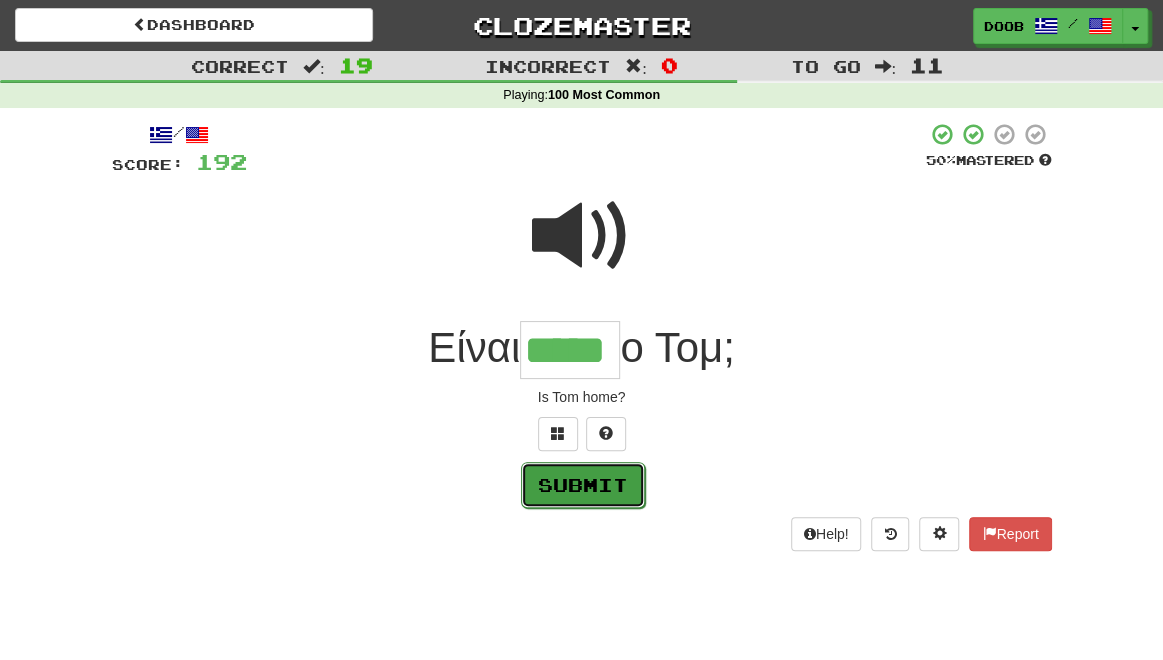 click on "Submit" at bounding box center [583, 485] 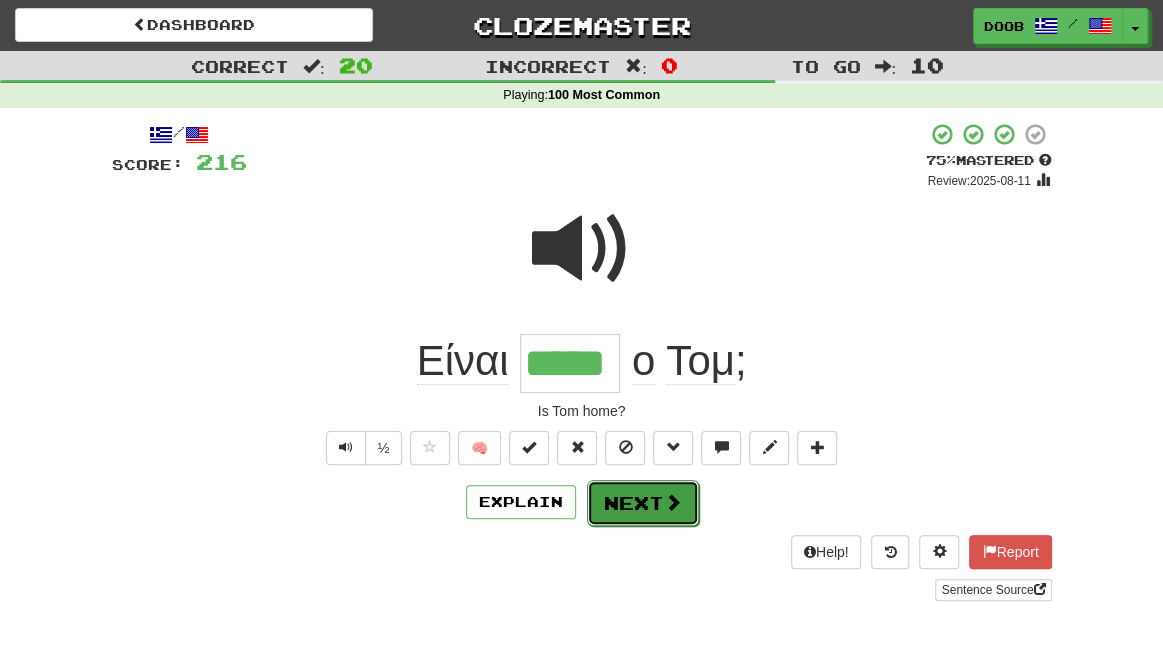 click on "Next" at bounding box center [643, 503] 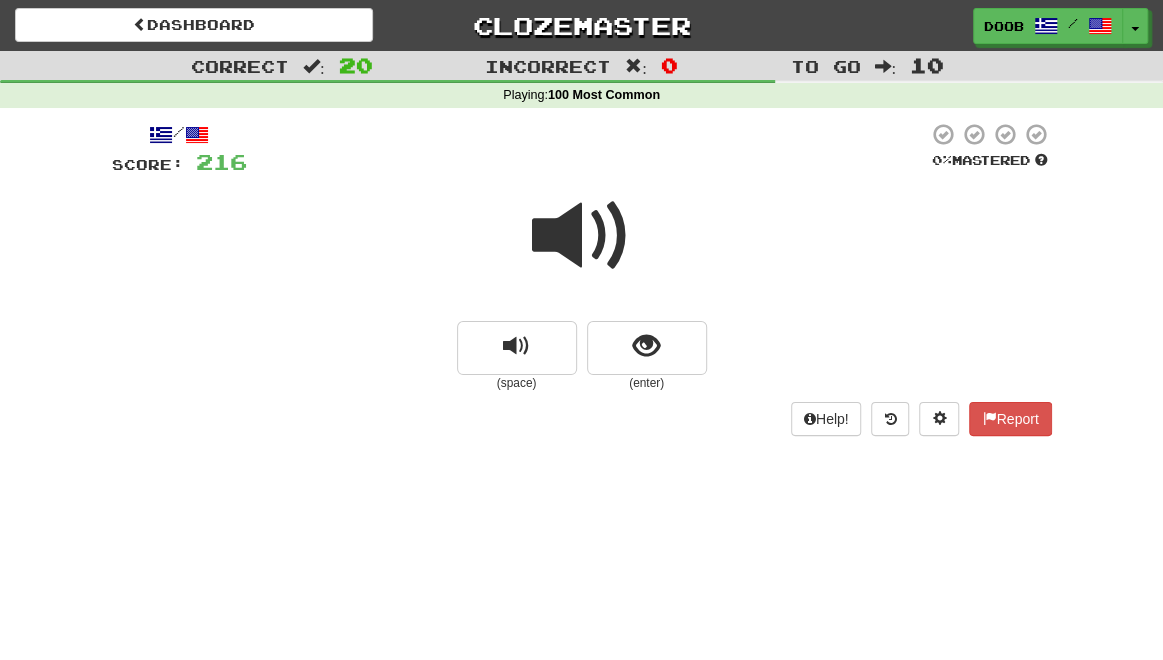click at bounding box center (582, 236) 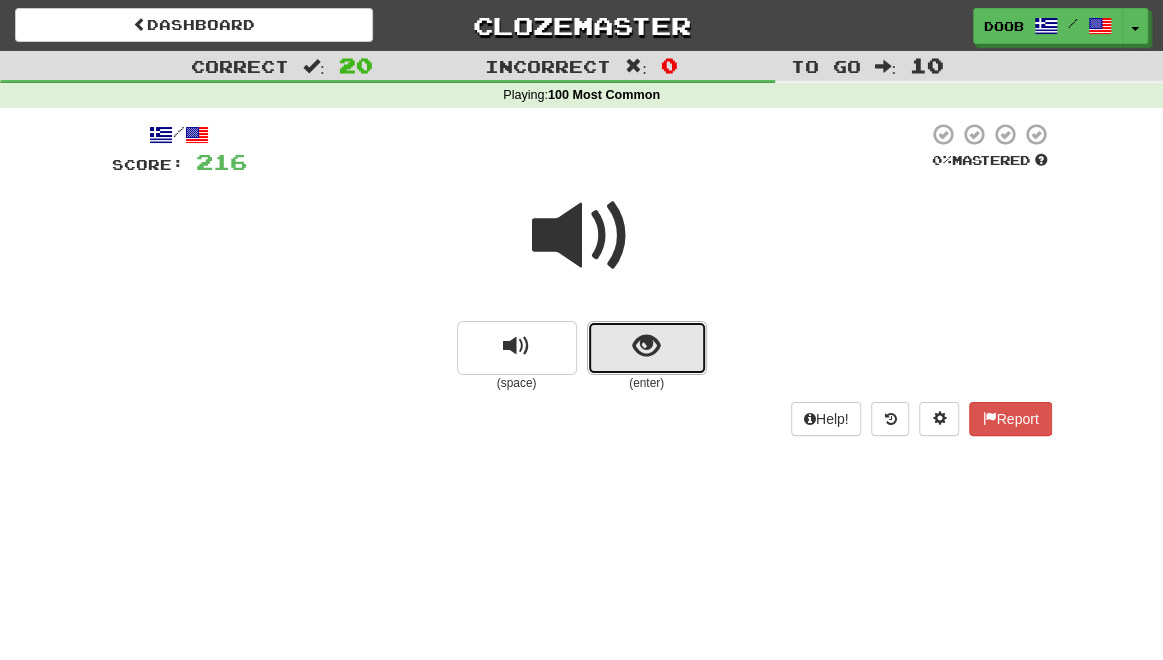 click at bounding box center [646, 346] 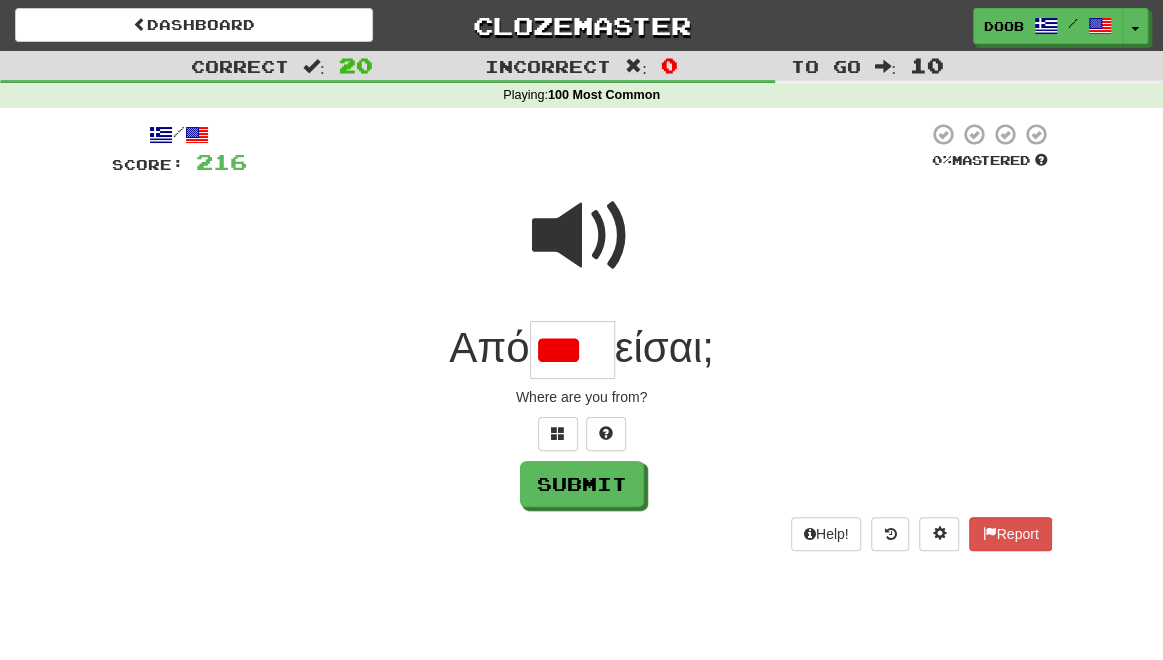 scroll, scrollTop: 0, scrollLeft: 0, axis: both 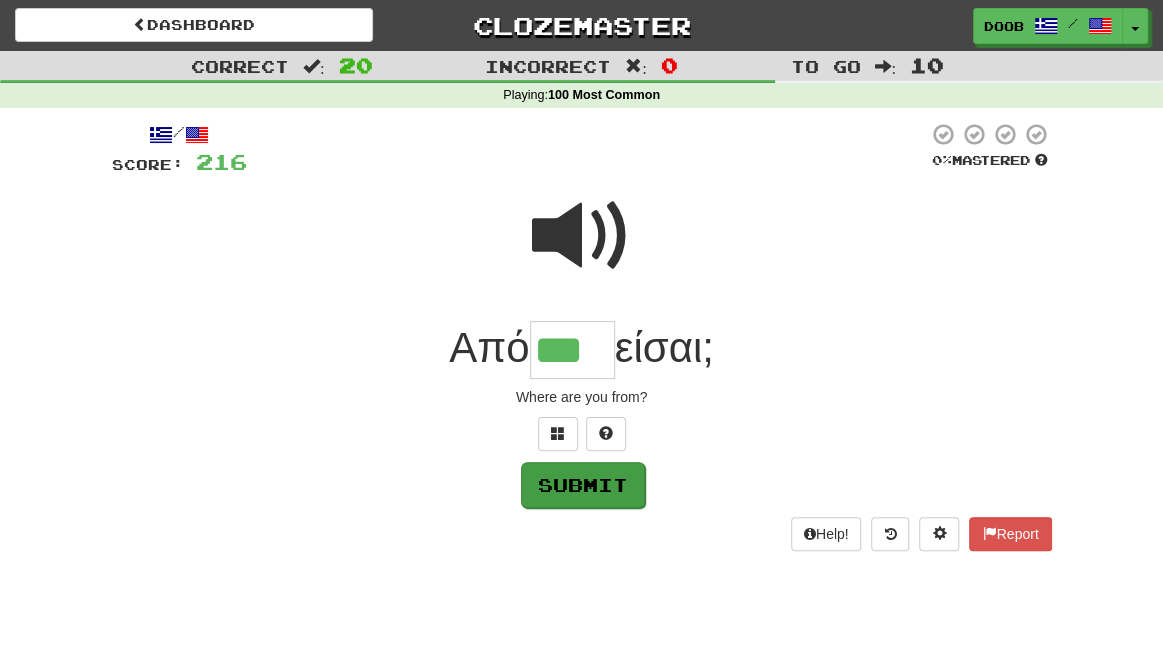 type on "***" 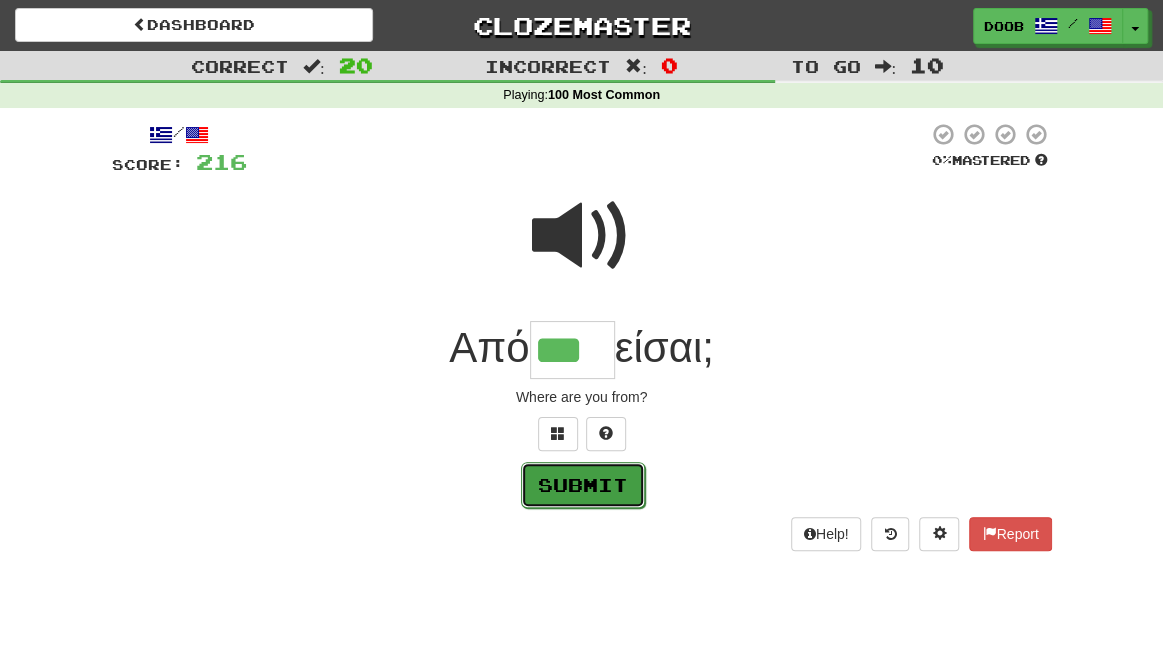 click on "Submit" at bounding box center (583, 485) 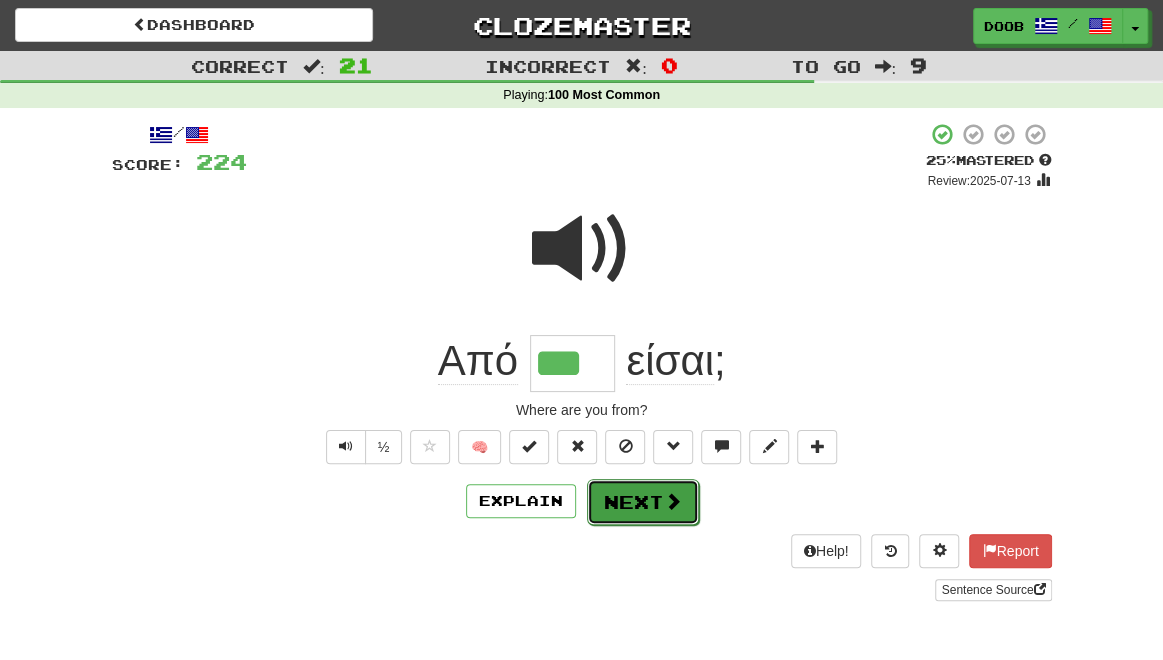 click on "Next" at bounding box center (643, 502) 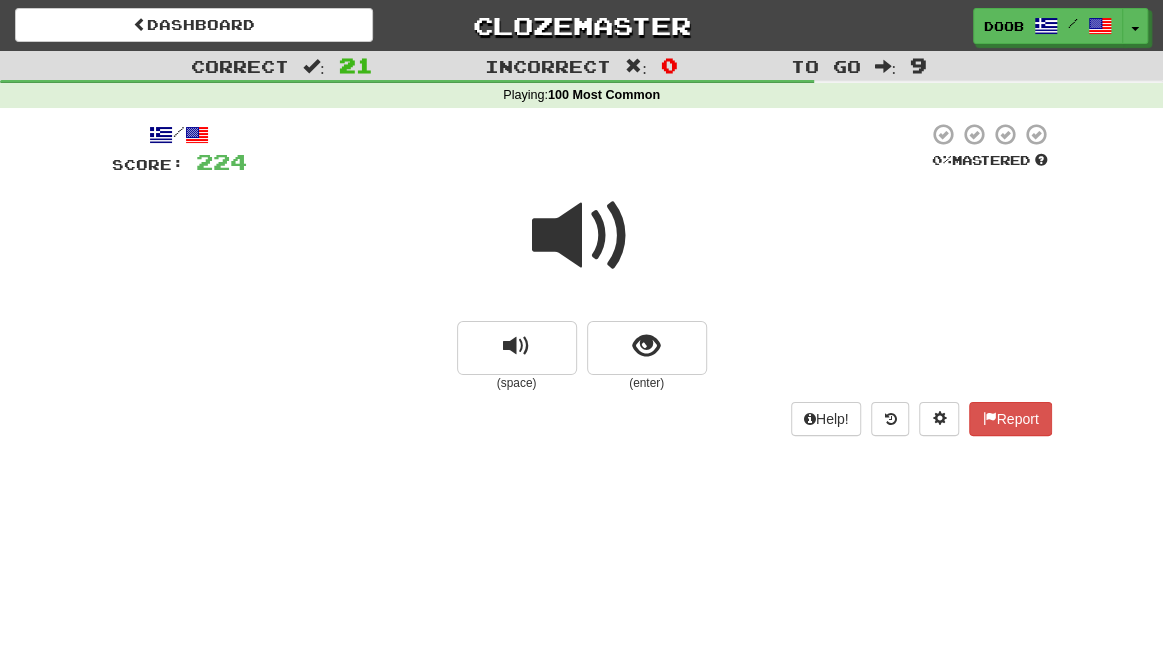 click at bounding box center [582, 236] 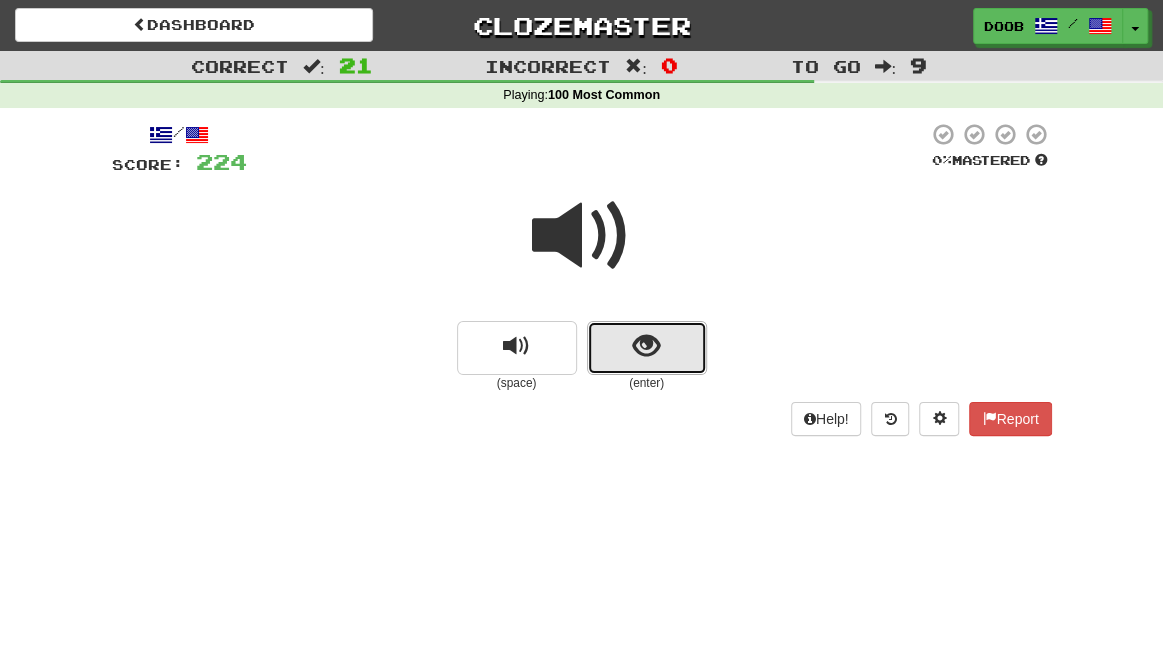 click at bounding box center [646, 346] 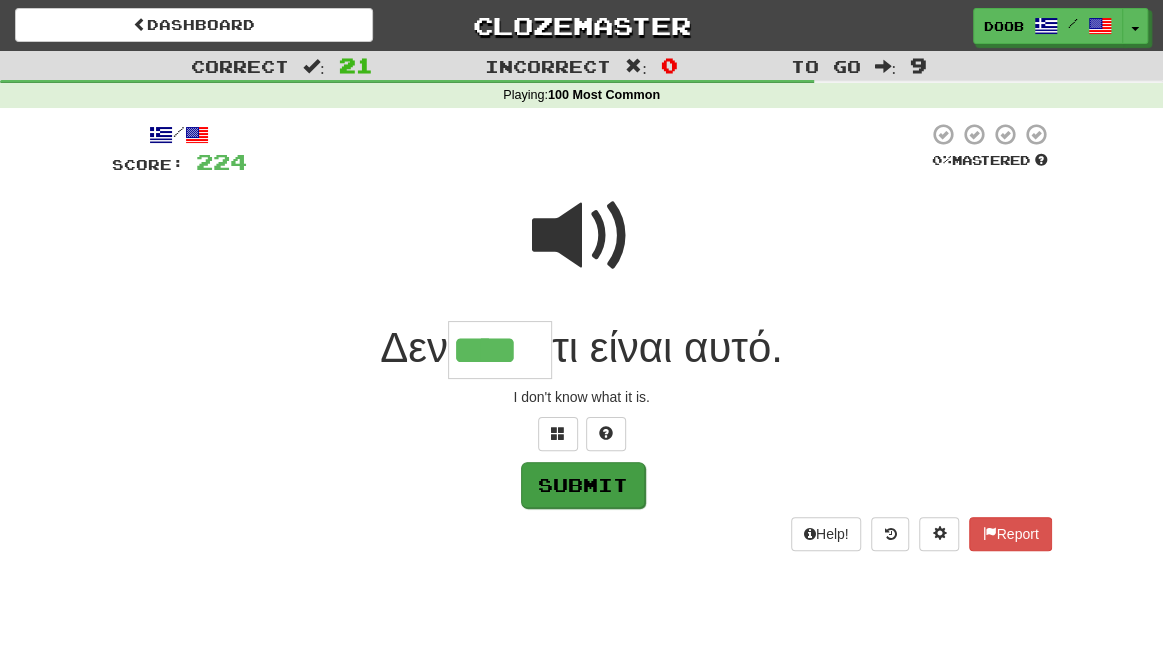 type on "****" 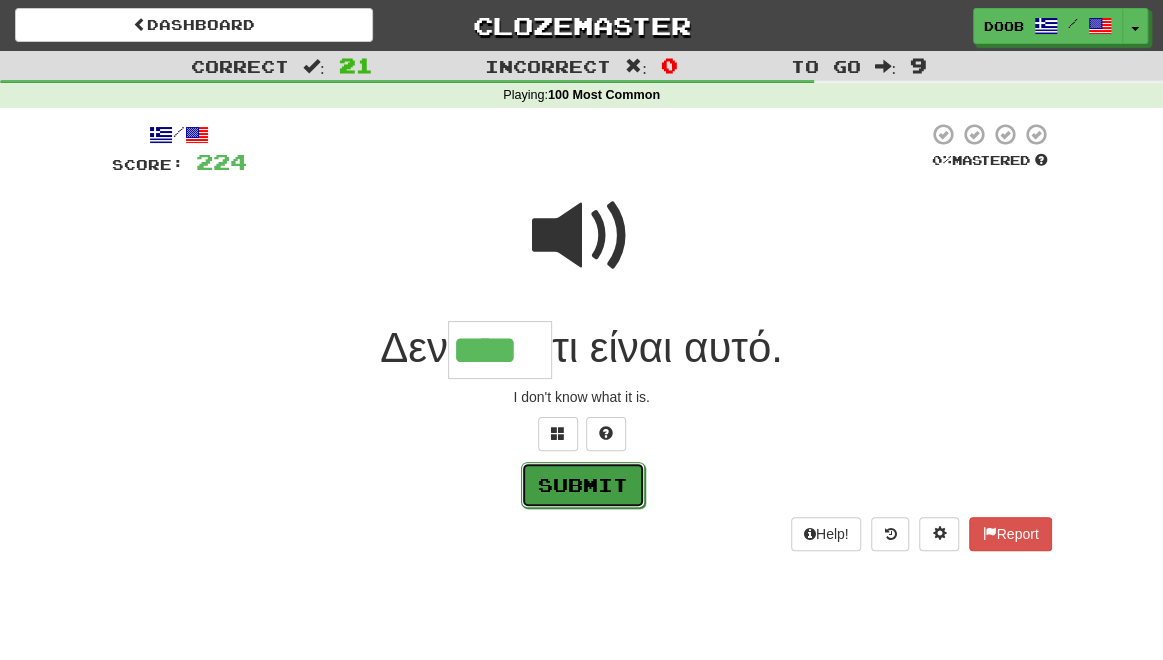 click on "Submit" at bounding box center (583, 485) 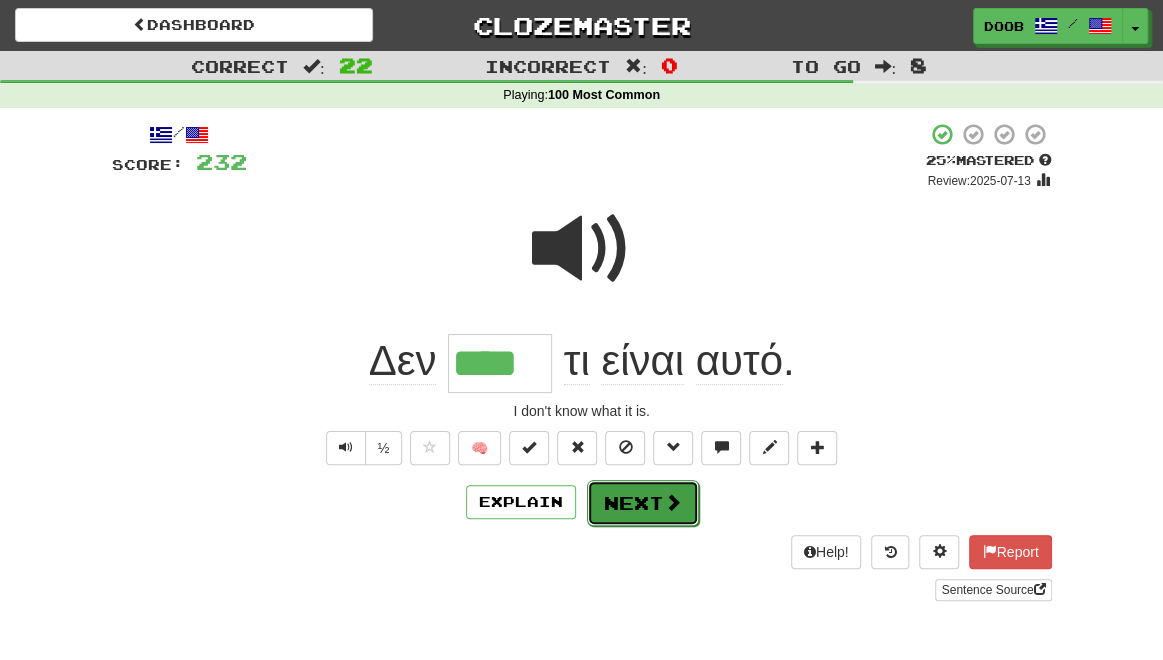 click on "Next" at bounding box center [643, 503] 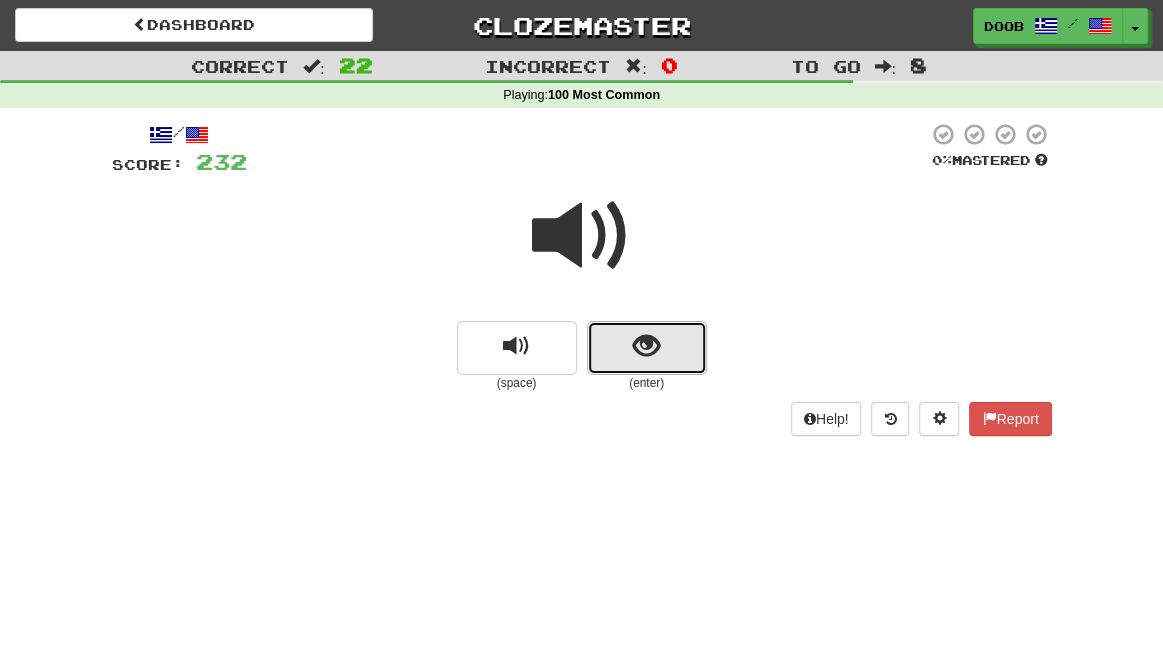 click at bounding box center (646, 346) 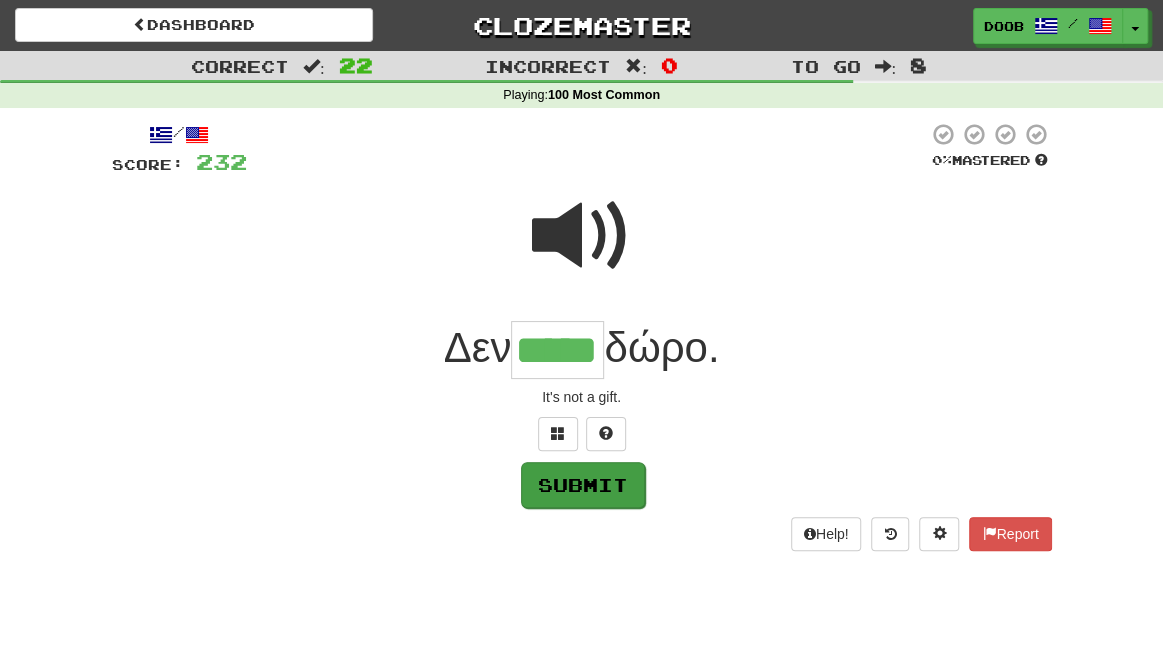type on "*****" 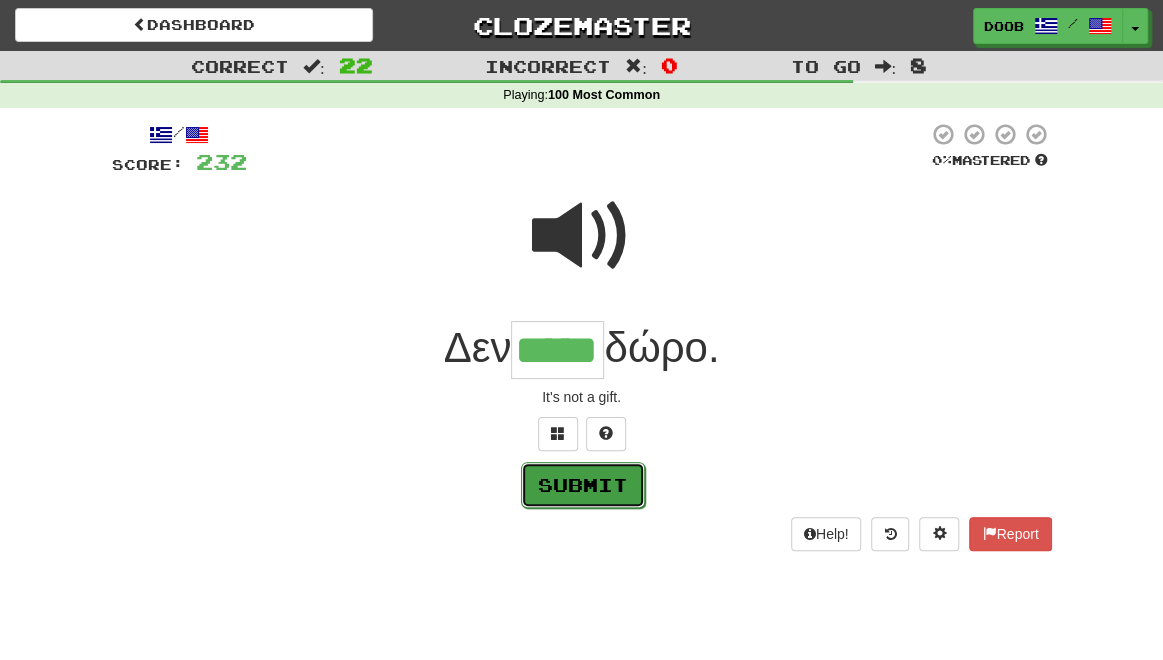 click on "Submit" at bounding box center (583, 485) 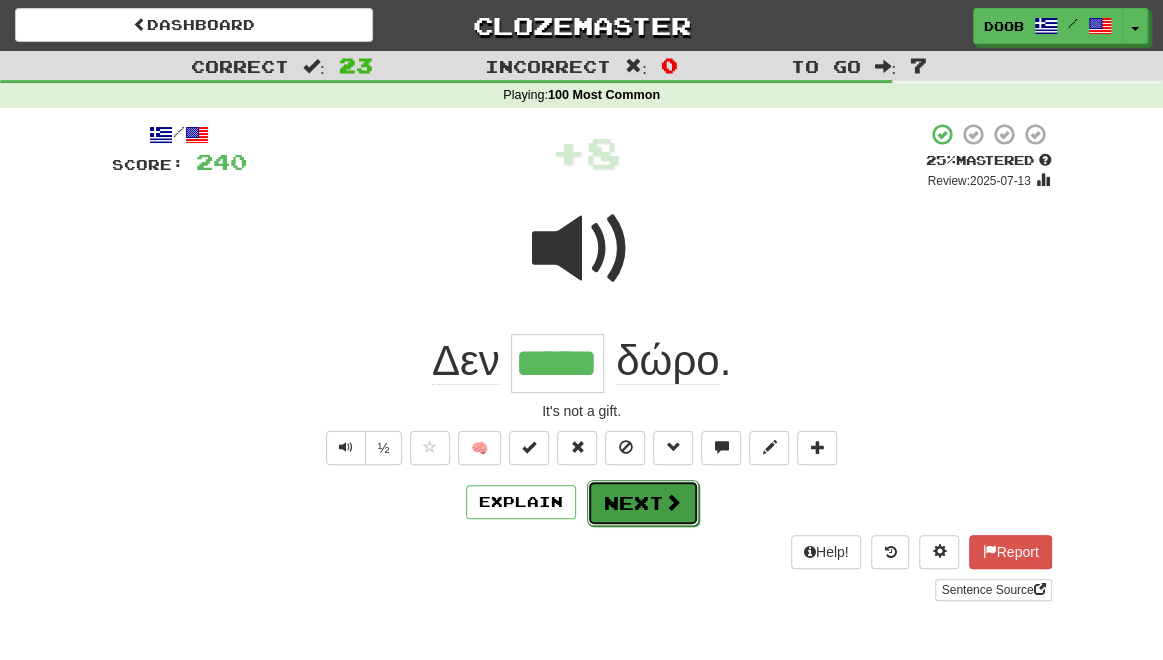 click on "Next" at bounding box center [643, 503] 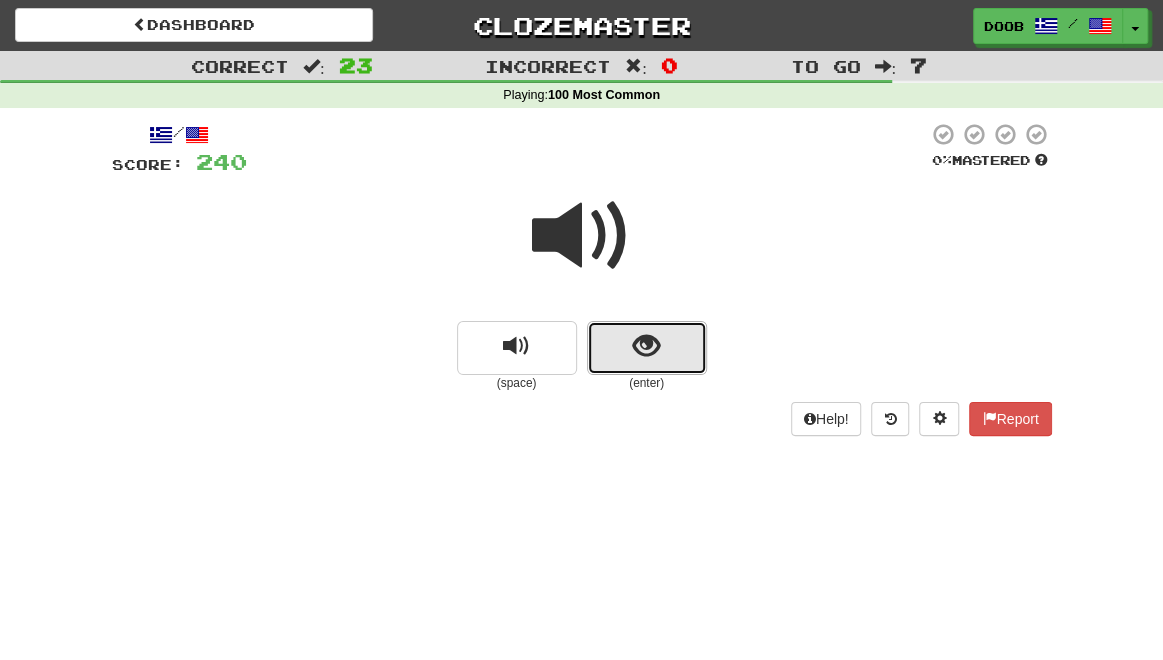 click at bounding box center (646, 346) 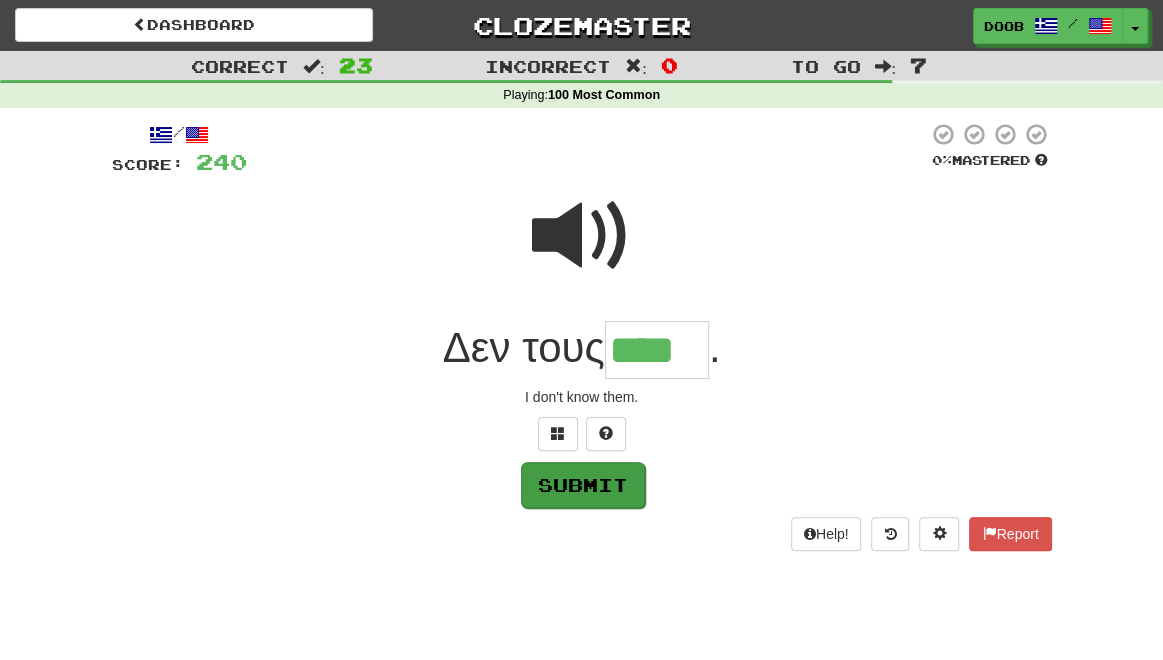 type on "****" 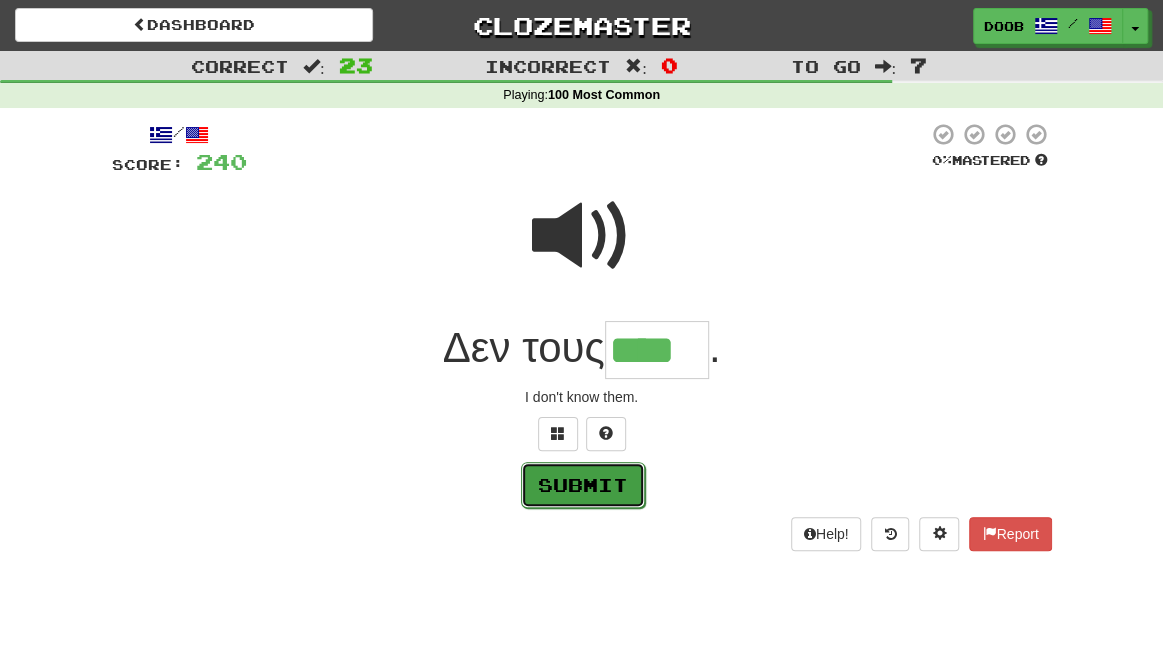 click on "Submit" at bounding box center (583, 485) 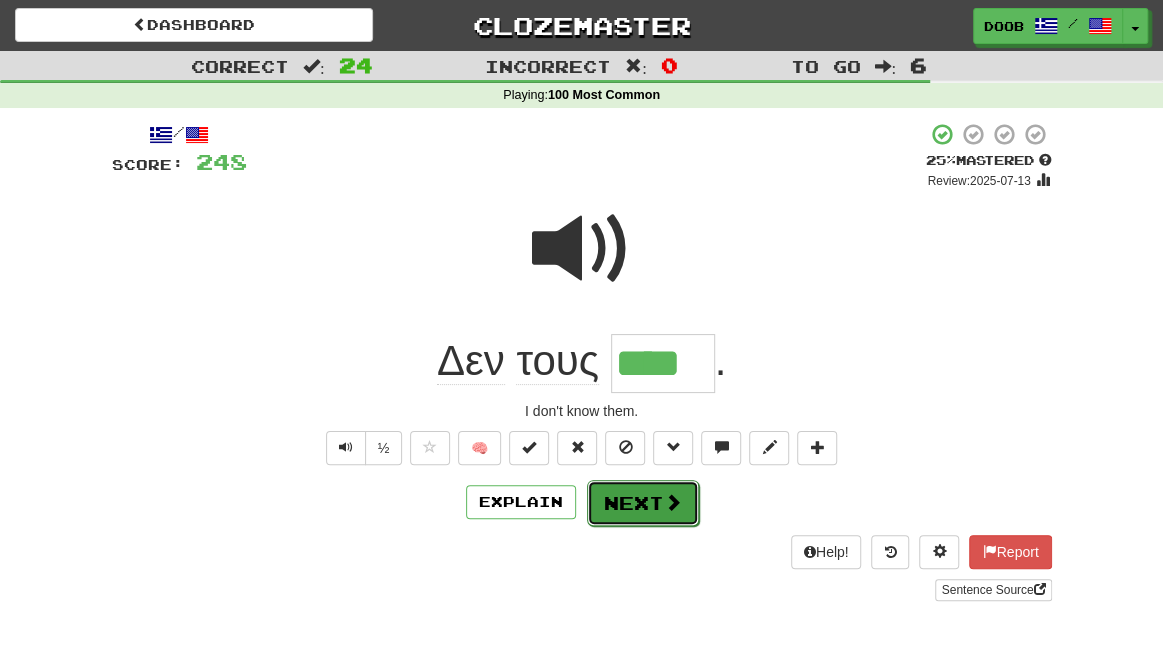 click on "Next" at bounding box center (643, 503) 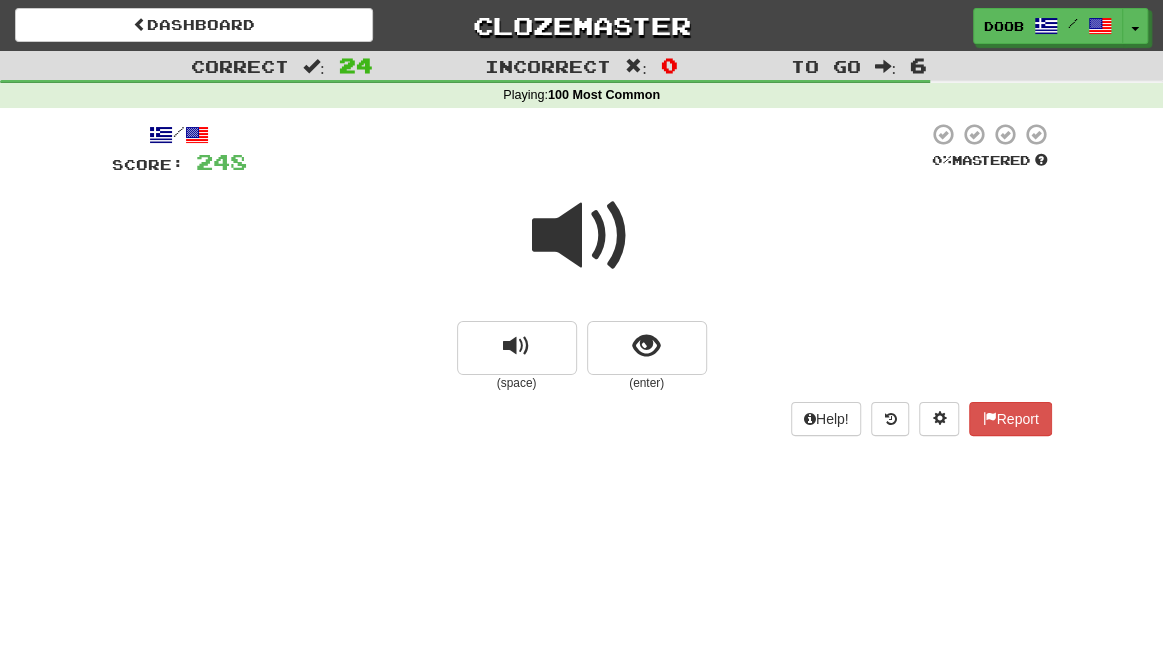 click at bounding box center [582, 236] 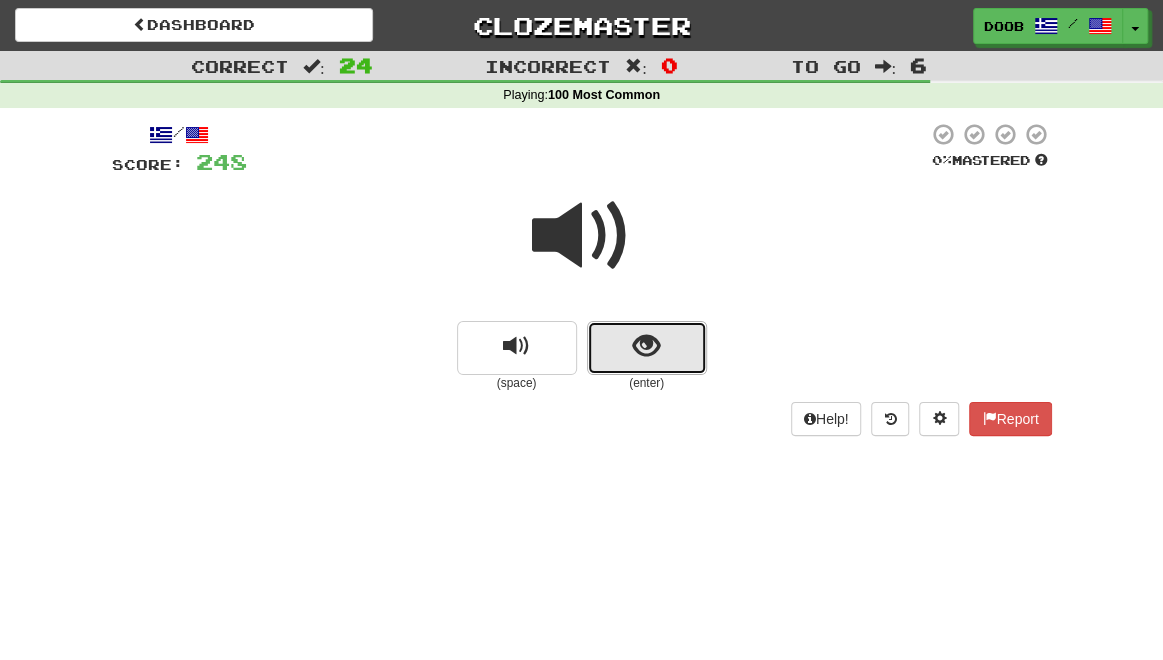 click at bounding box center [647, 348] 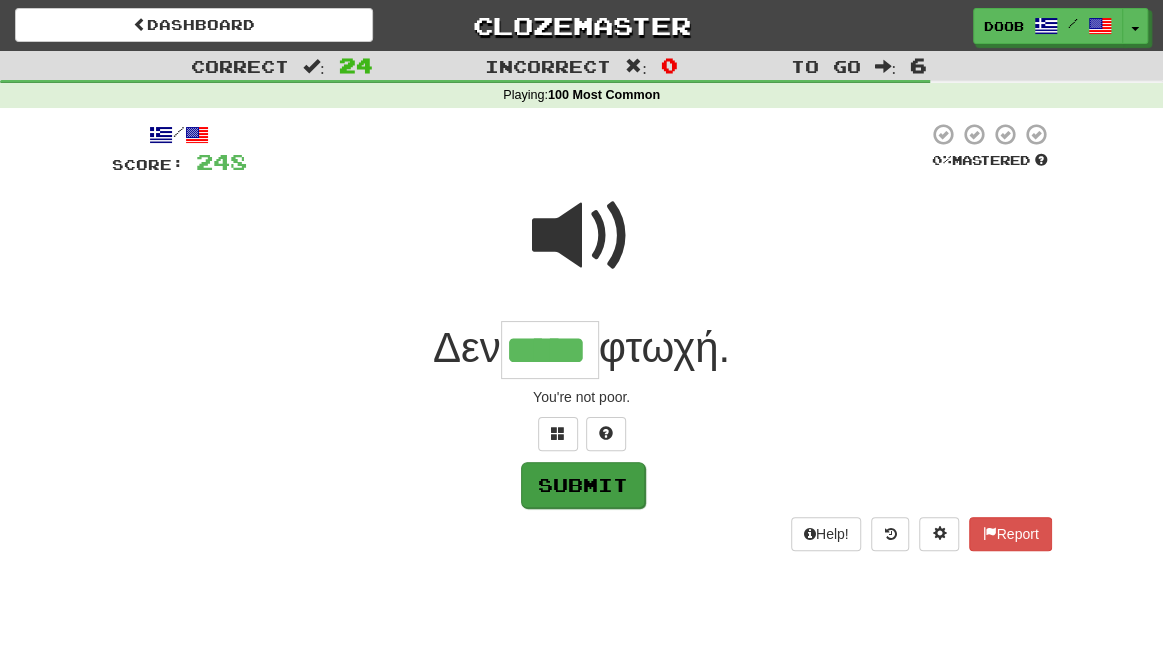 type on "*****" 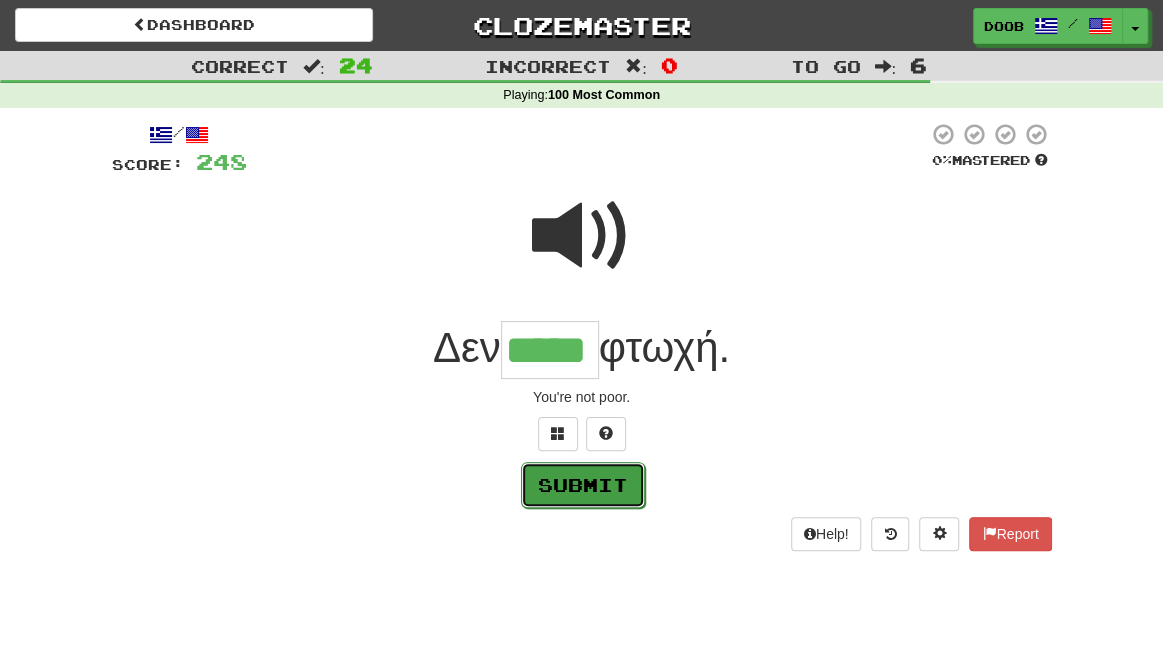 click on "Submit" at bounding box center (583, 485) 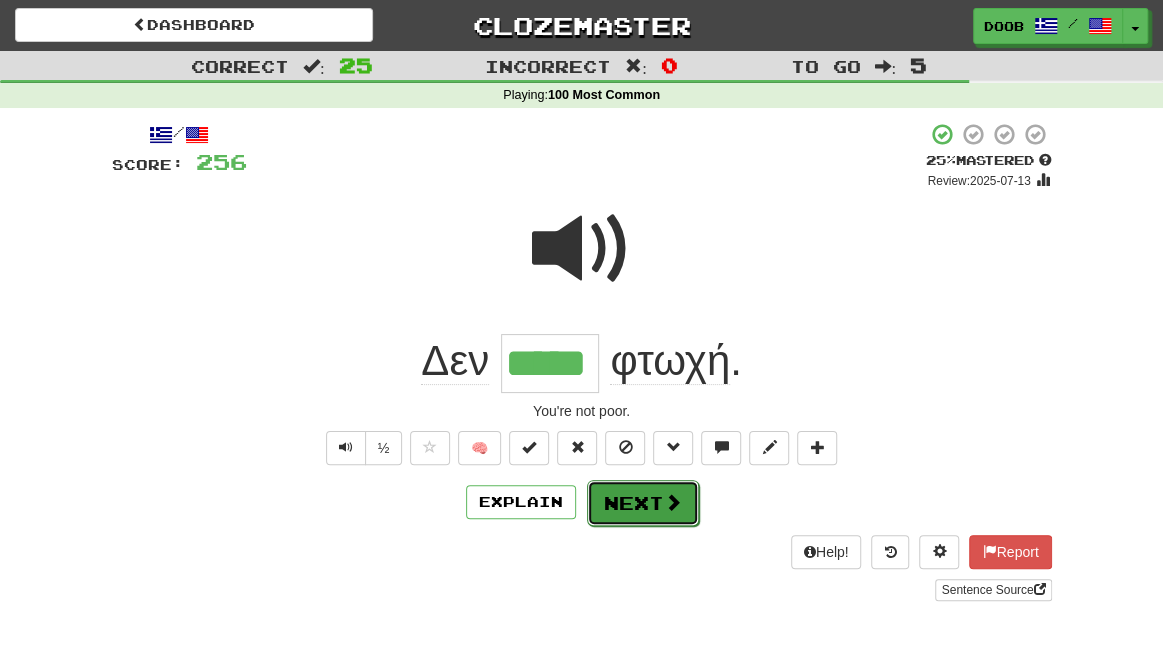 click on "Next" at bounding box center [643, 503] 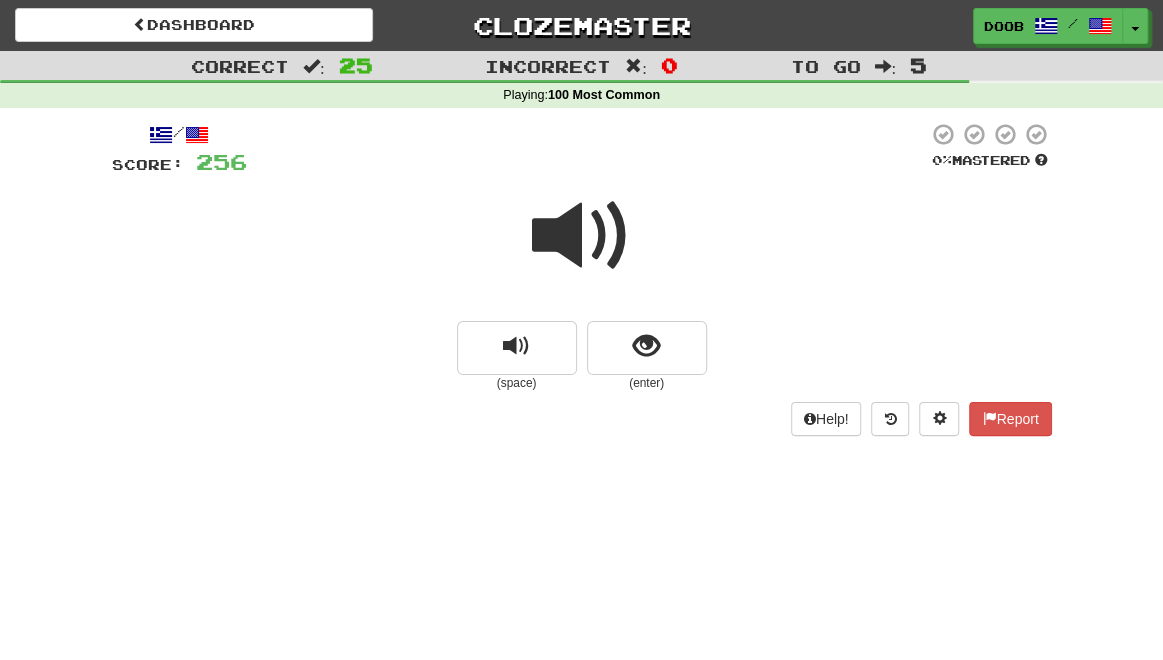 click at bounding box center (582, 236) 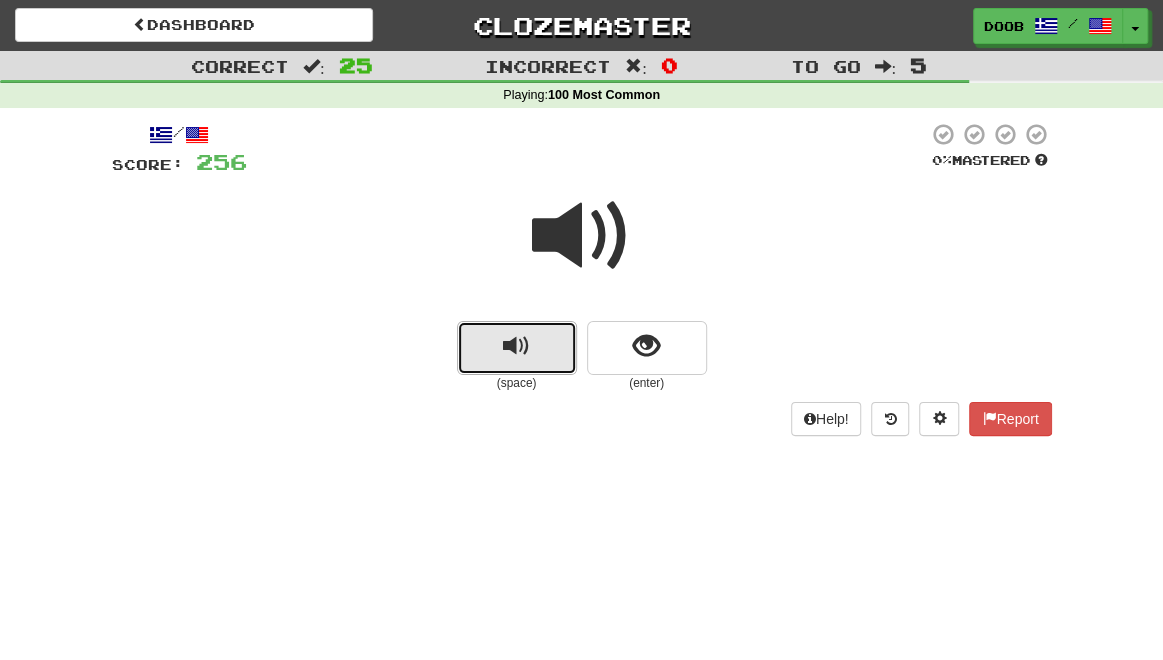 click at bounding box center [516, 346] 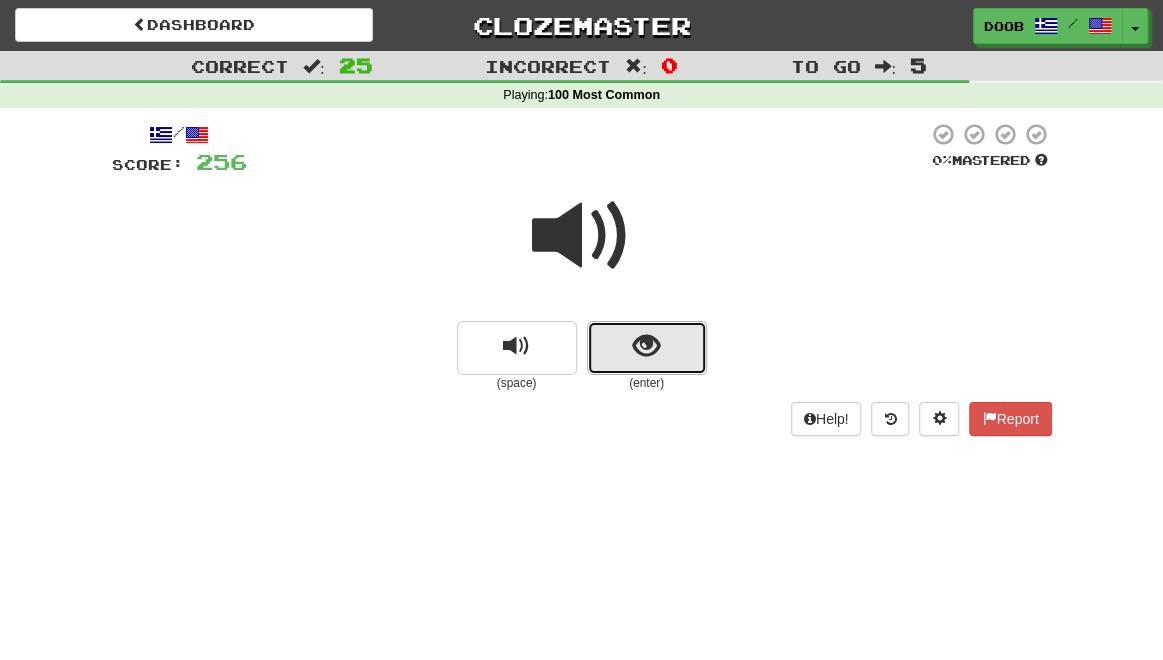 click at bounding box center [647, 348] 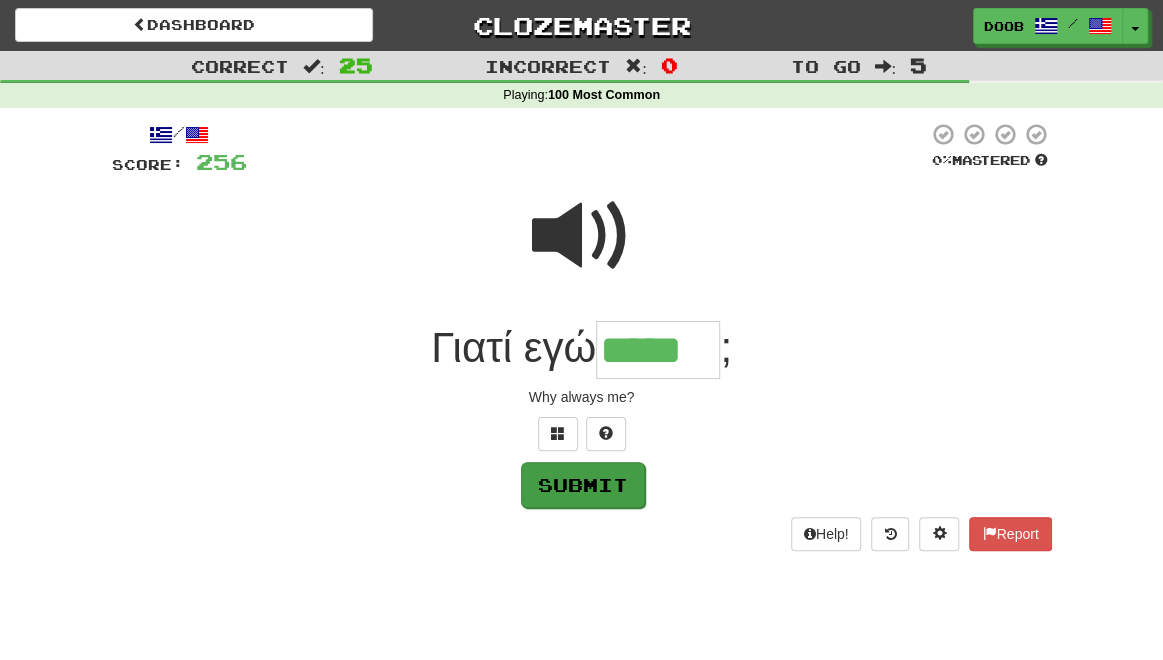 type on "*****" 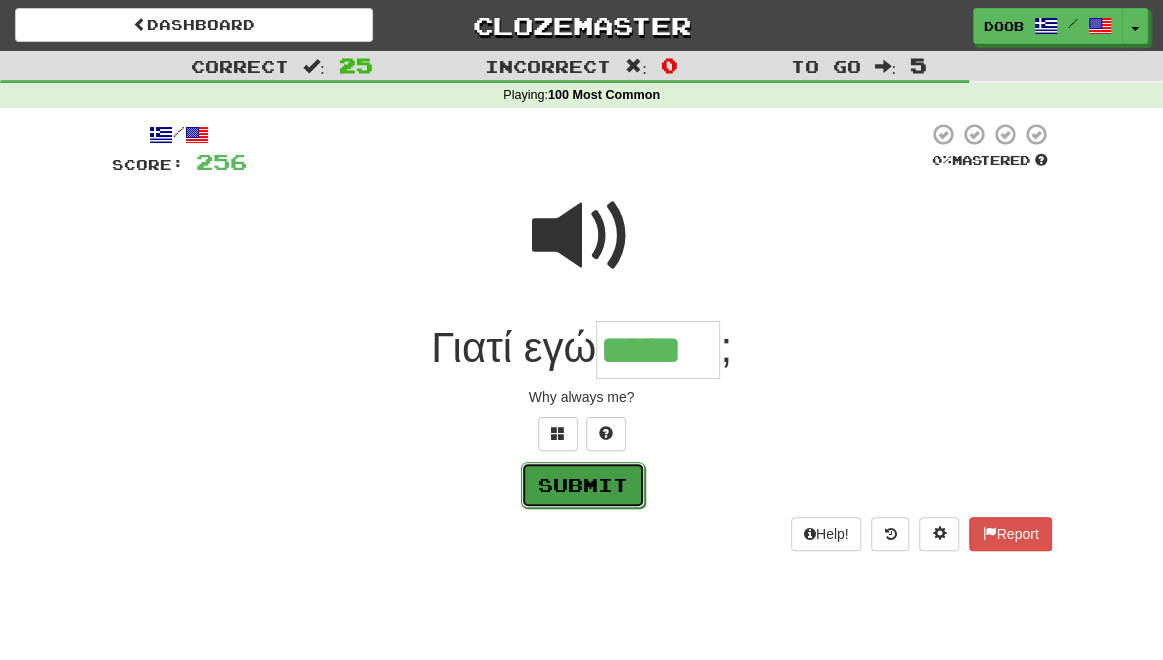 click on "Submit" at bounding box center [583, 485] 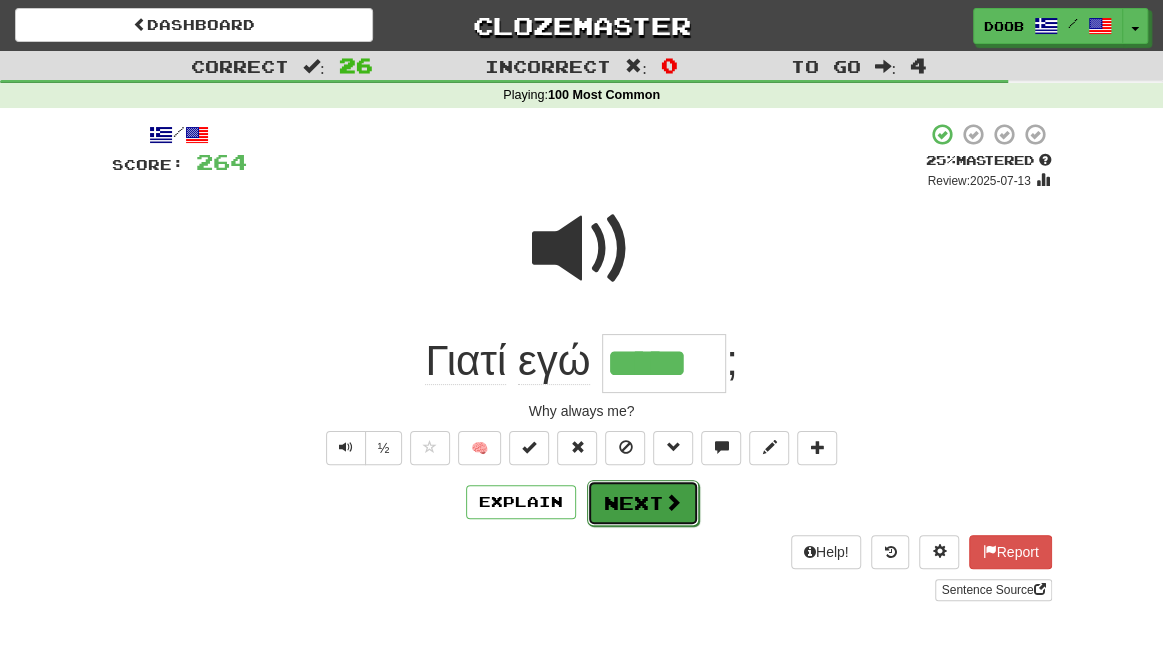 click on "Next" at bounding box center (643, 503) 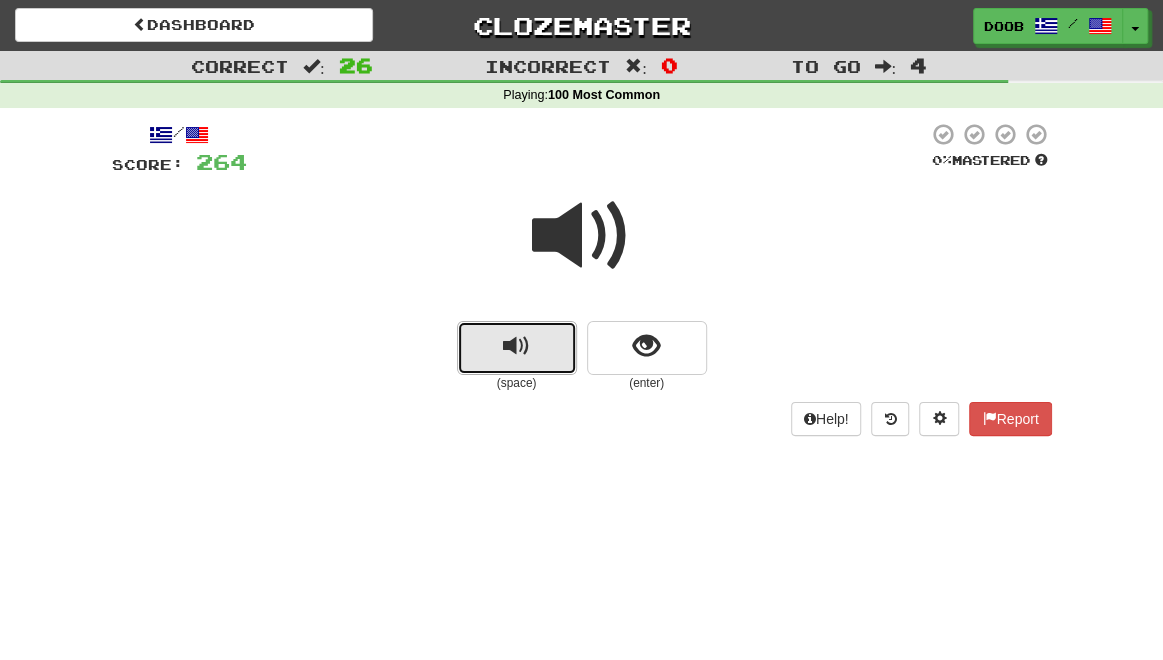 click at bounding box center (517, 348) 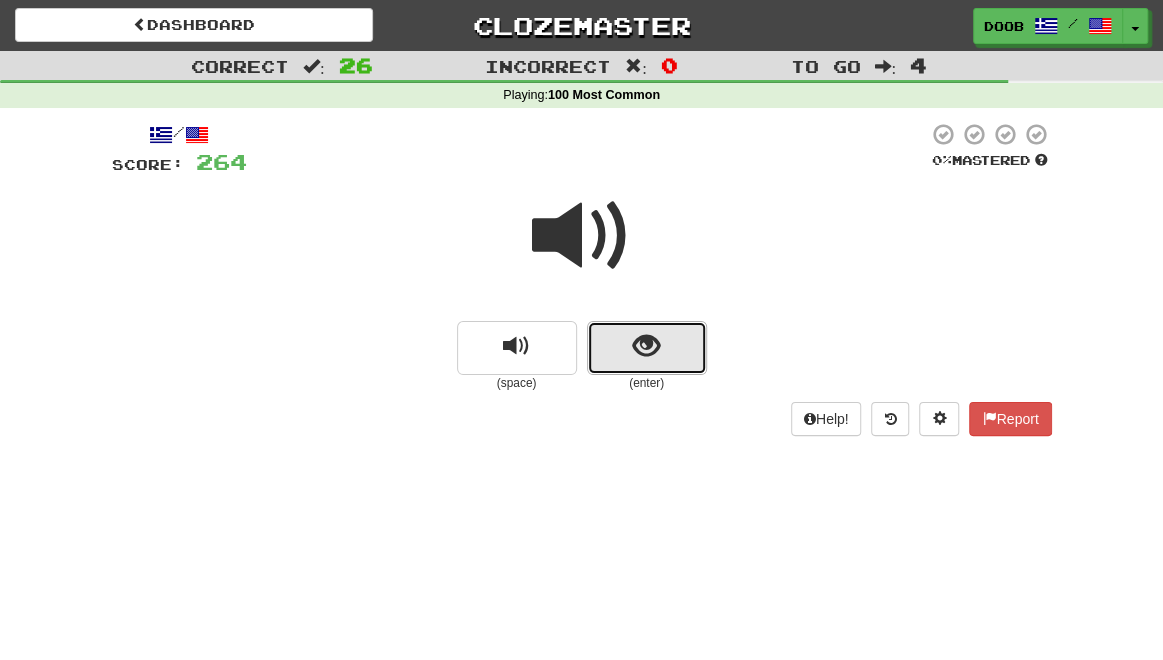 click at bounding box center [646, 346] 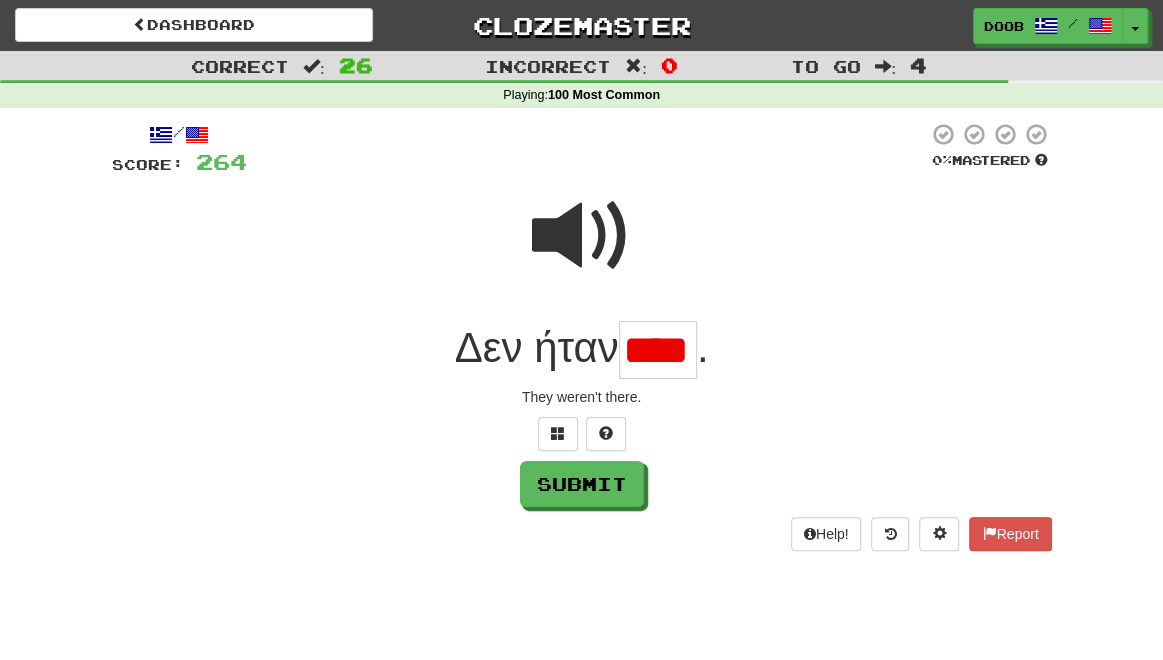 scroll, scrollTop: 0, scrollLeft: 0, axis: both 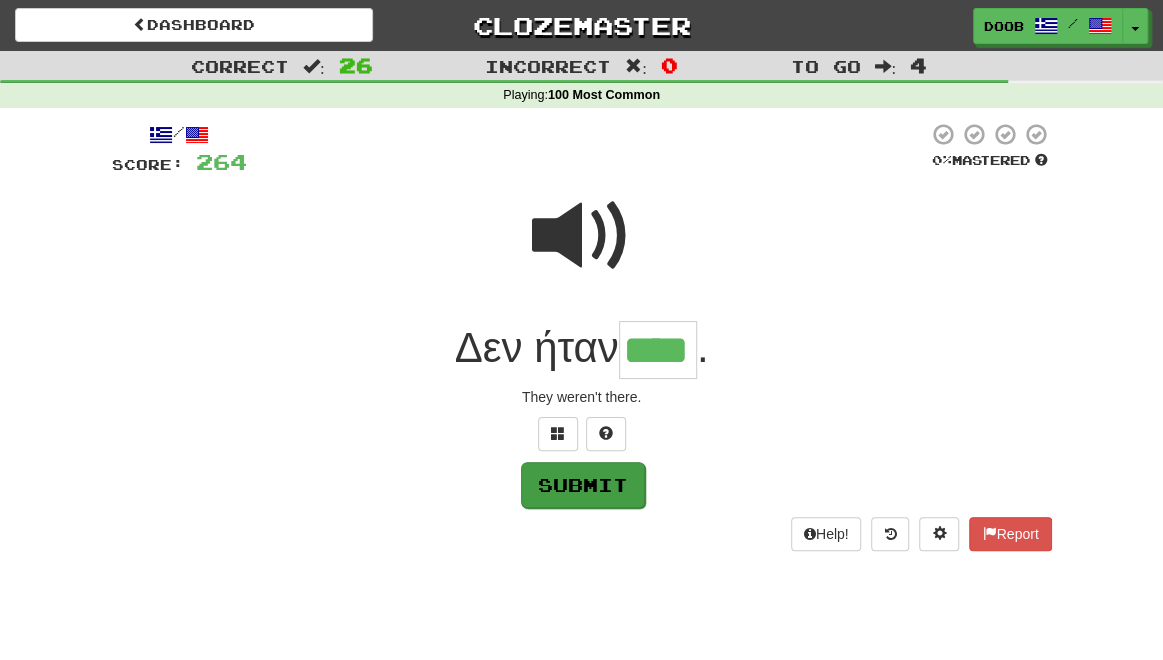 type on "****" 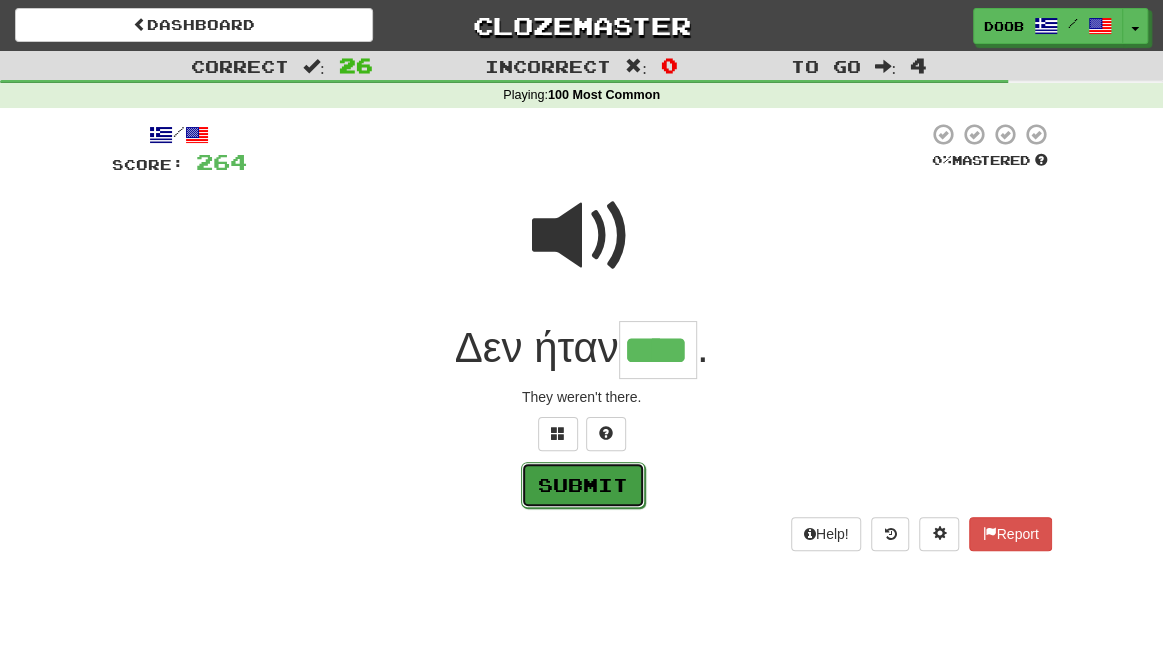 click on "Submit" at bounding box center (583, 485) 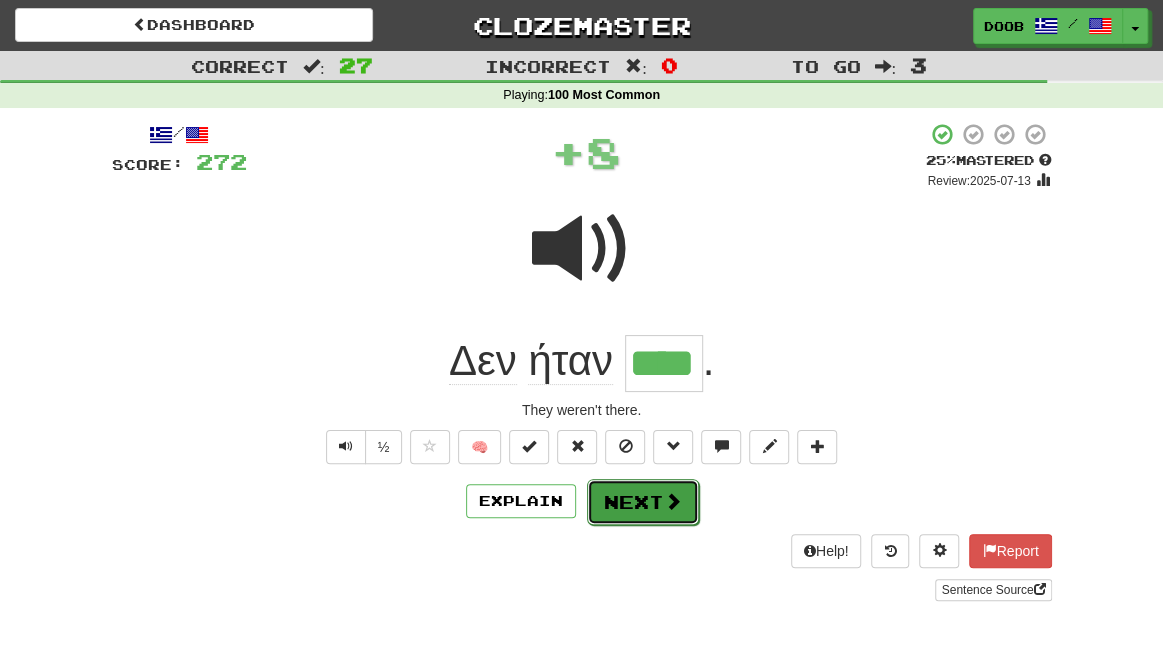 click on "Next" at bounding box center (643, 502) 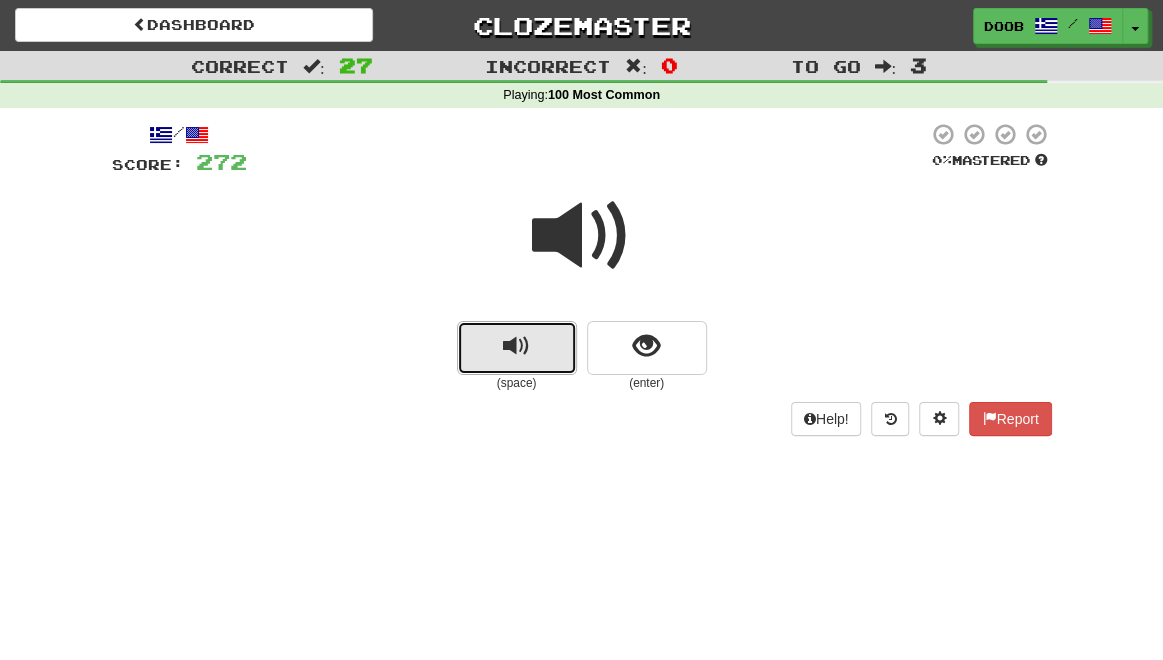 click at bounding box center [516, 346] 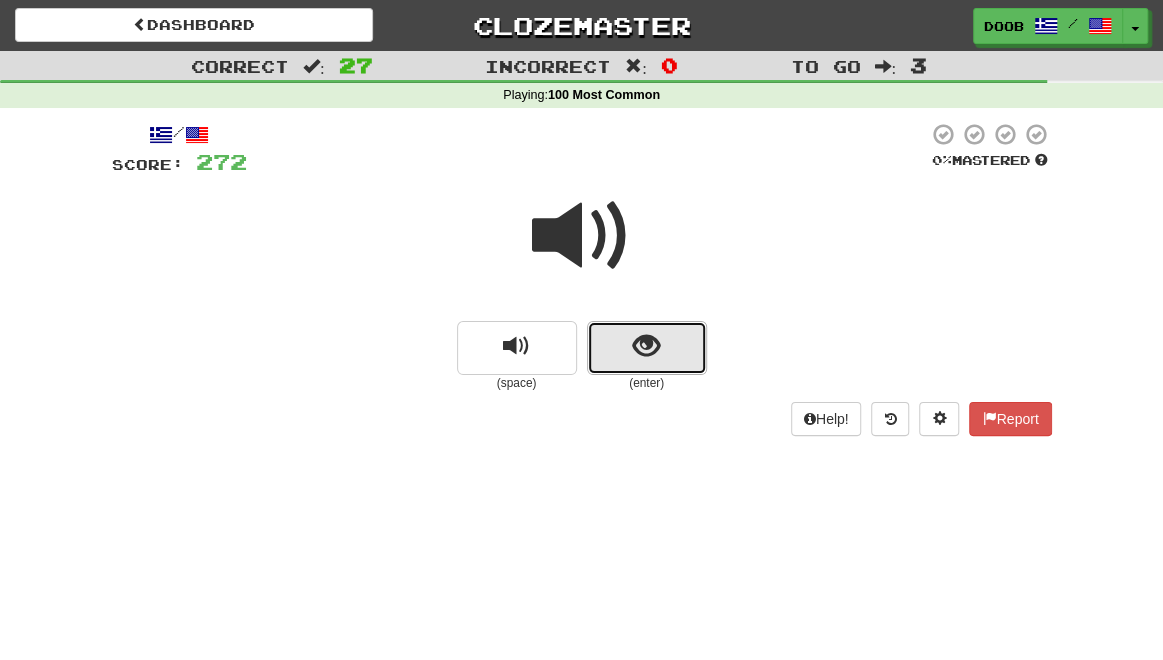 click at bounding box center [646, 346] 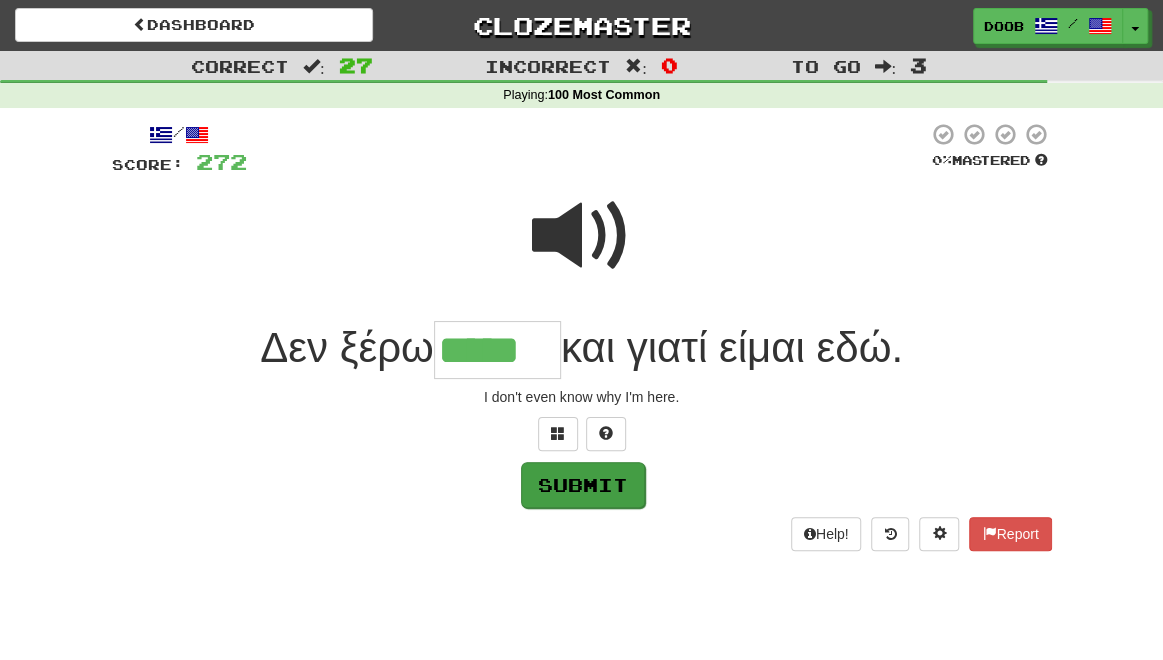 type on "*****" 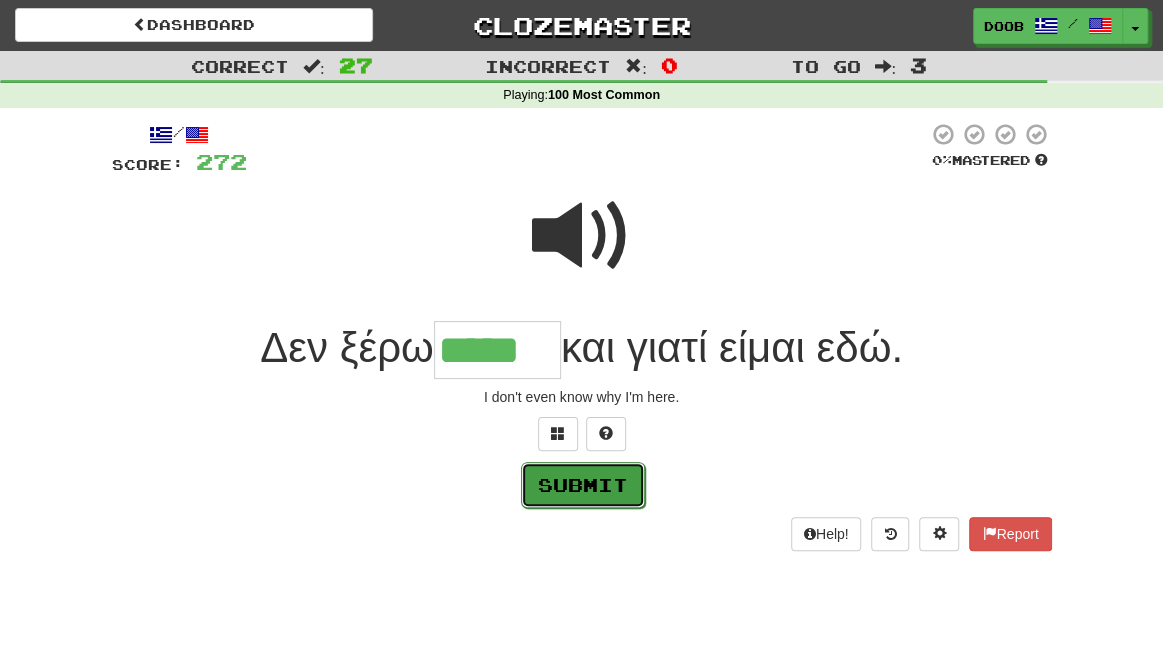 click on "Submit" at bounding box center [583, 485] 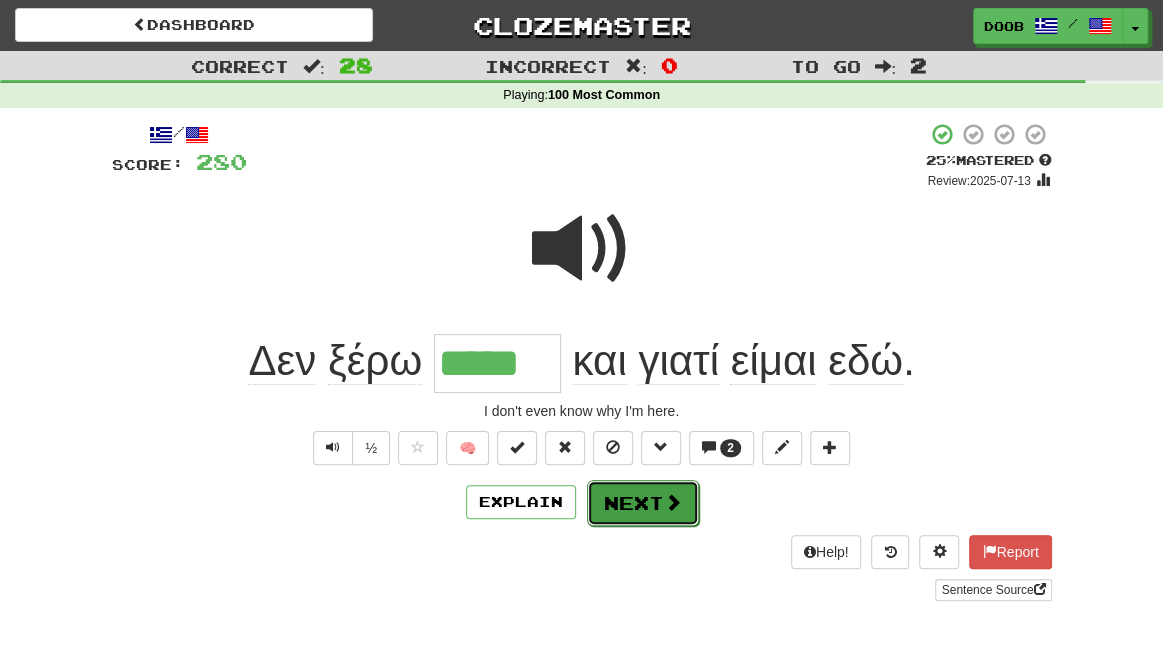 click on "Next" at bounding box center [643, 503] 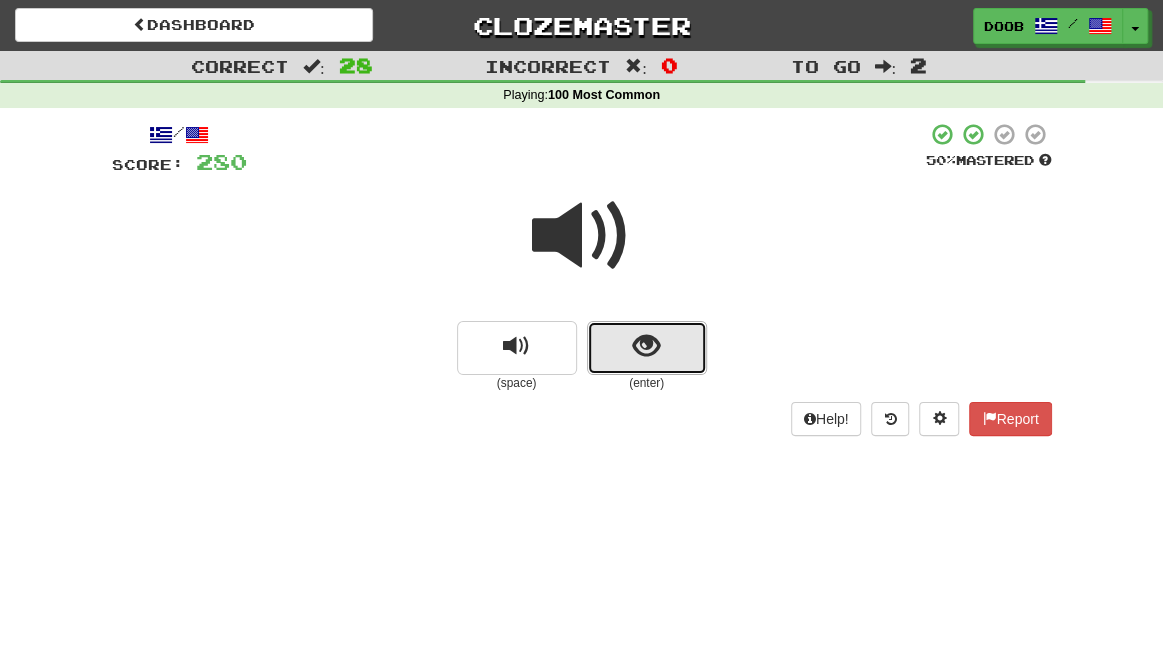 click at bounding box center (647, 348) 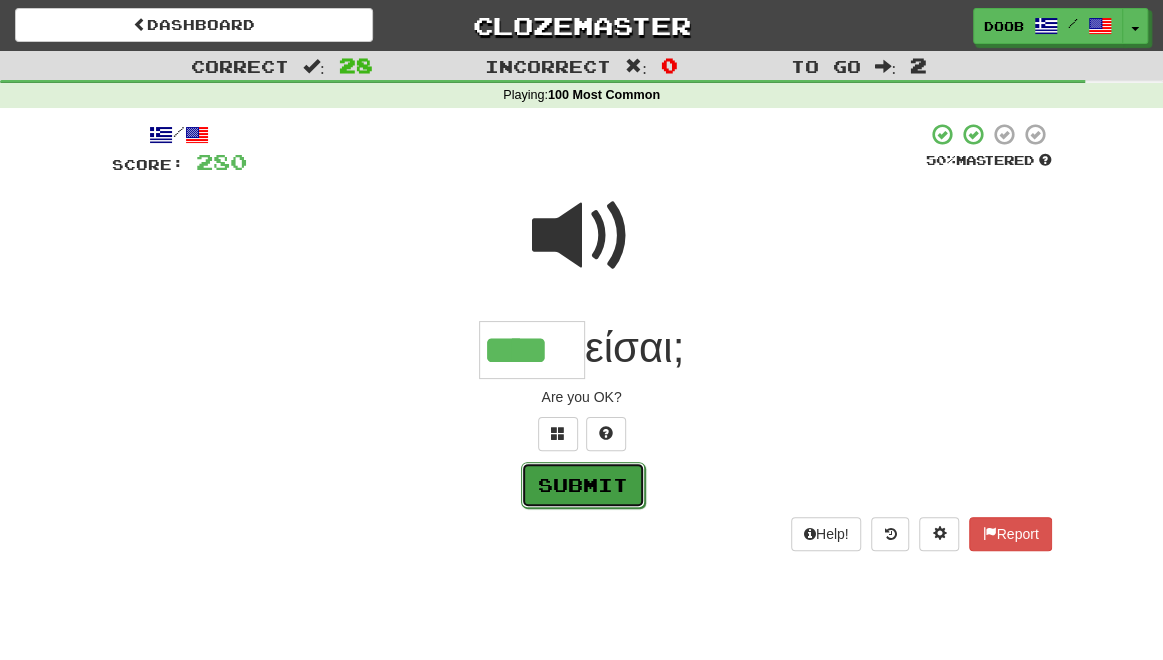 click on "Submit" at bounding box center (583, 485) 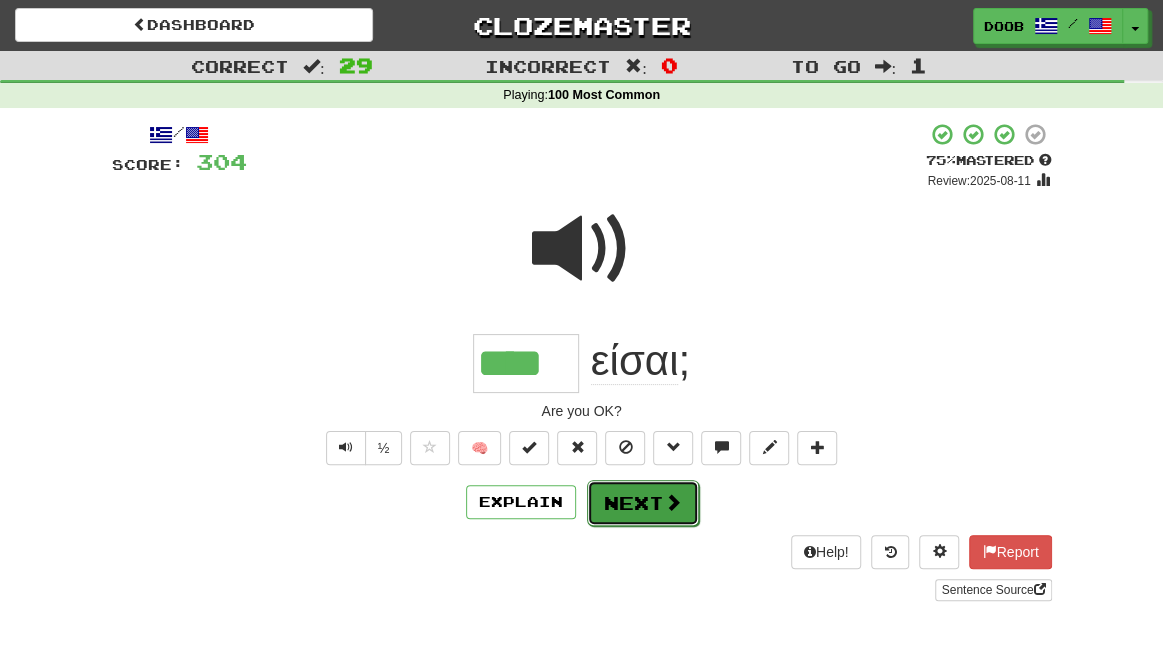 click on "Next" at bounding box center (643, 503) 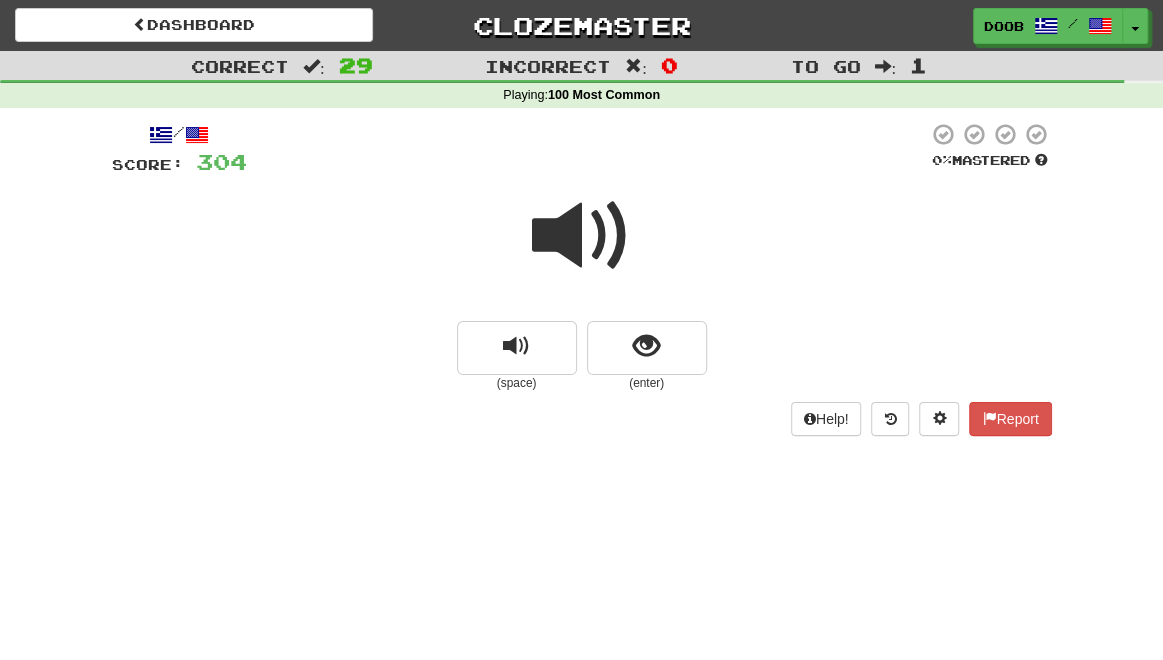click at bounding box center (582, 236) 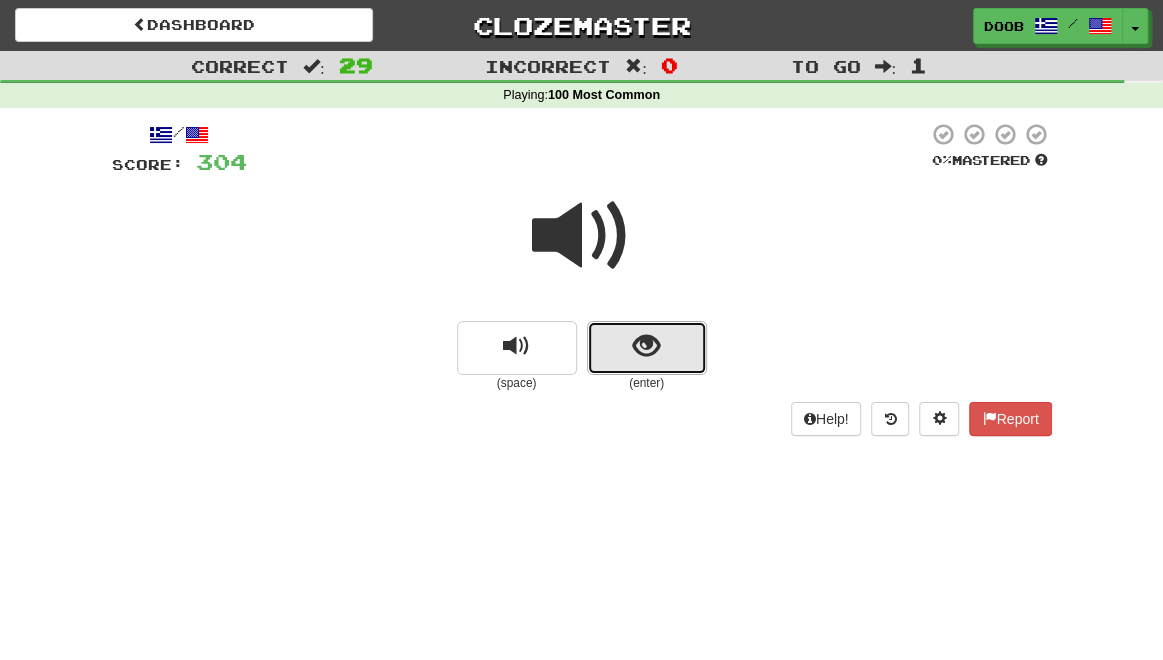 click at bounding box center (646, 346) 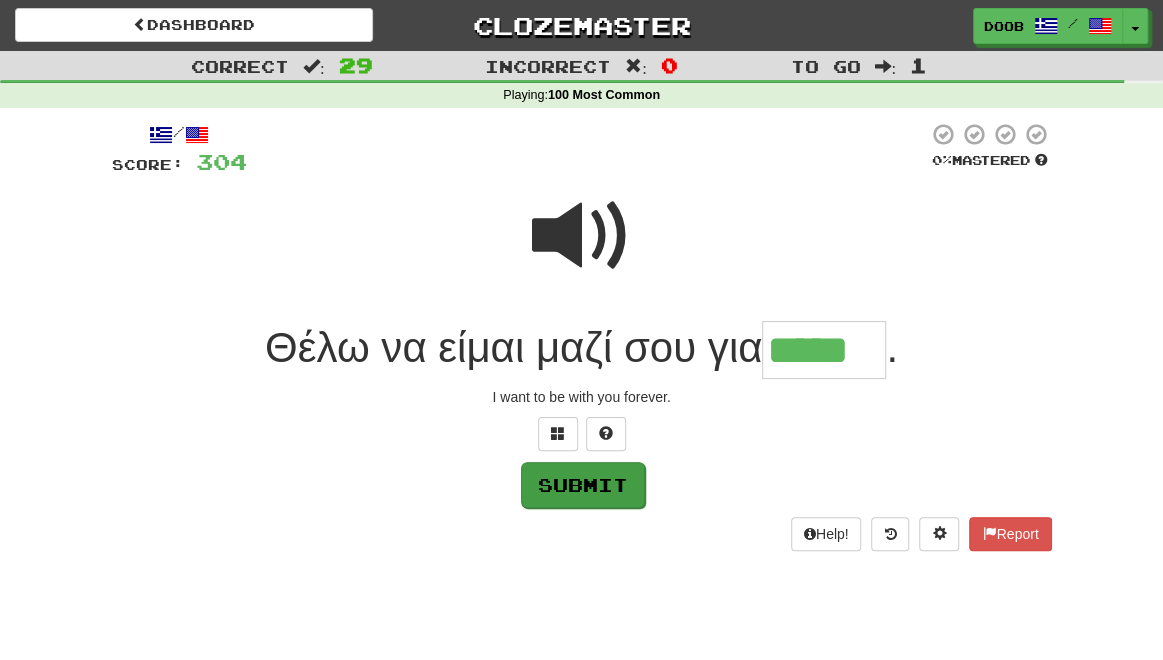 type on "*****" 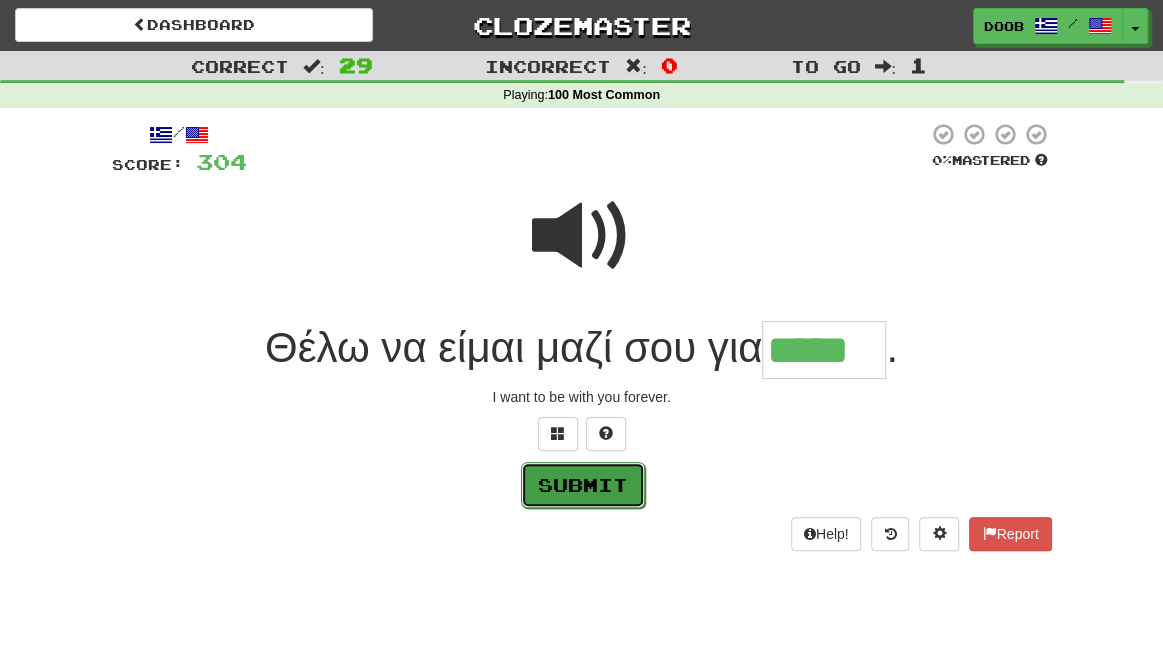 click on "Submit" at bounding box center [583, 485] 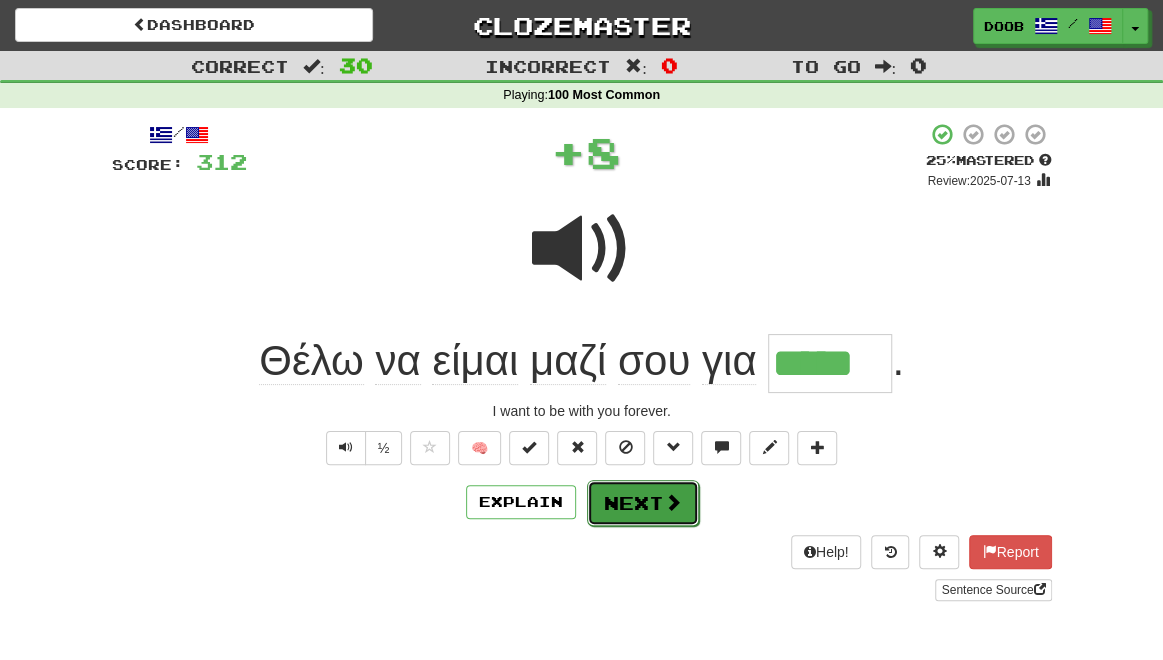 click on "Next" at bounding box center [643, 503] 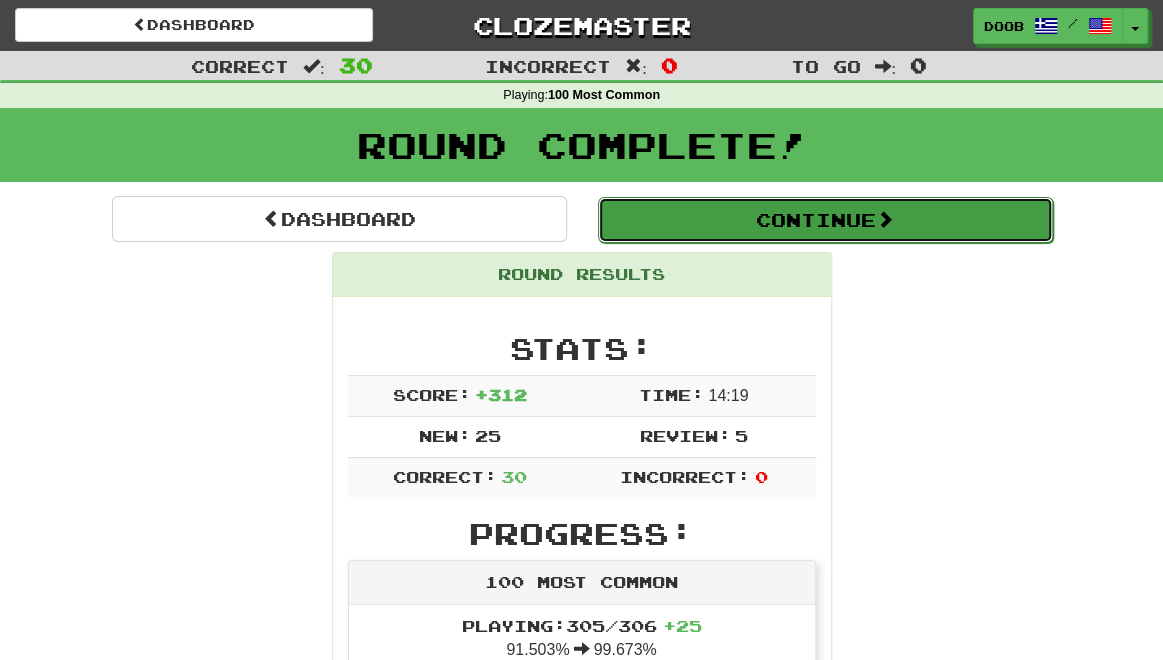 click on "Continue" at bounding box center [825, 220] 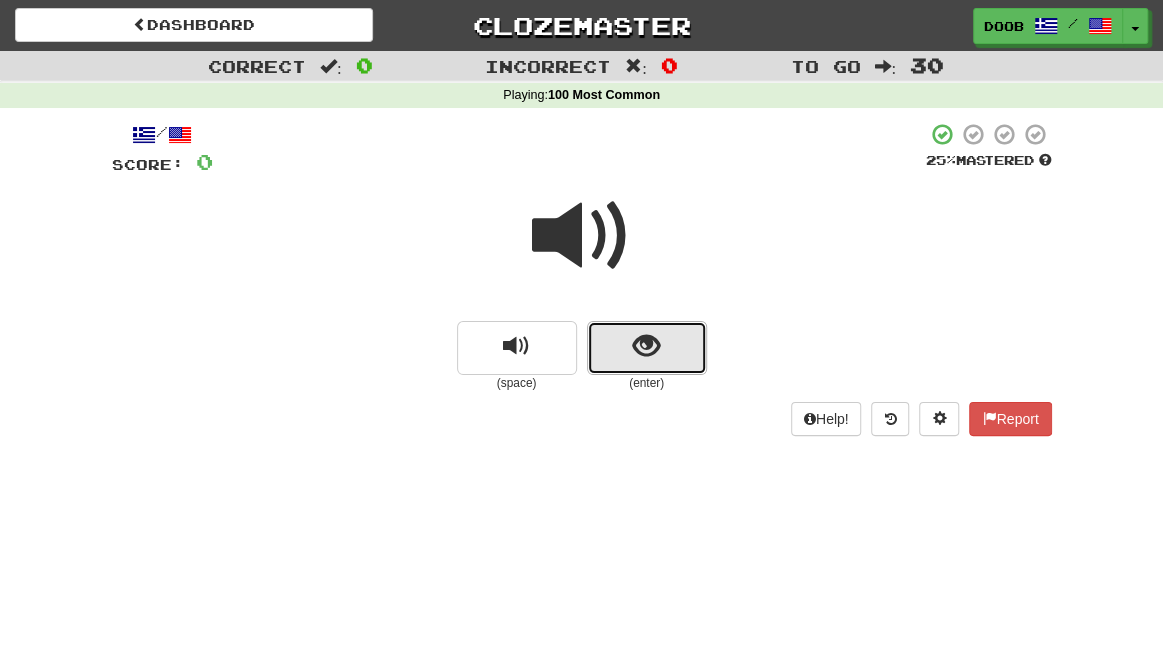 click at bounding box center [646, 346] 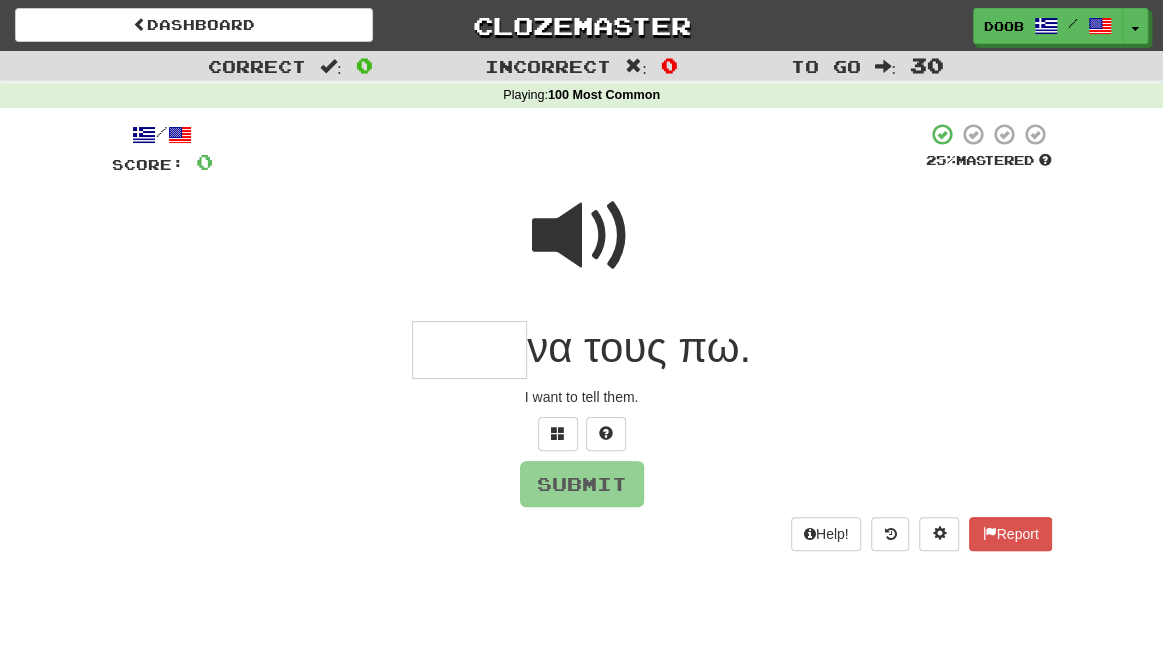 type on "*" 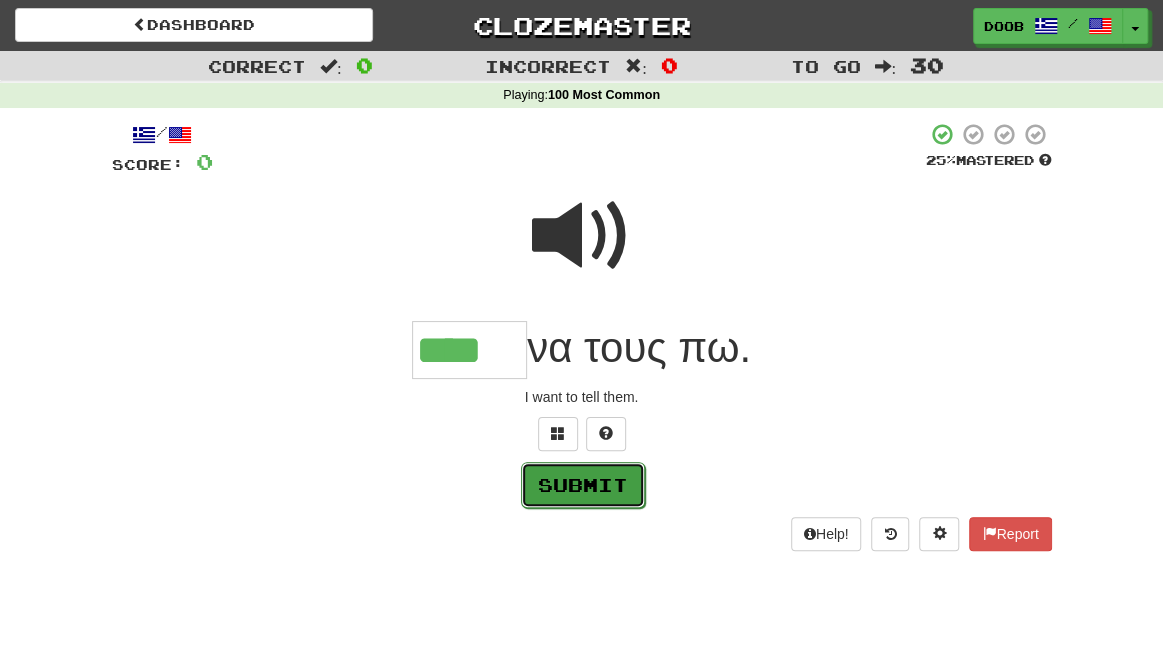 click on "Submit" at bounding box center (583, 485) 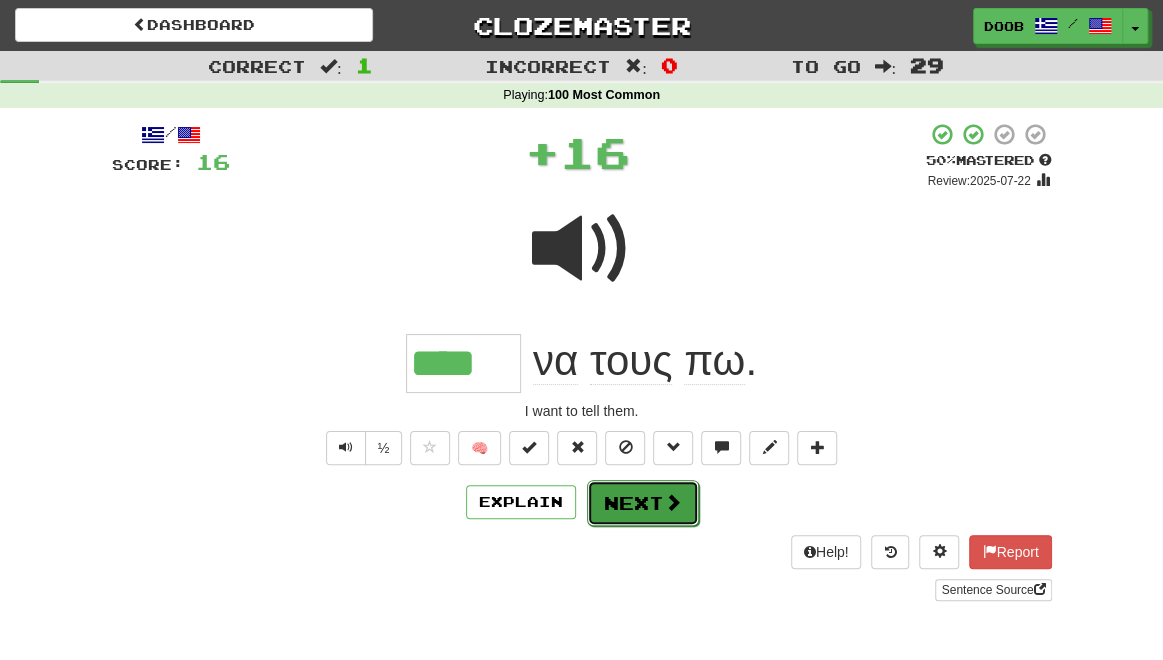 click on "Next" at bounding box center (643, 503) 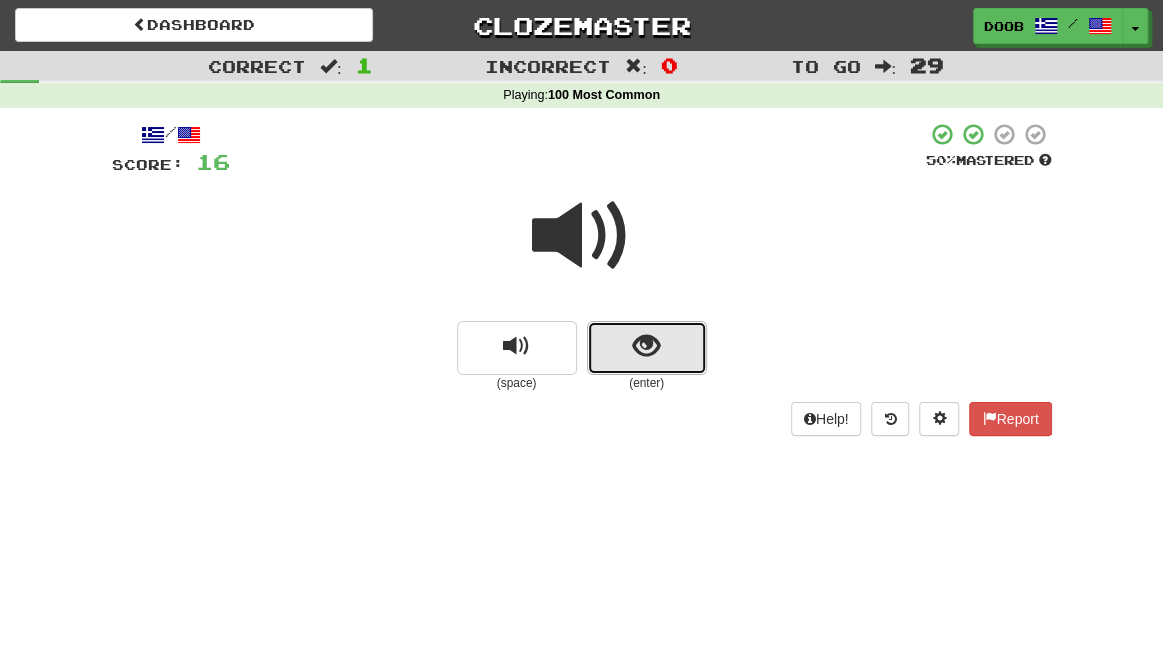 click at bounding box center [646, 346] 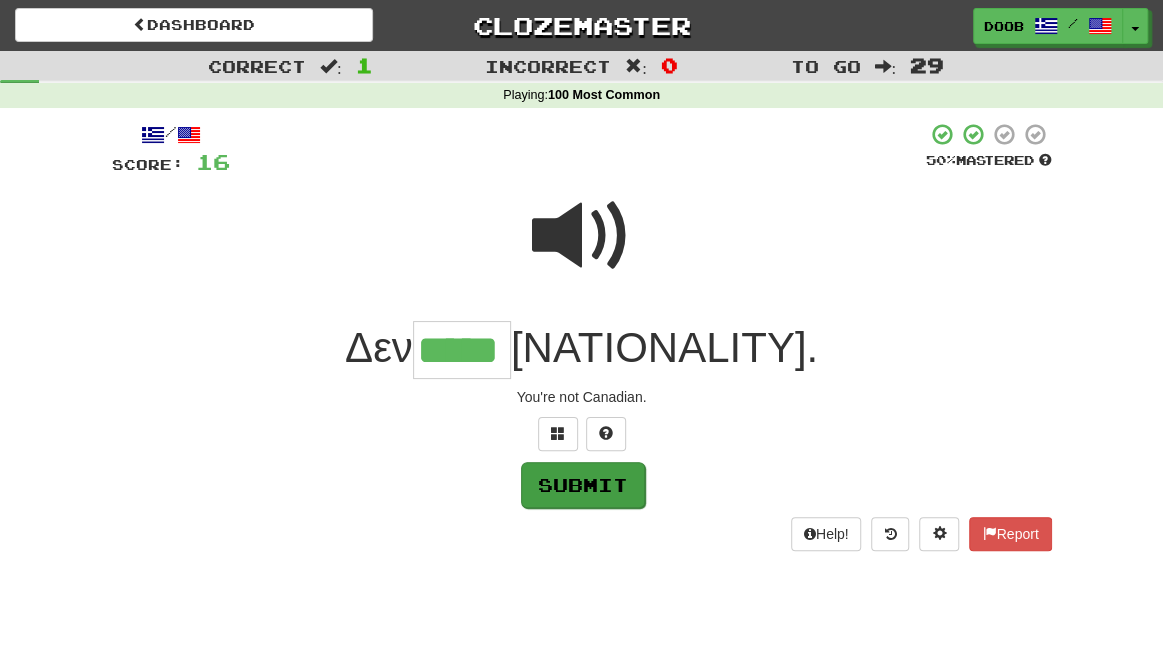 type on "*****" 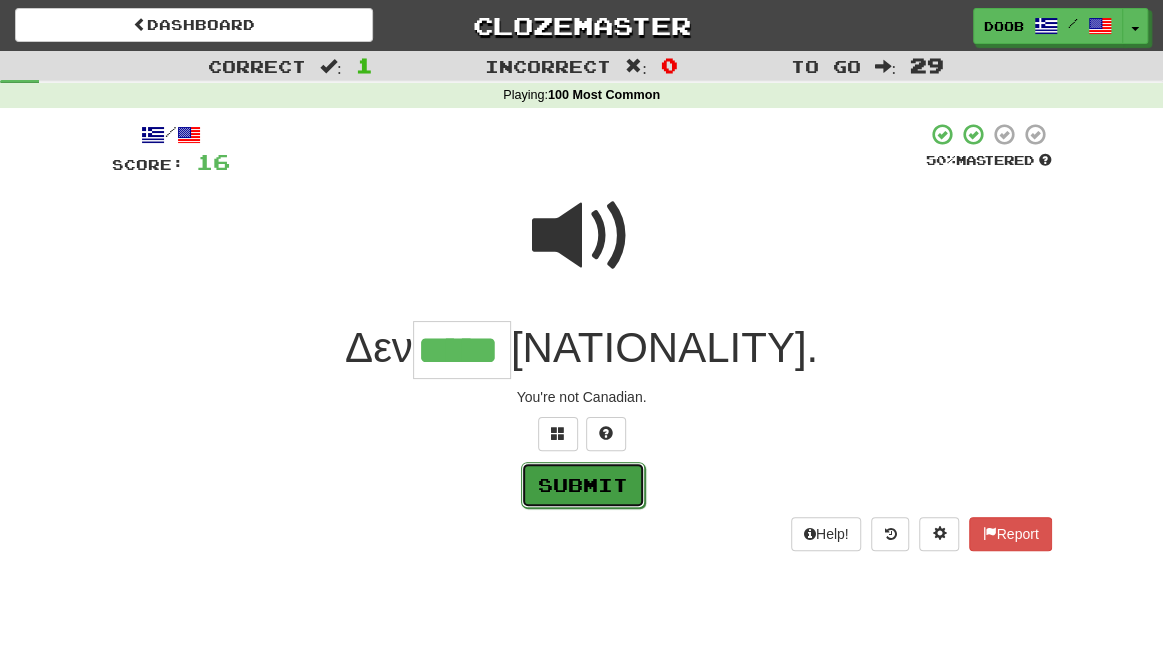 click on "Submit" at bounding box center [583, 485] 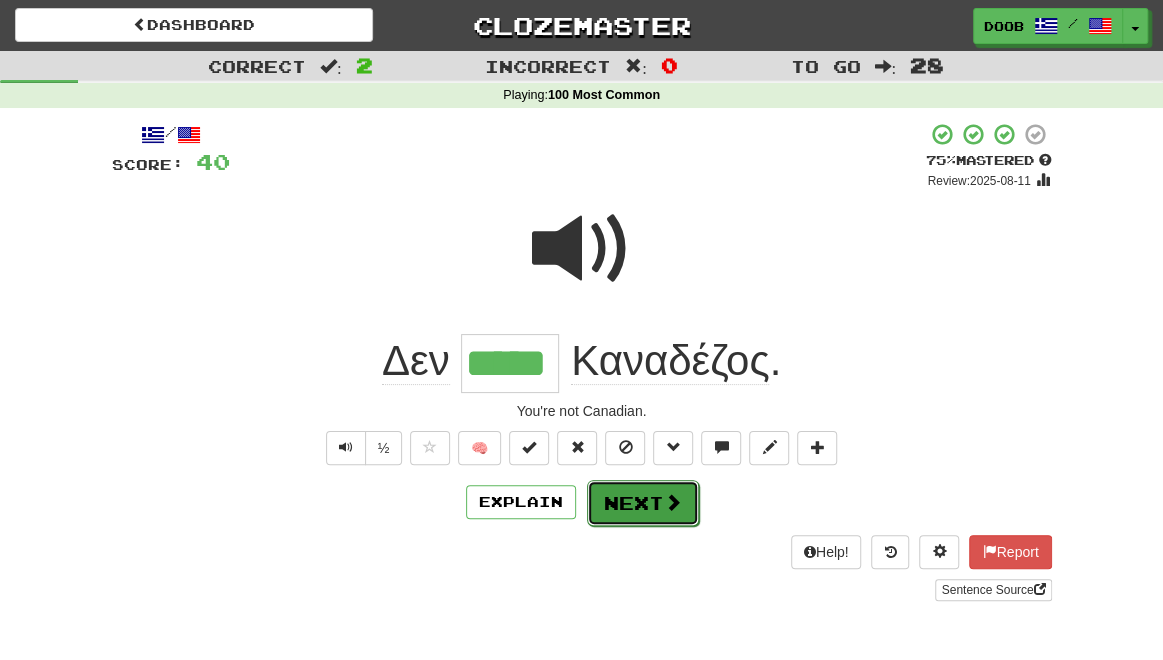 click on "Next" at bounding box center (643, 503) 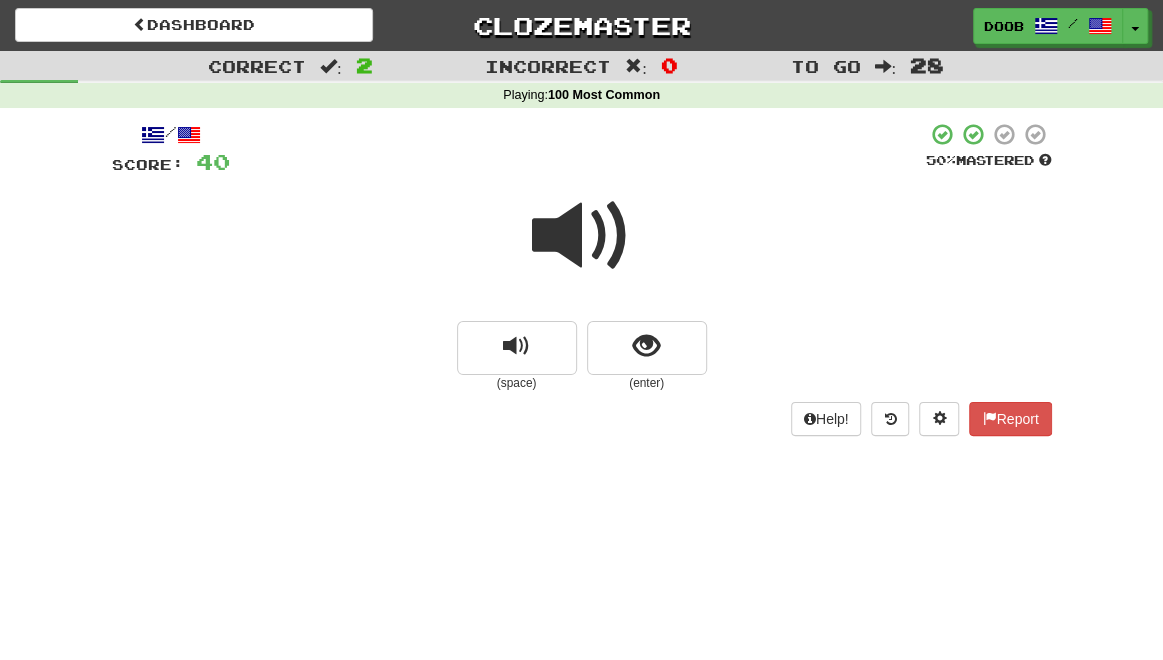 click at bounding box center [582, 236] 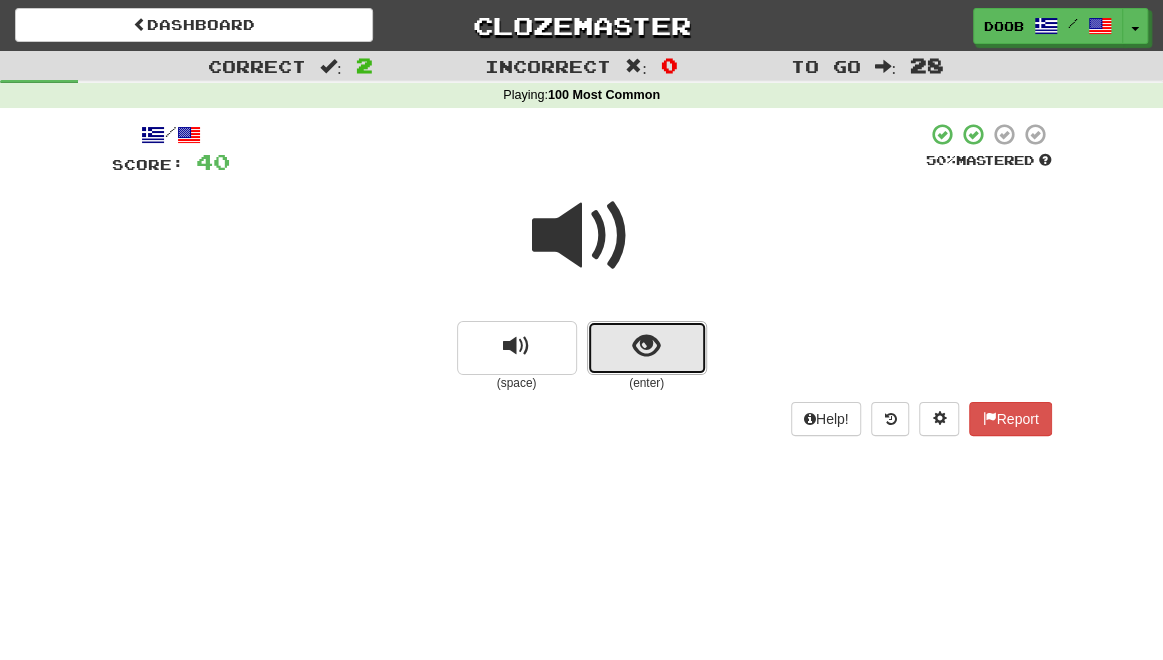 click at bounding box center [646, 346] 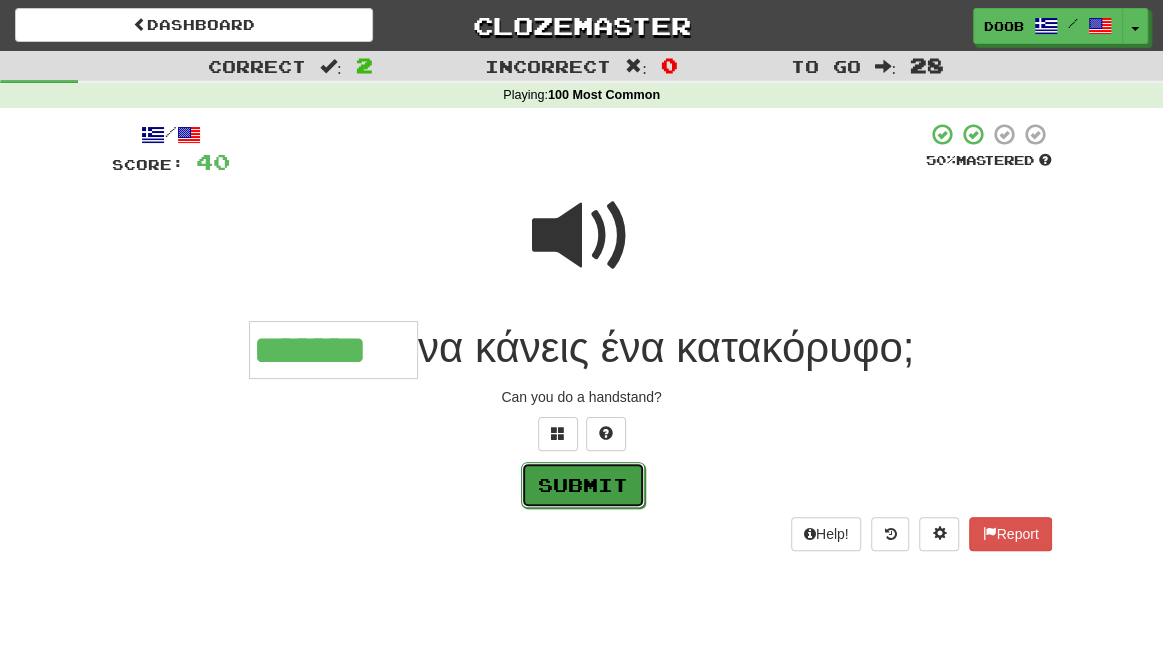 click on "Submit" at bounding box center (583, 485) 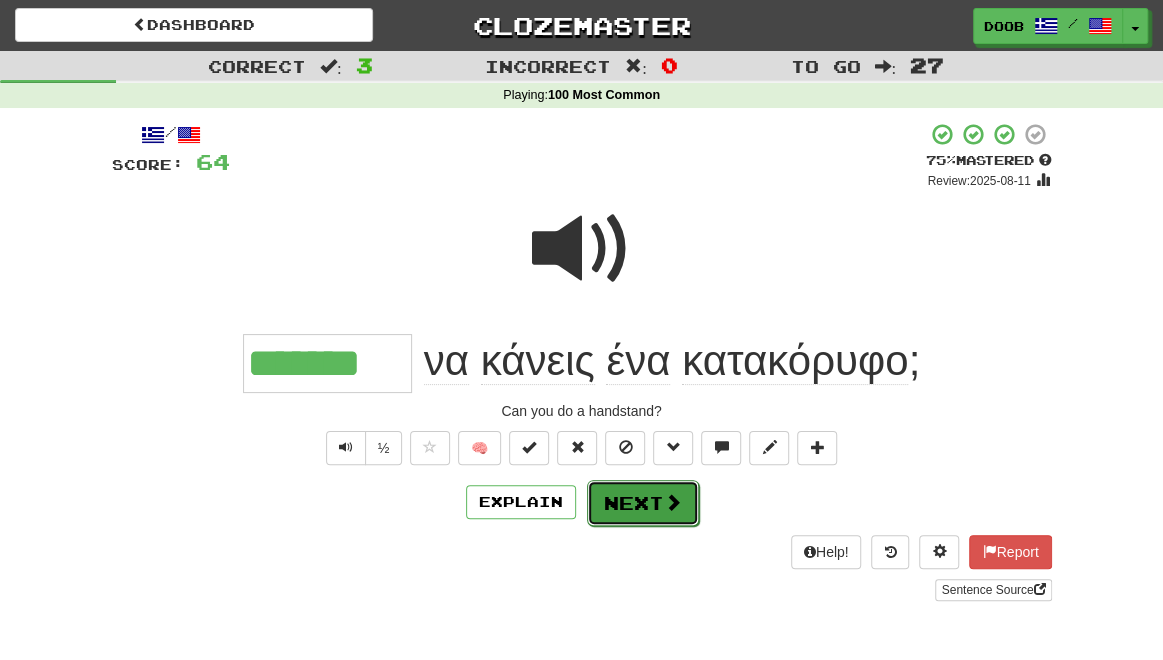 click on "Next" at bounding box center (643, 503) 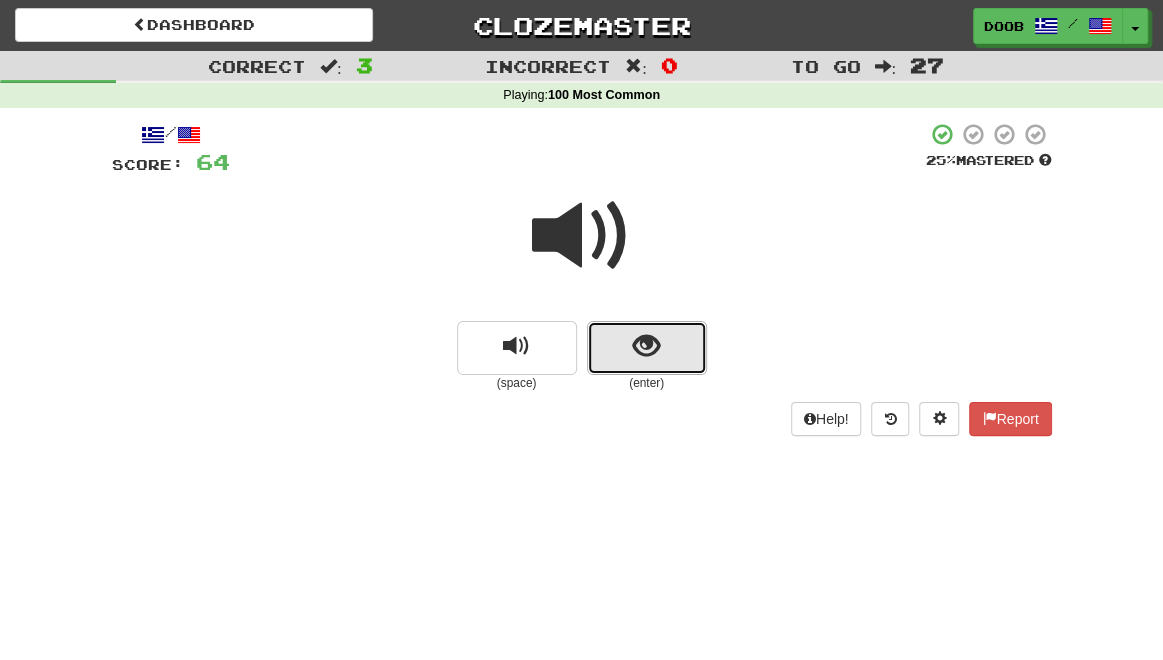 click at bounding box center (647, 348) 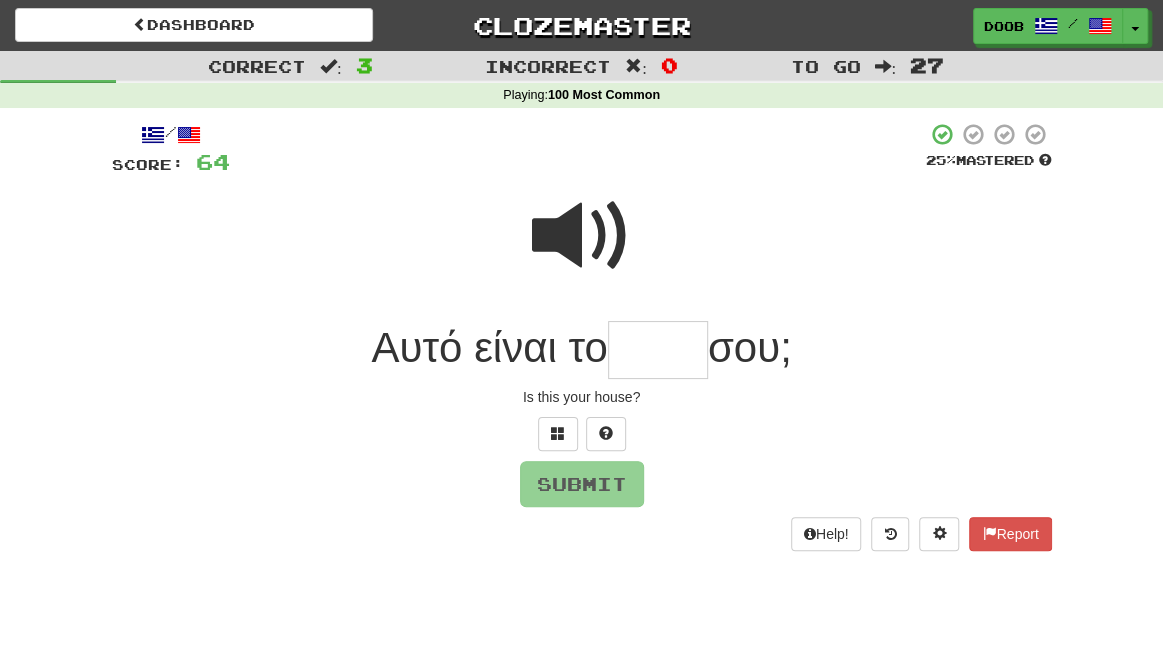 type on "*" 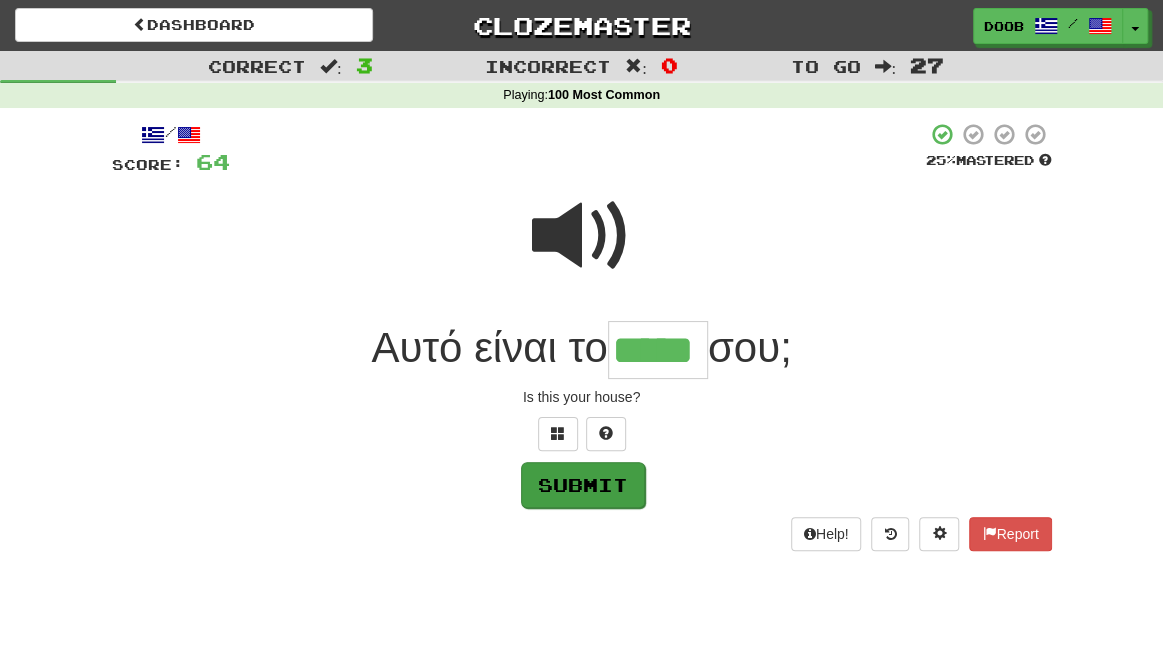 type on "*****" 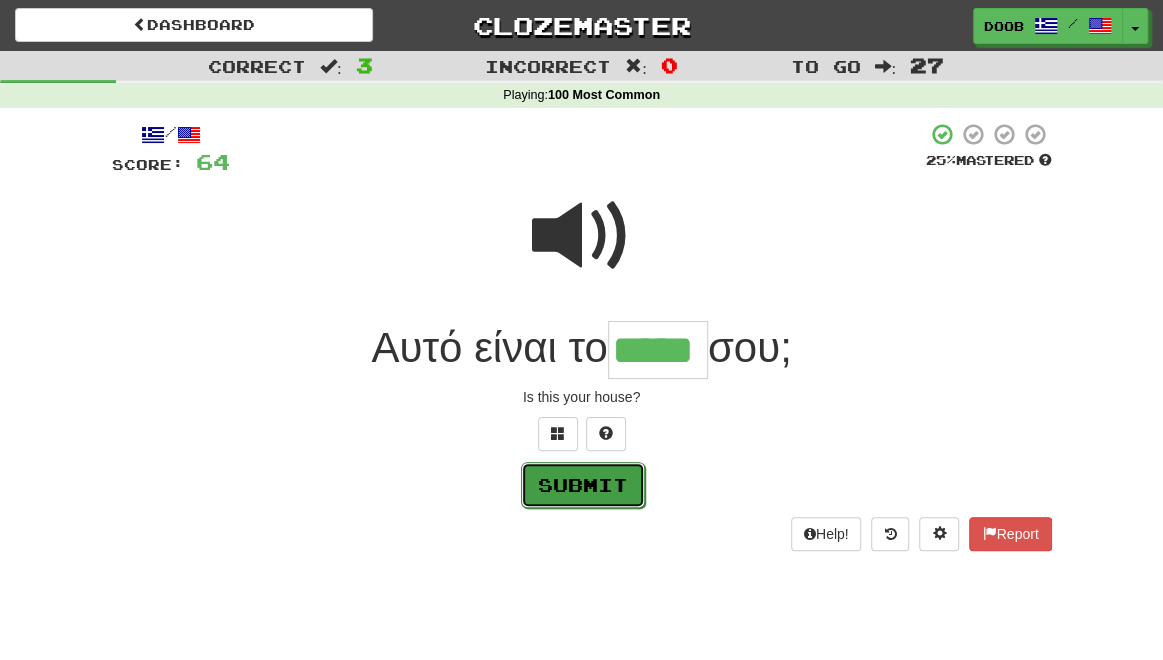 click on "Submit" at bounding box center [583, 485] 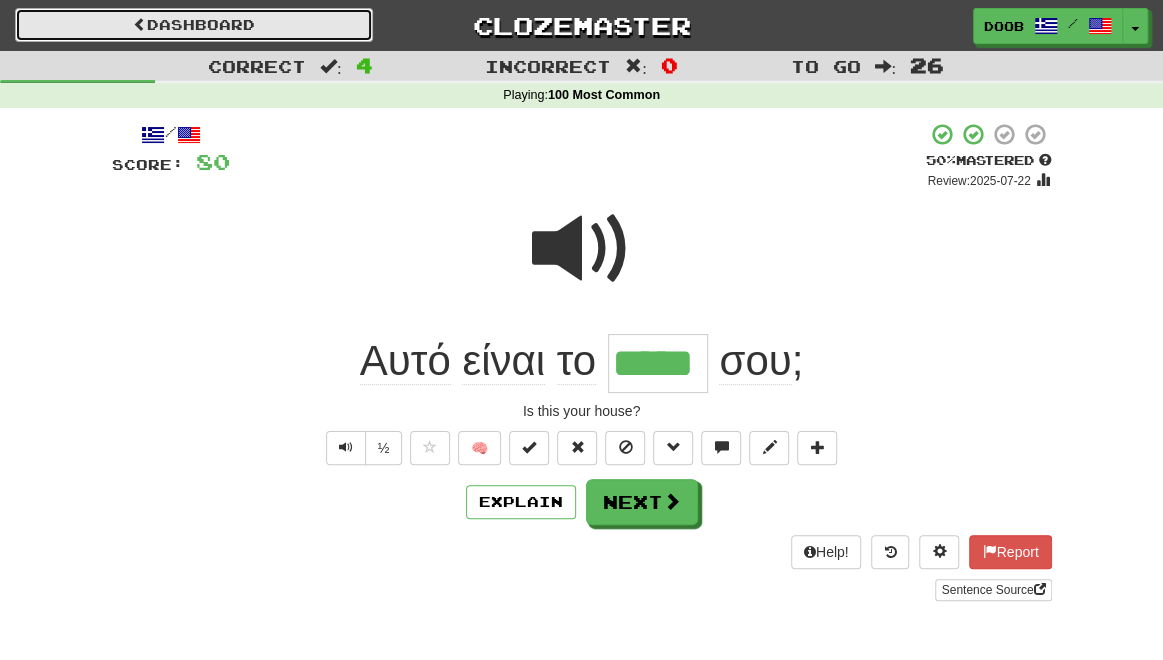 click on "Dashboard" at bounding box center (194, 25) 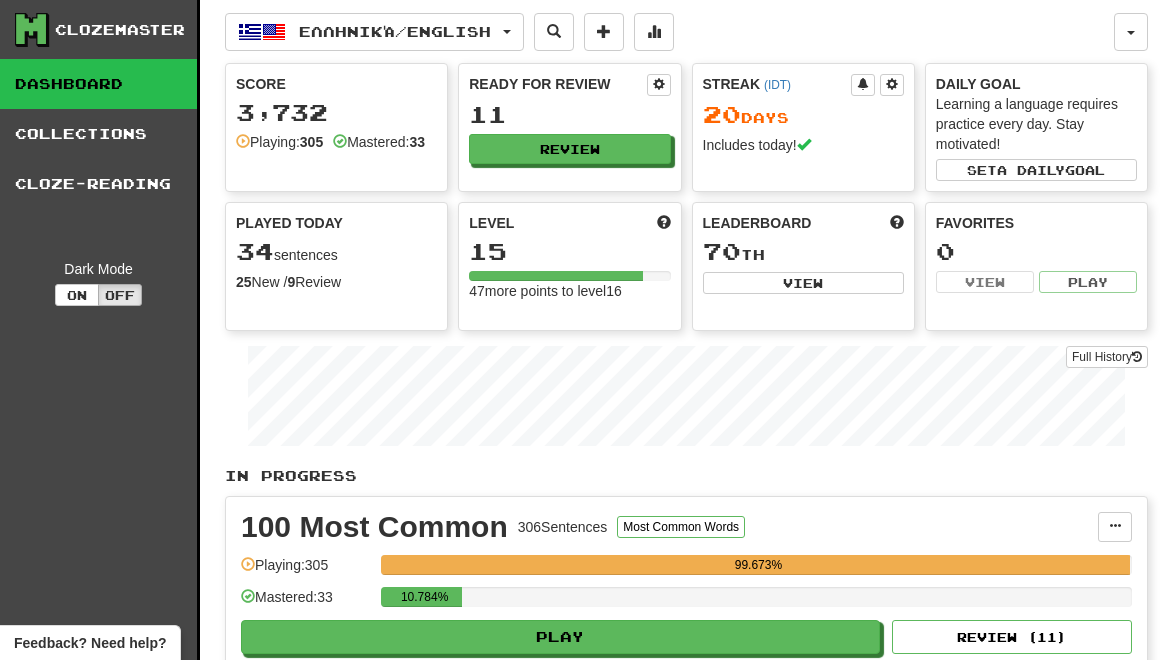 scroll, scrollTop: 0, scrollLeft: 0, axis: both 